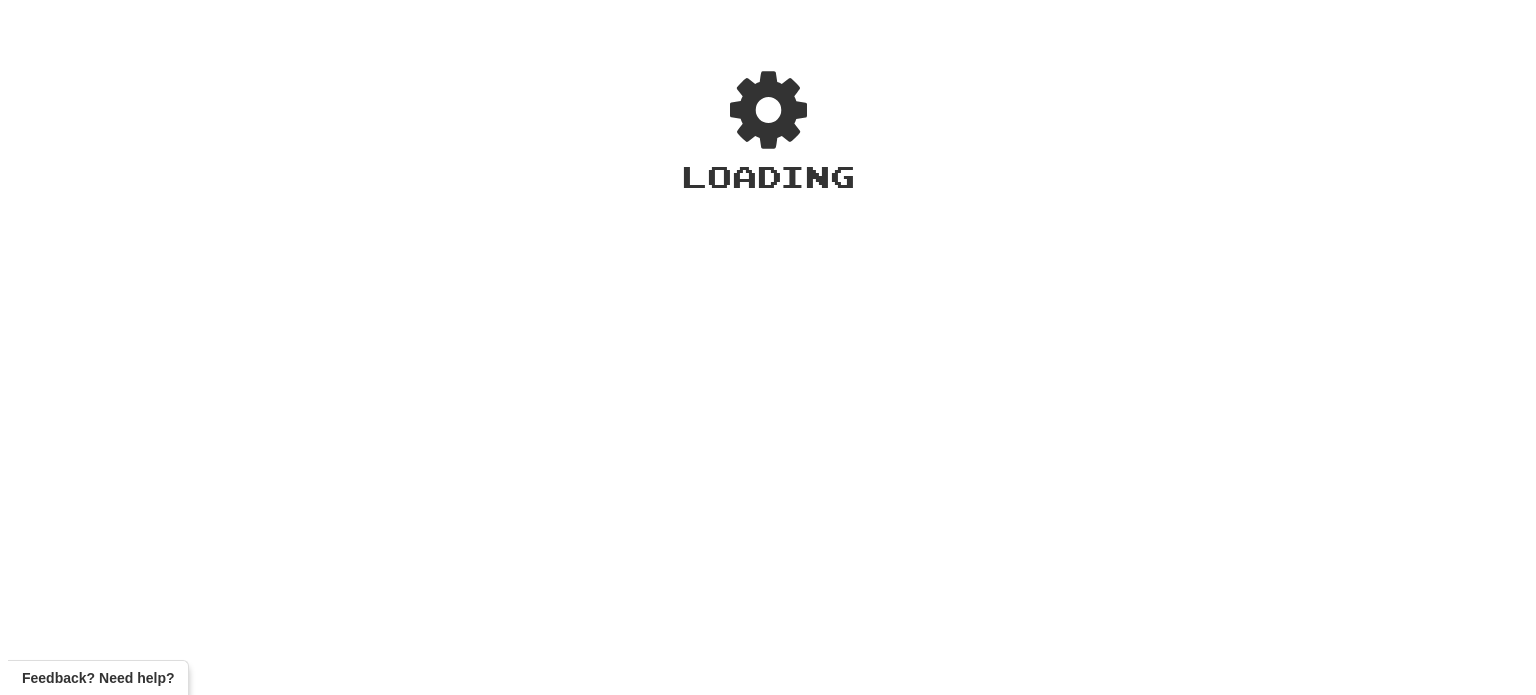 scroll, scrollTop: 0, scrollLeft: 0, axis: both 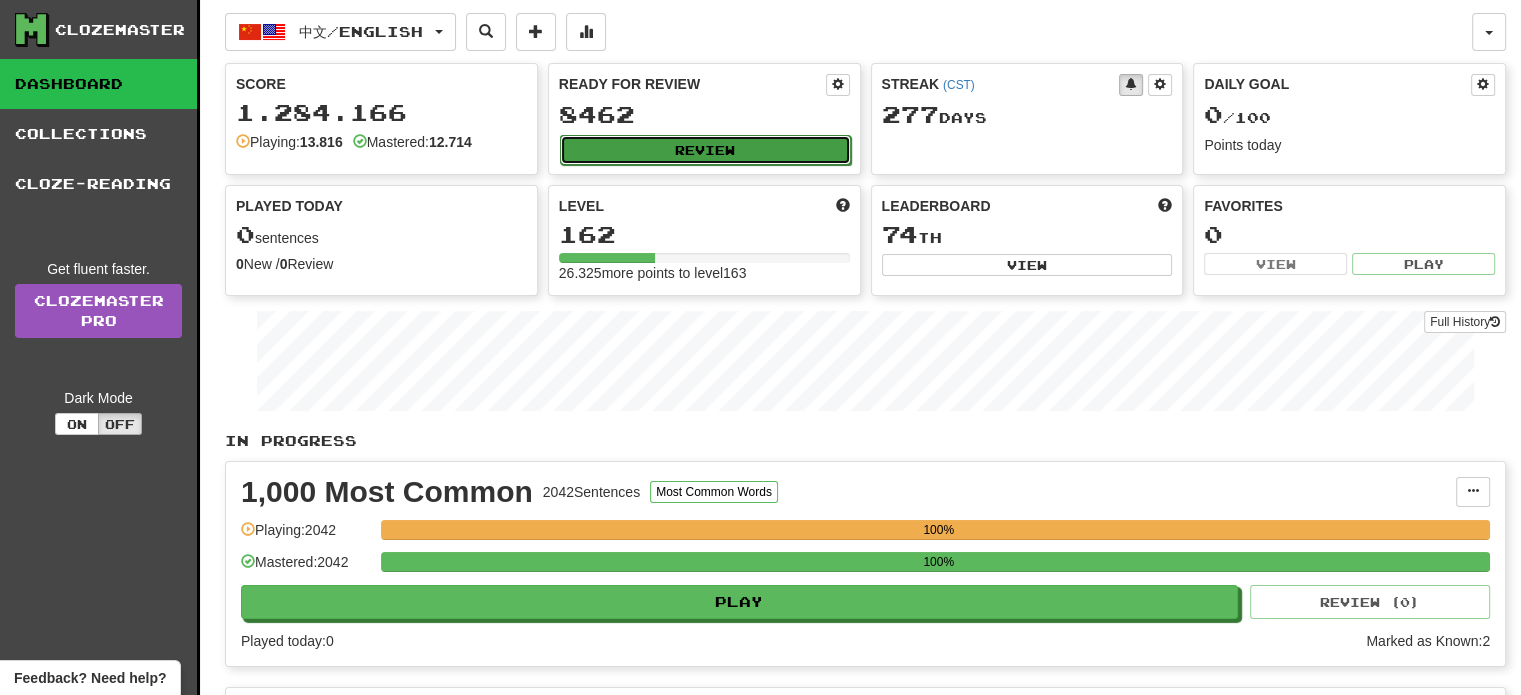 click on "Review" at bounding box center [705, 150] 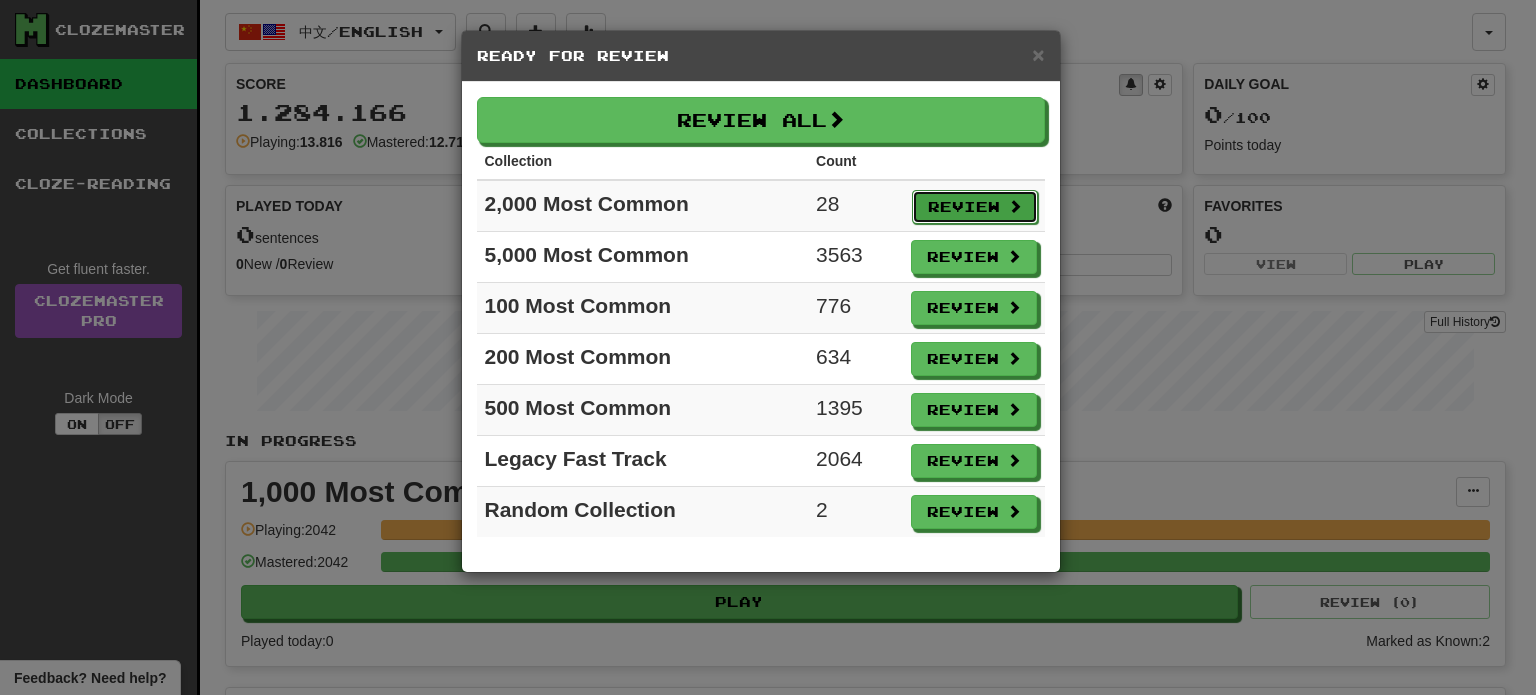 click on "Review" at bounding box center [975, 207] 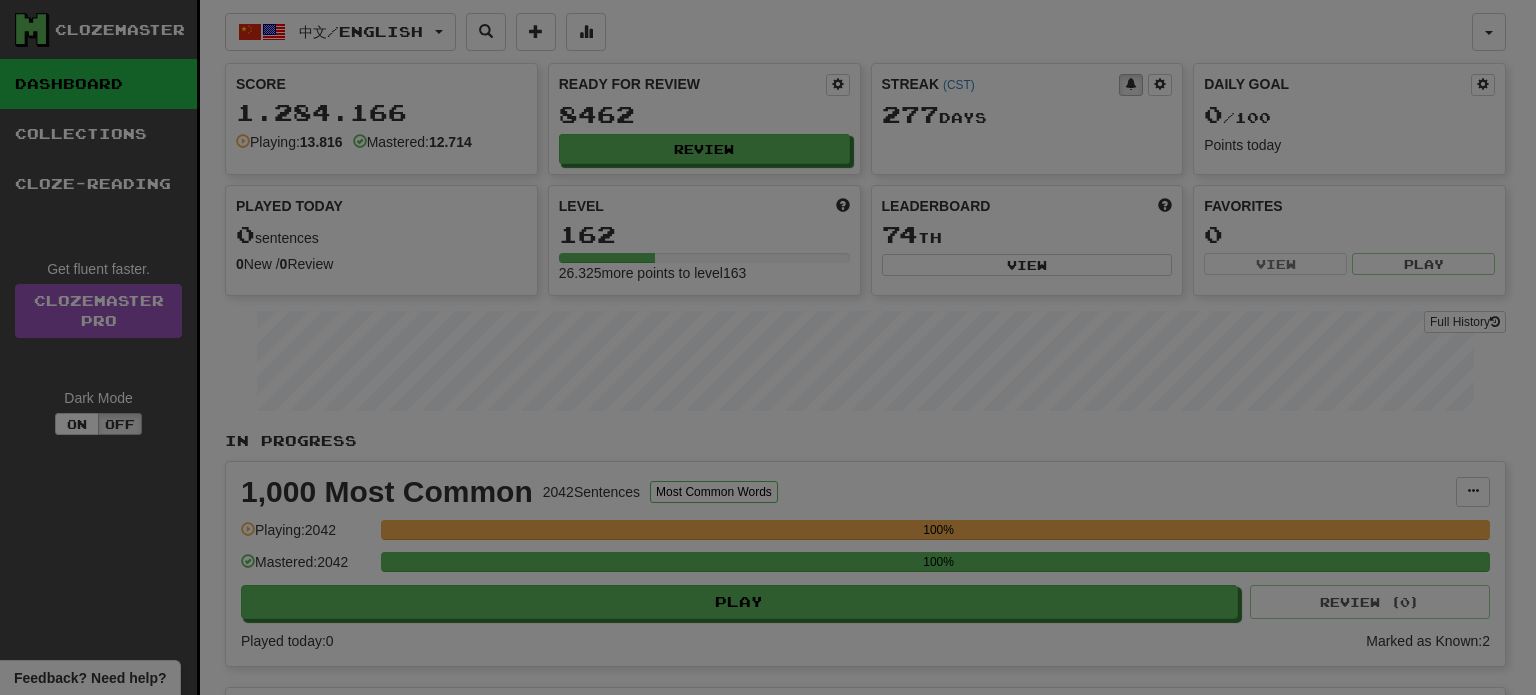 select on "**" 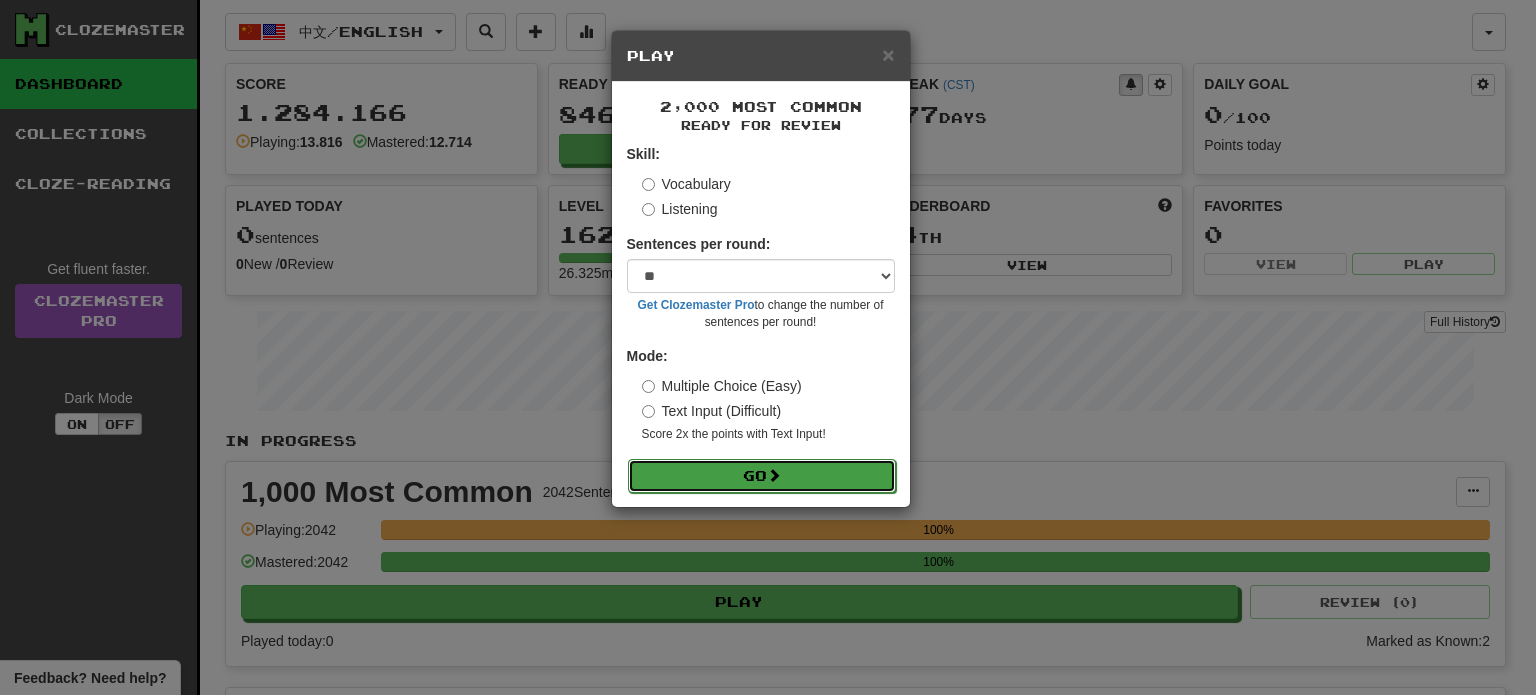 click on "Go" at bounding box center [762, 476] 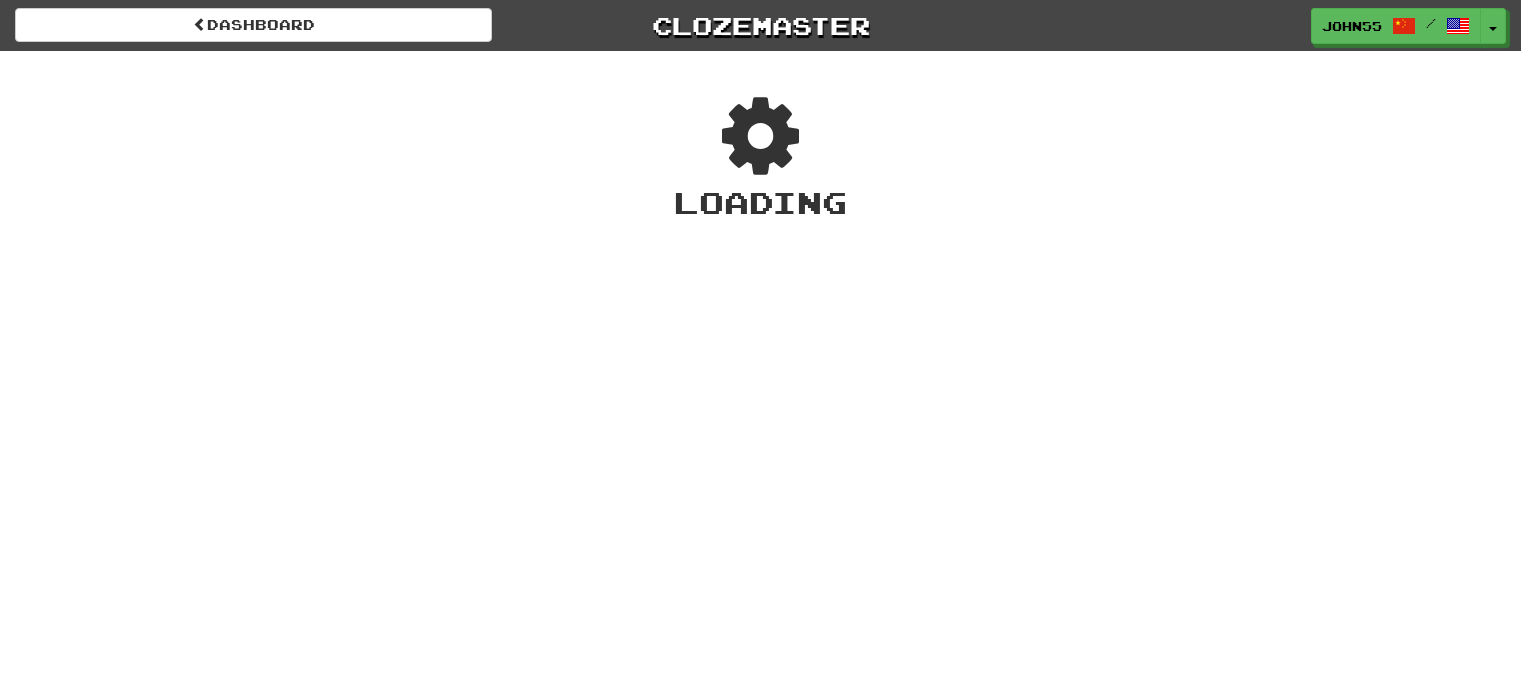 scroll, scrollTop: 0, scrollLeft: 0, axis: both 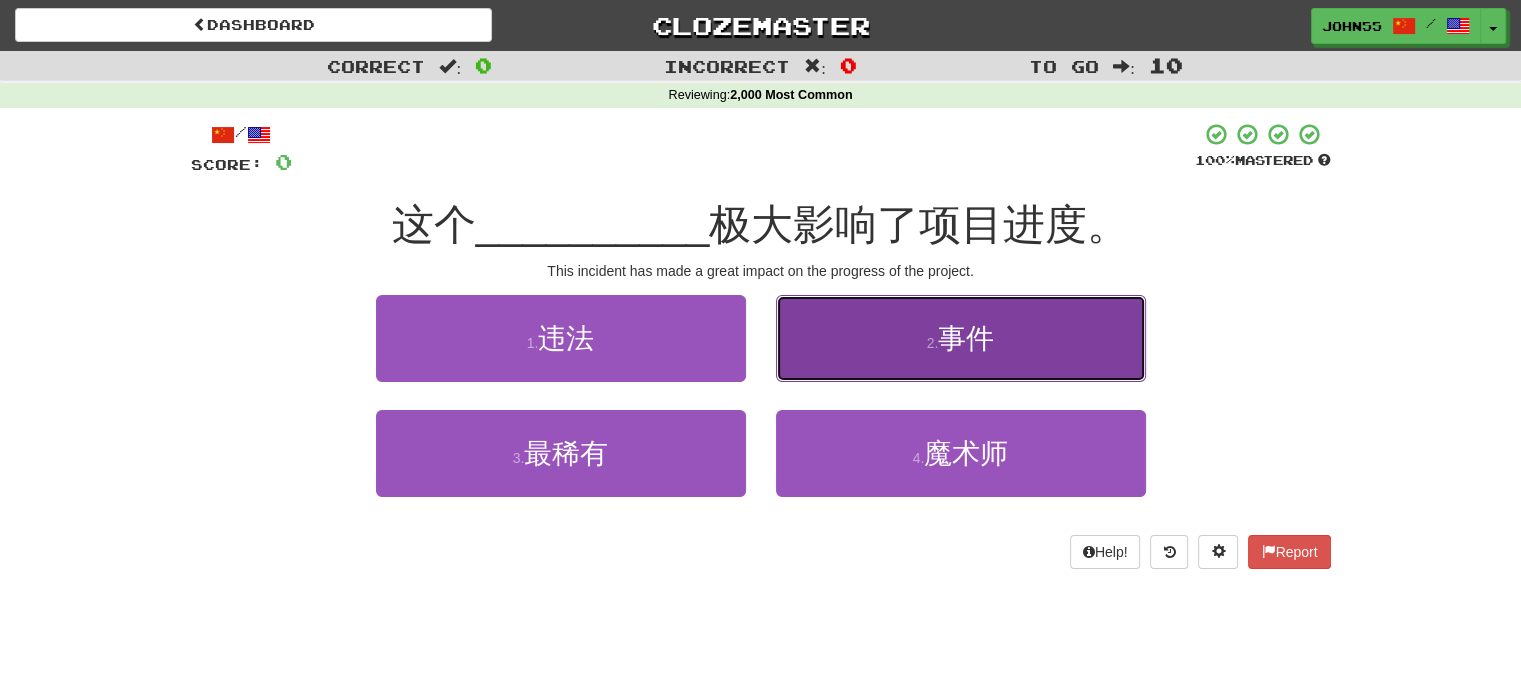 click on "事件" at bounding box center (966, 338) 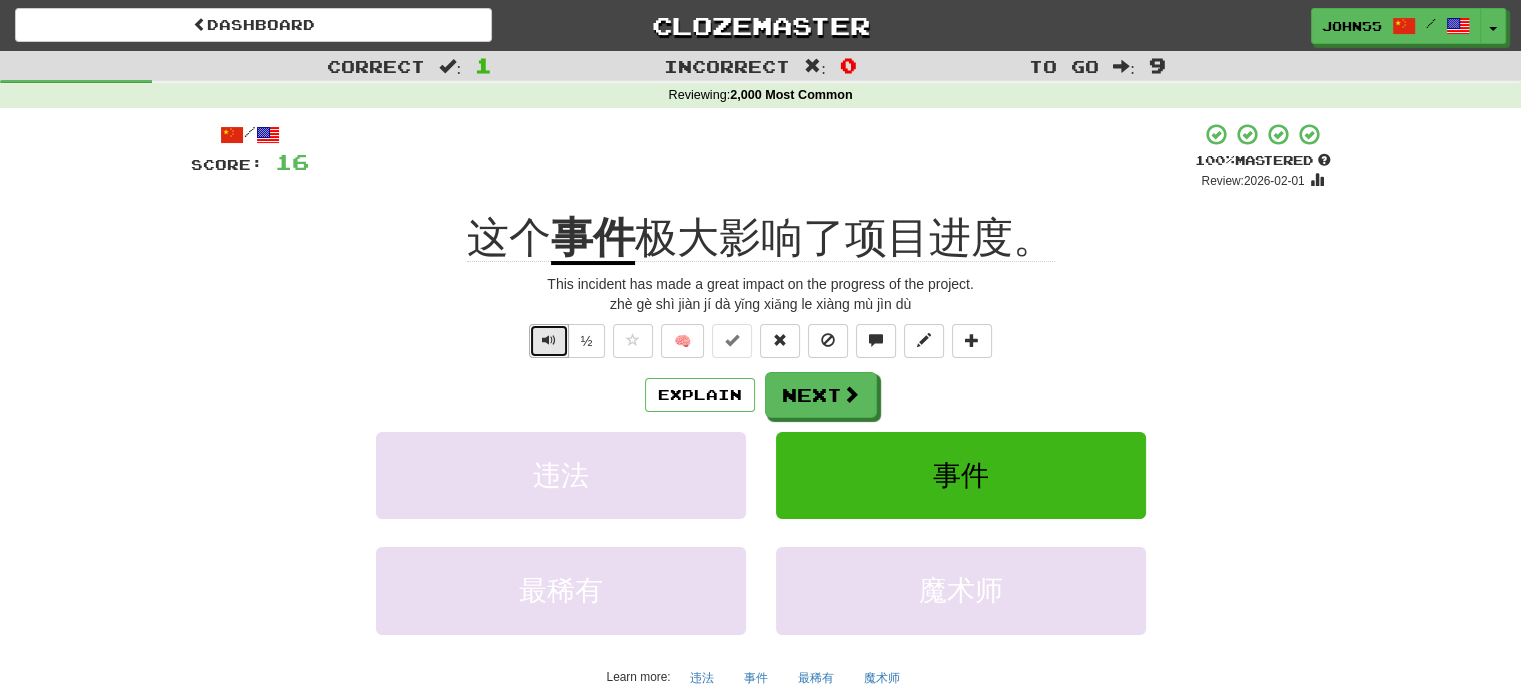 click at bounding box center (549, 341) 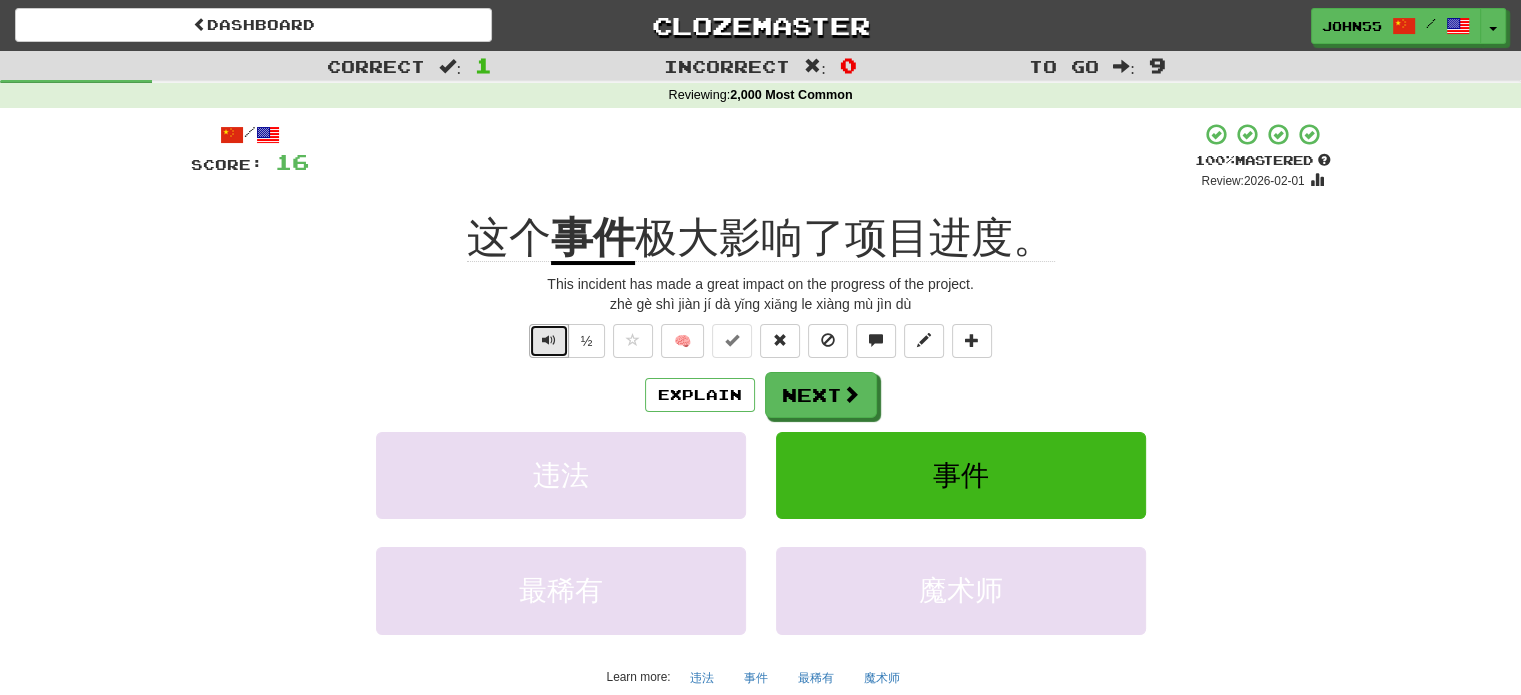 click at bounding box center (549, 341) 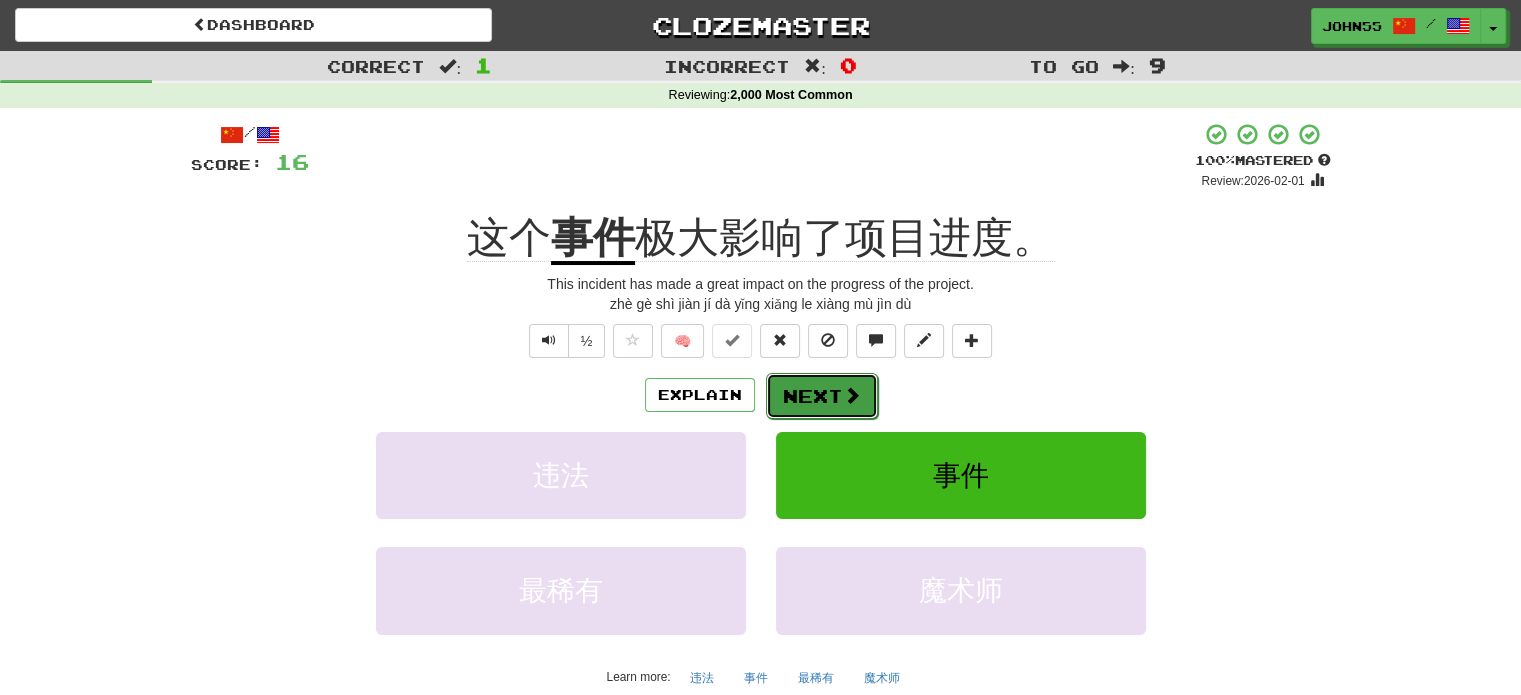 click at bounding box center (852, 395) 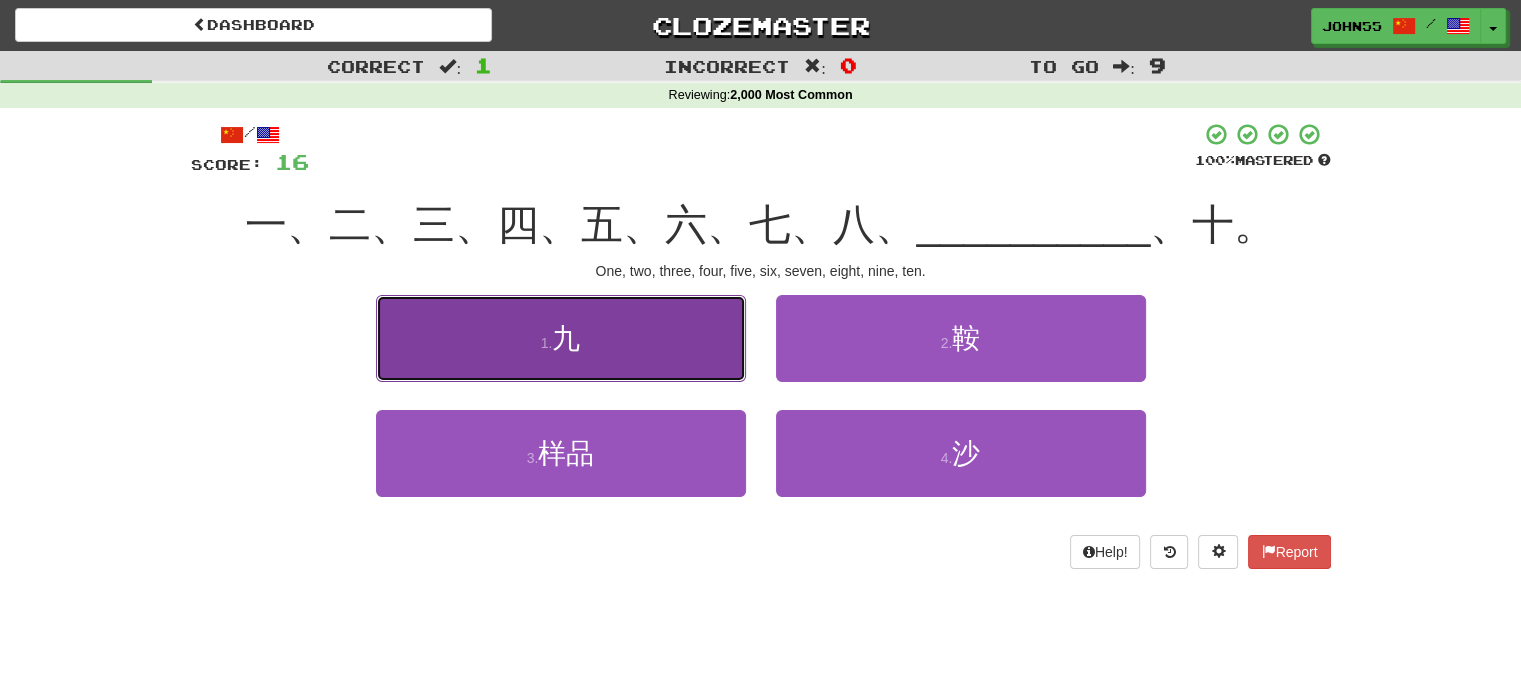 click on "九" at bounding box center [566, 338] 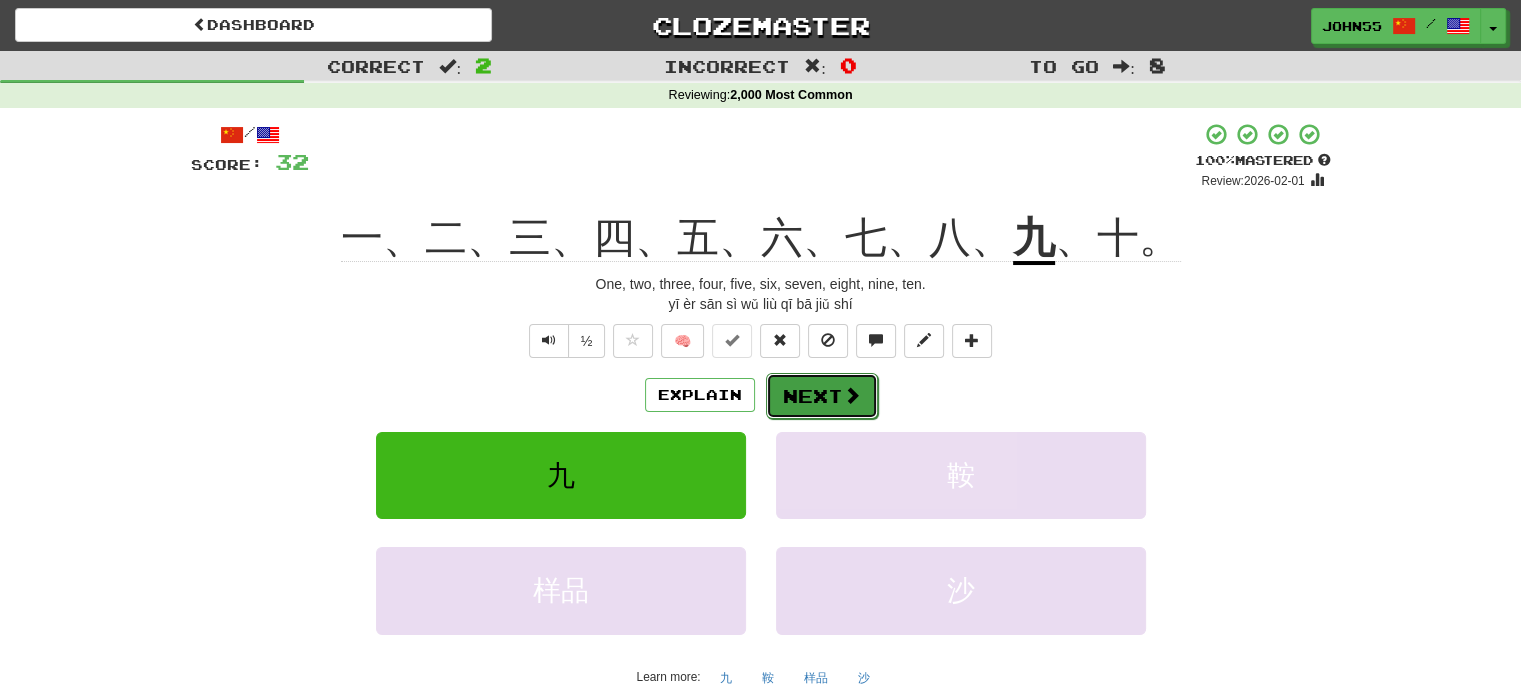 click on "Next" at bounding box center [822, 396] 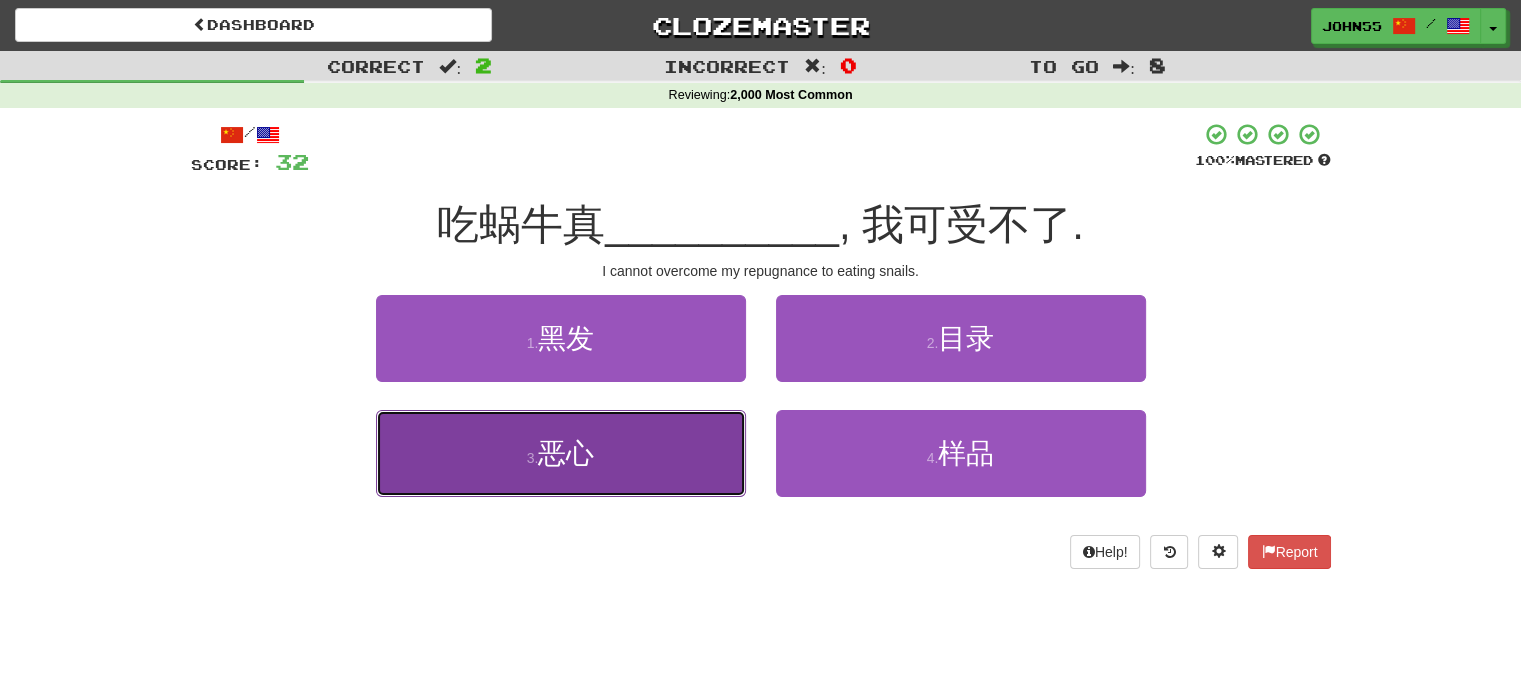 click on "3 .  恶心" at bounding box center (561, 453) 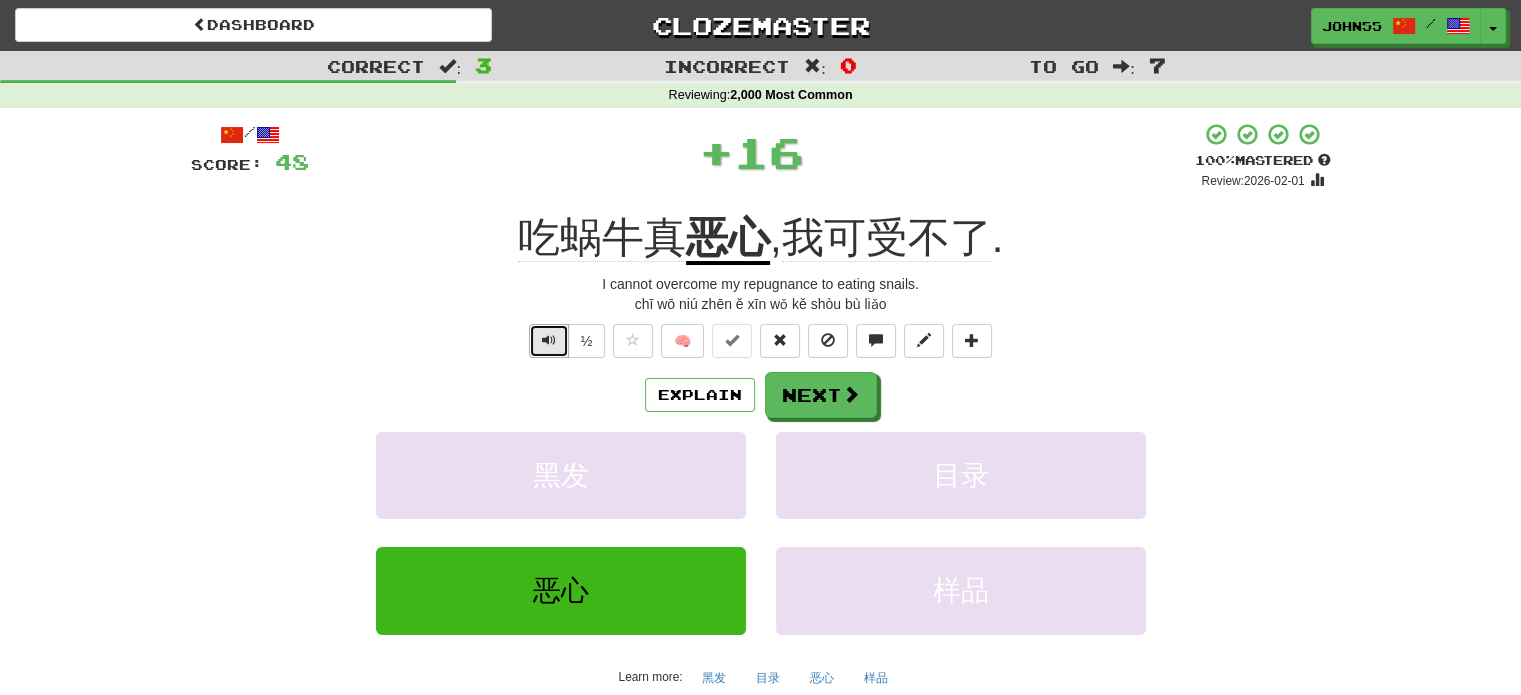 click at bounding box center [549, 341] 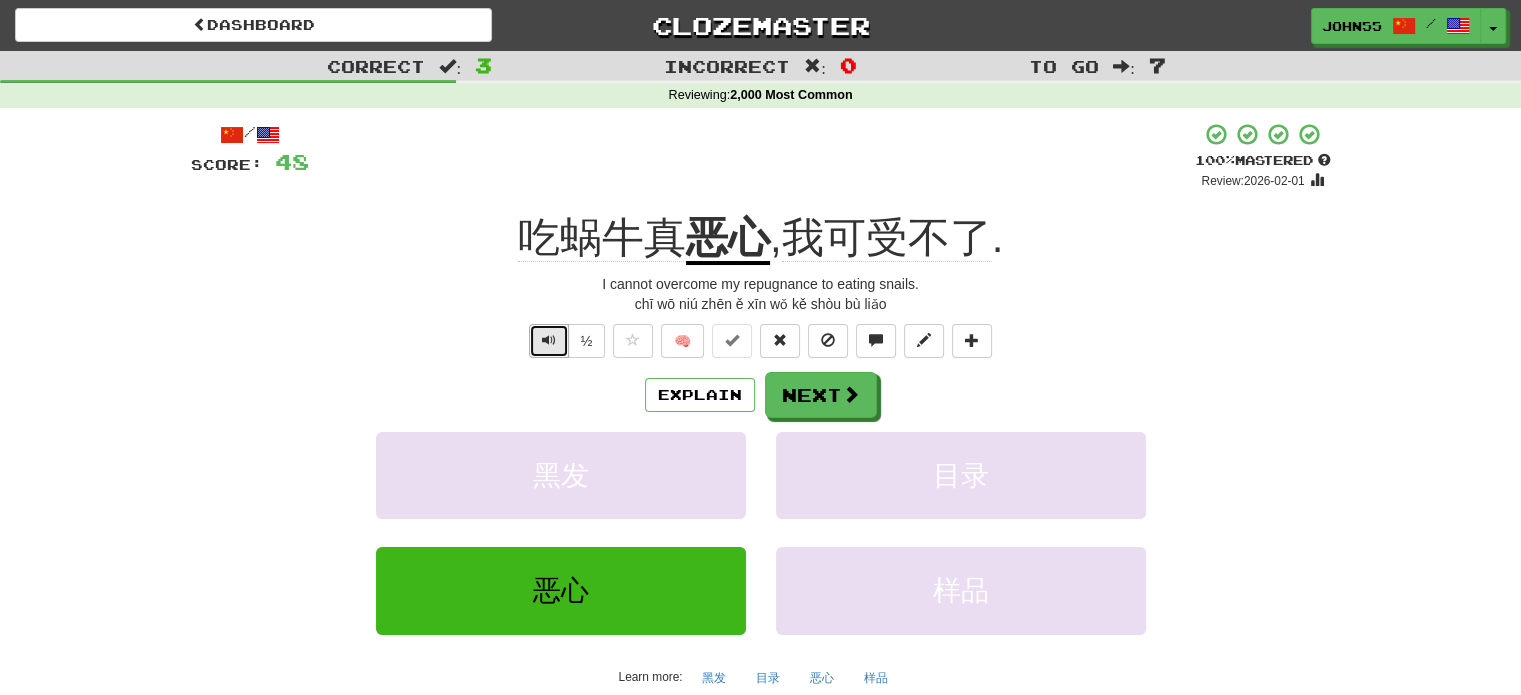 click at bounding box center (549, 340) 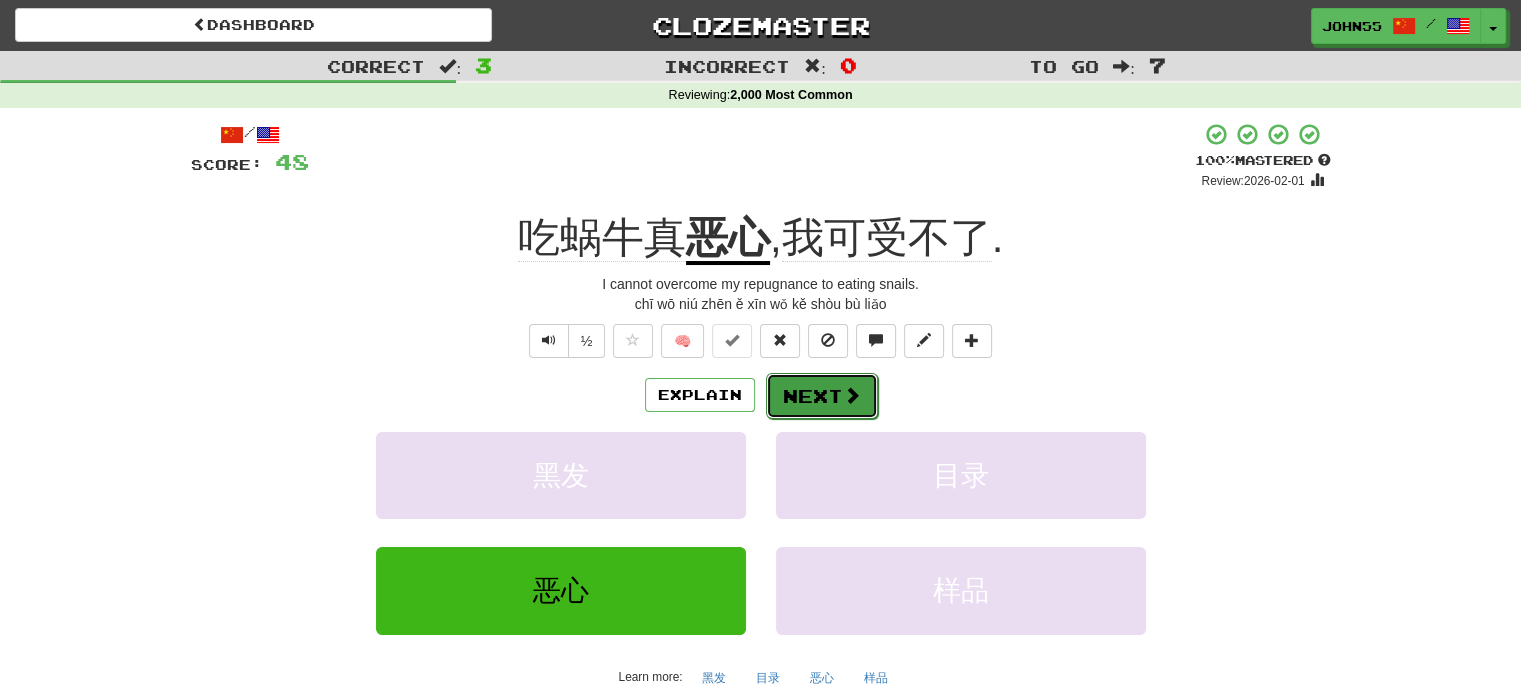 click on "Next" at bounding box center (822, 396) 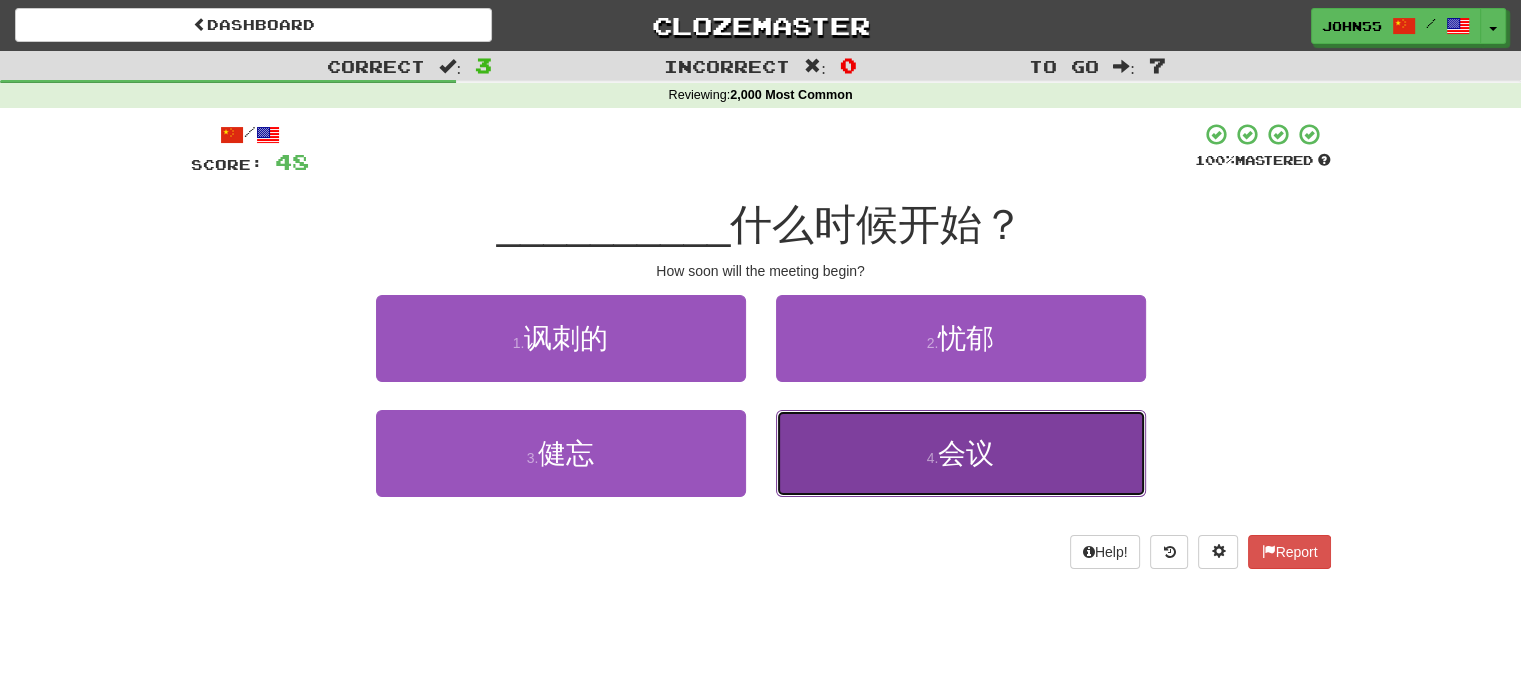 click on "4 .  会议" at bounding box center [961, 453] 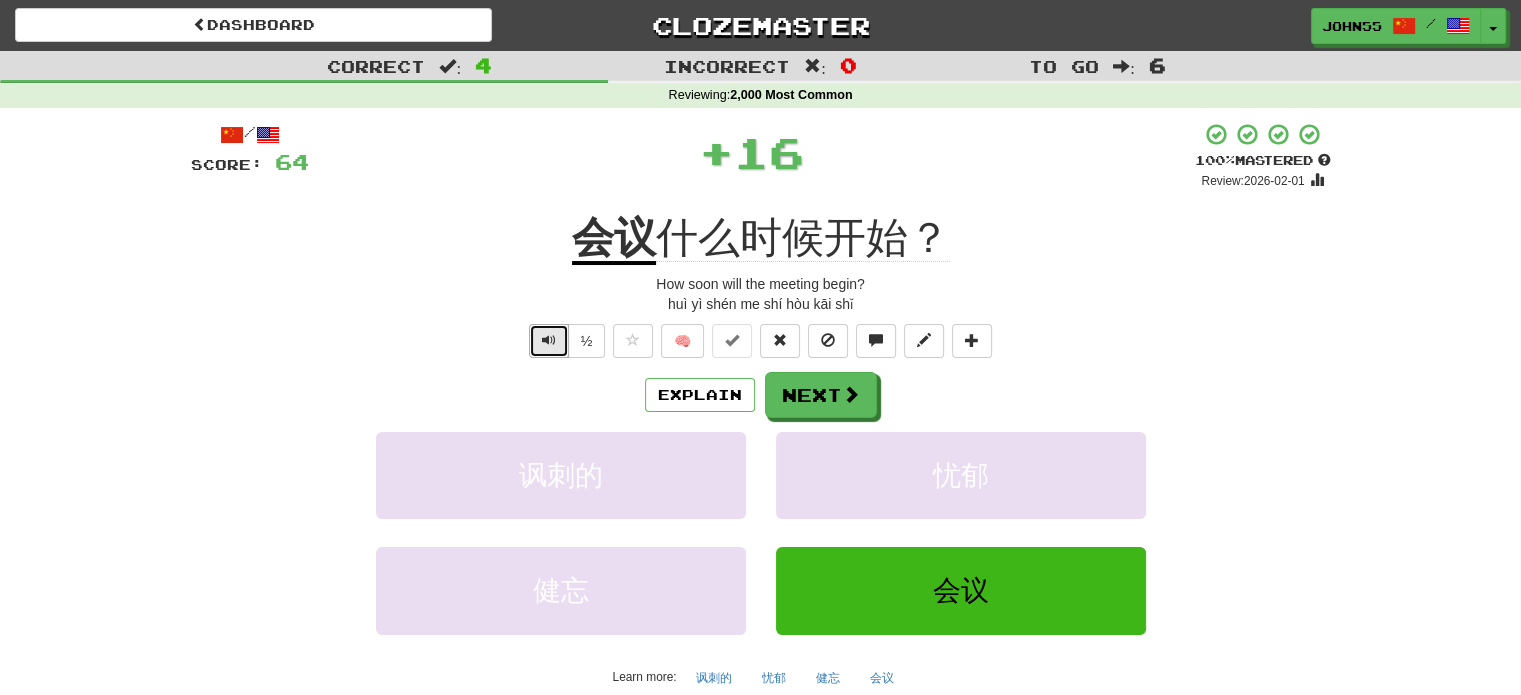 click at bounding box center [549, 340] 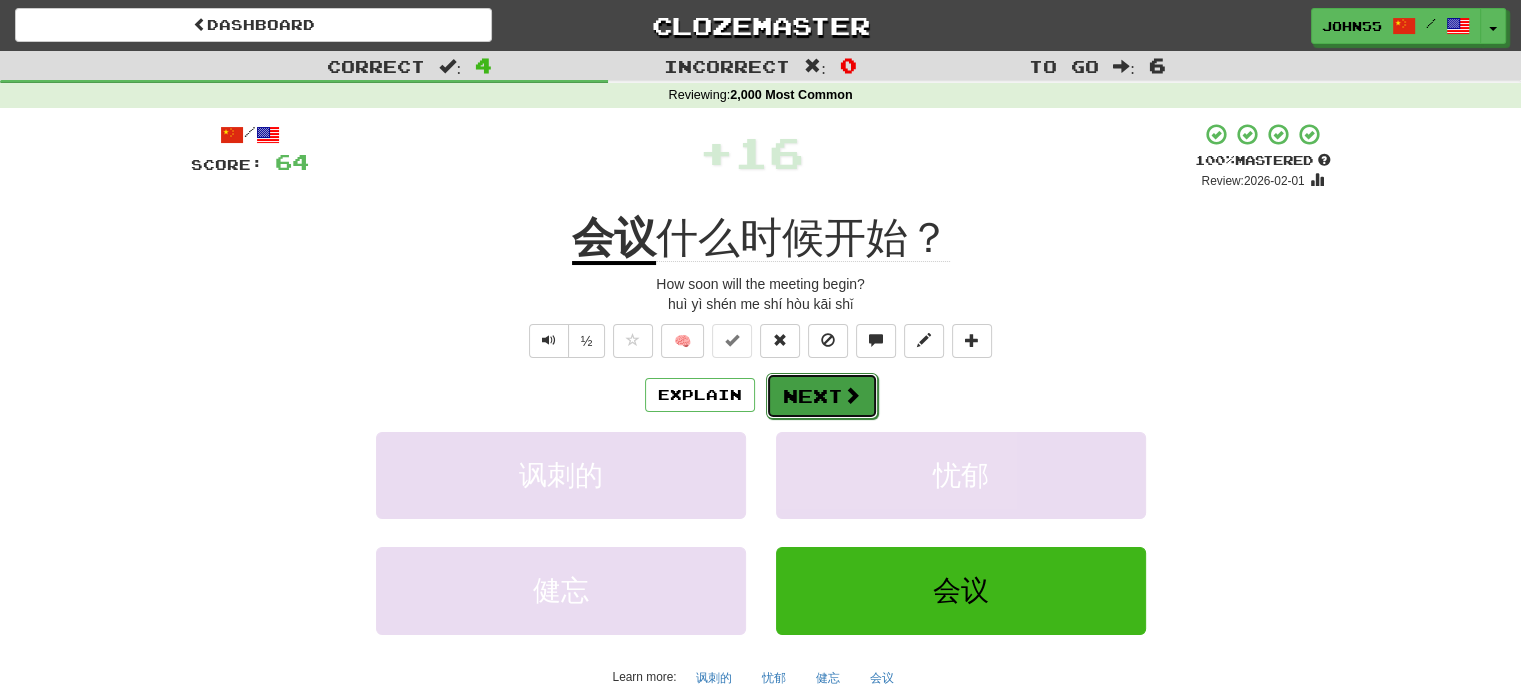 click at bounding box center (852, 395) 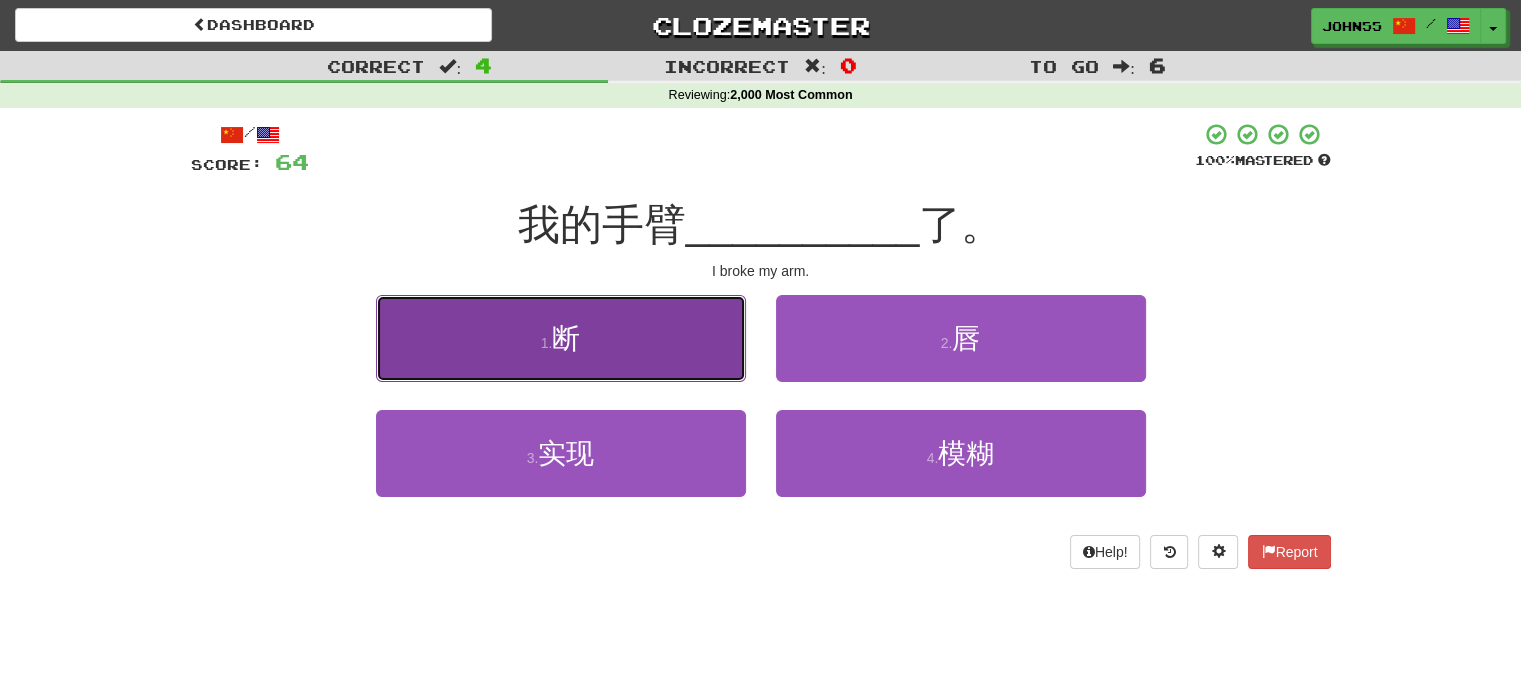 click on "1 .  断" at bounding box center [561, 338] 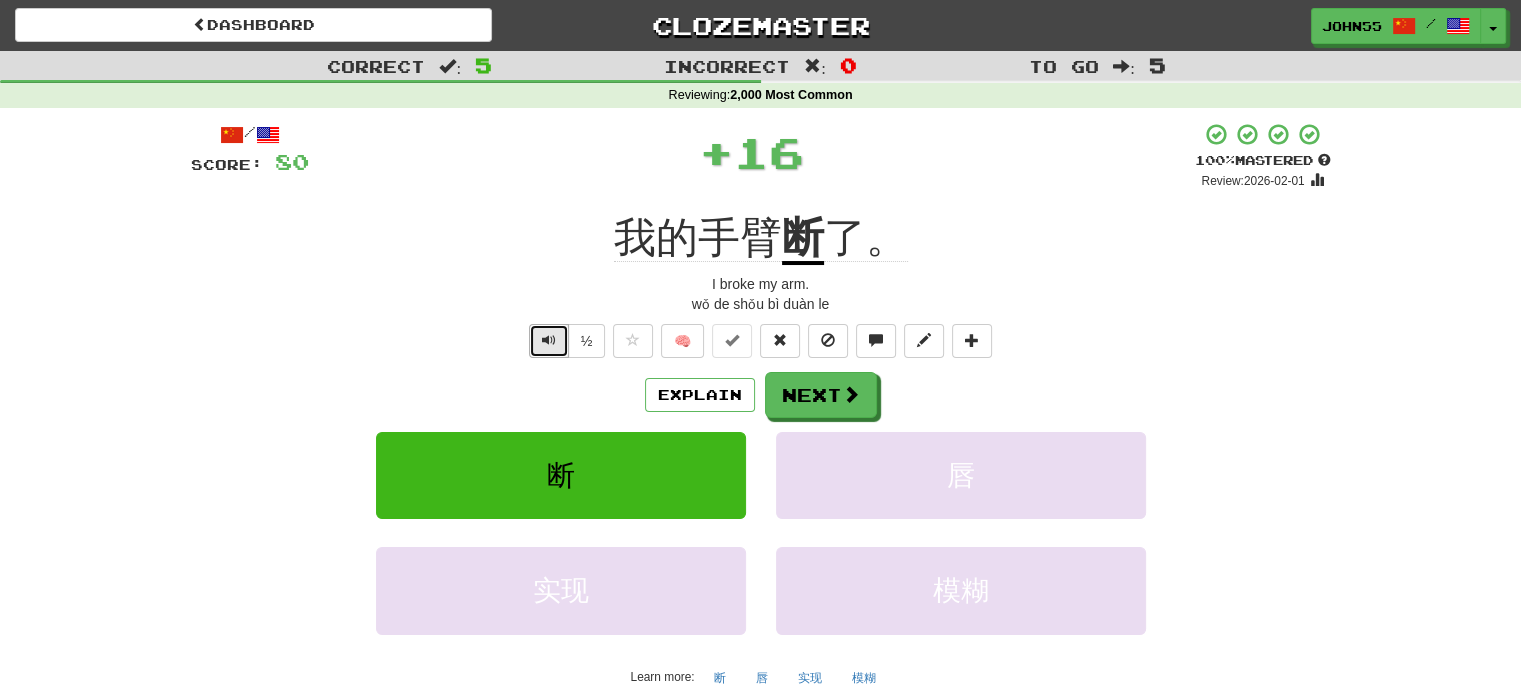 click at bounding box center [549, 340] 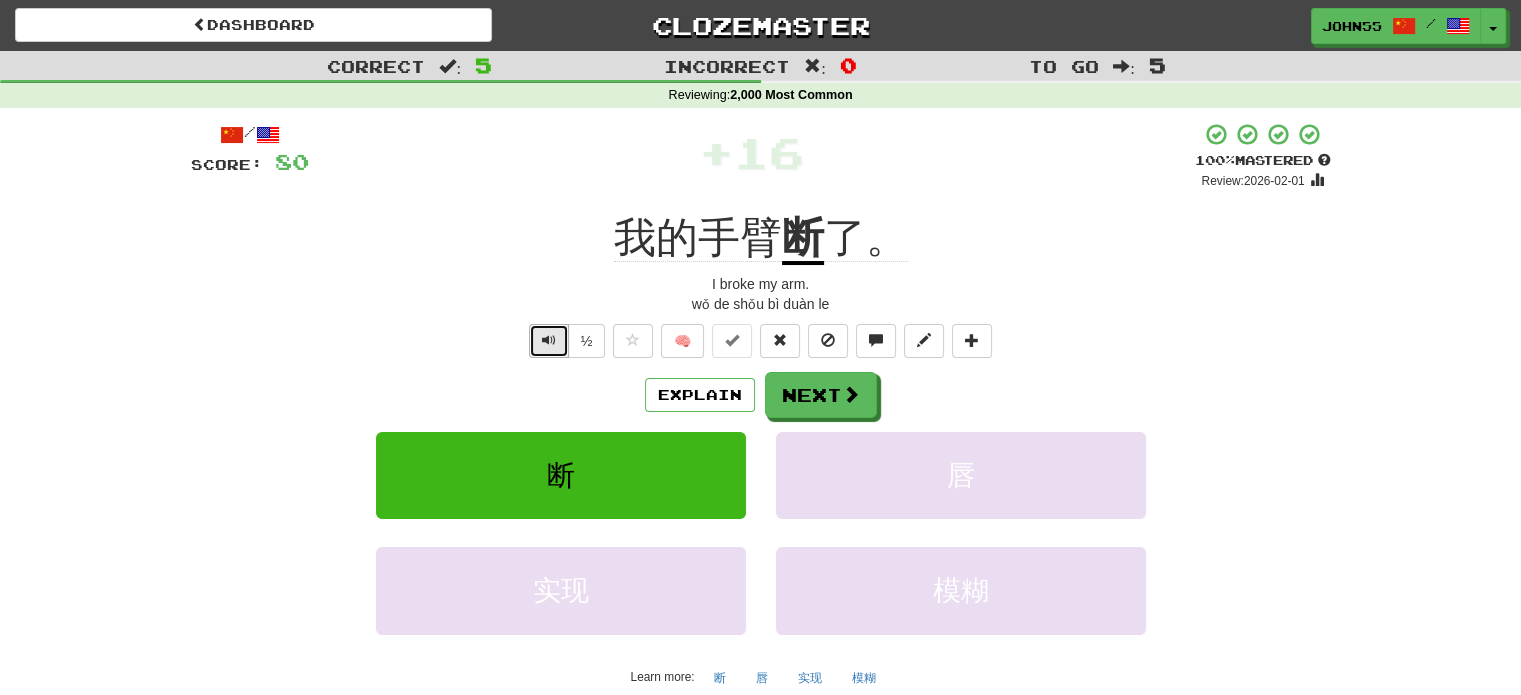 click at bounding box center (549, 340) 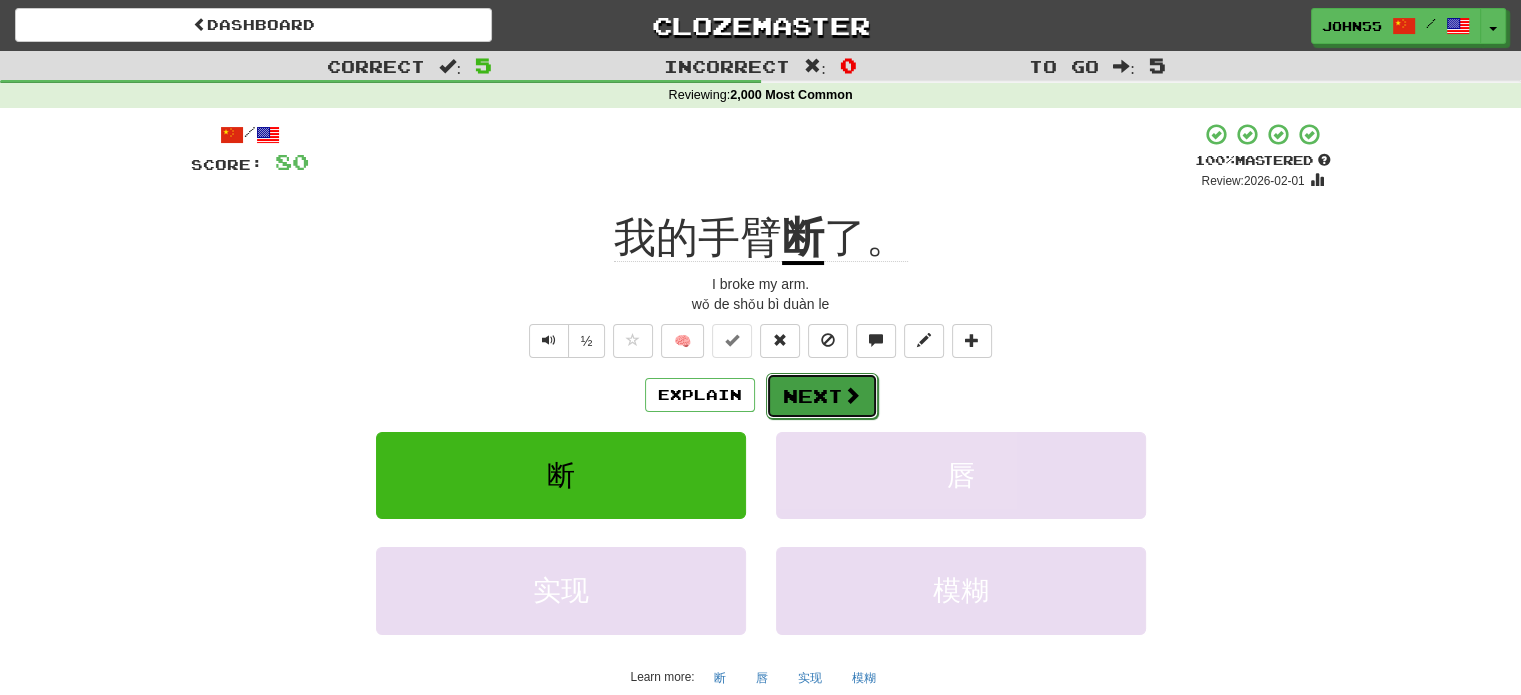 click at bounding box center [852, 395] 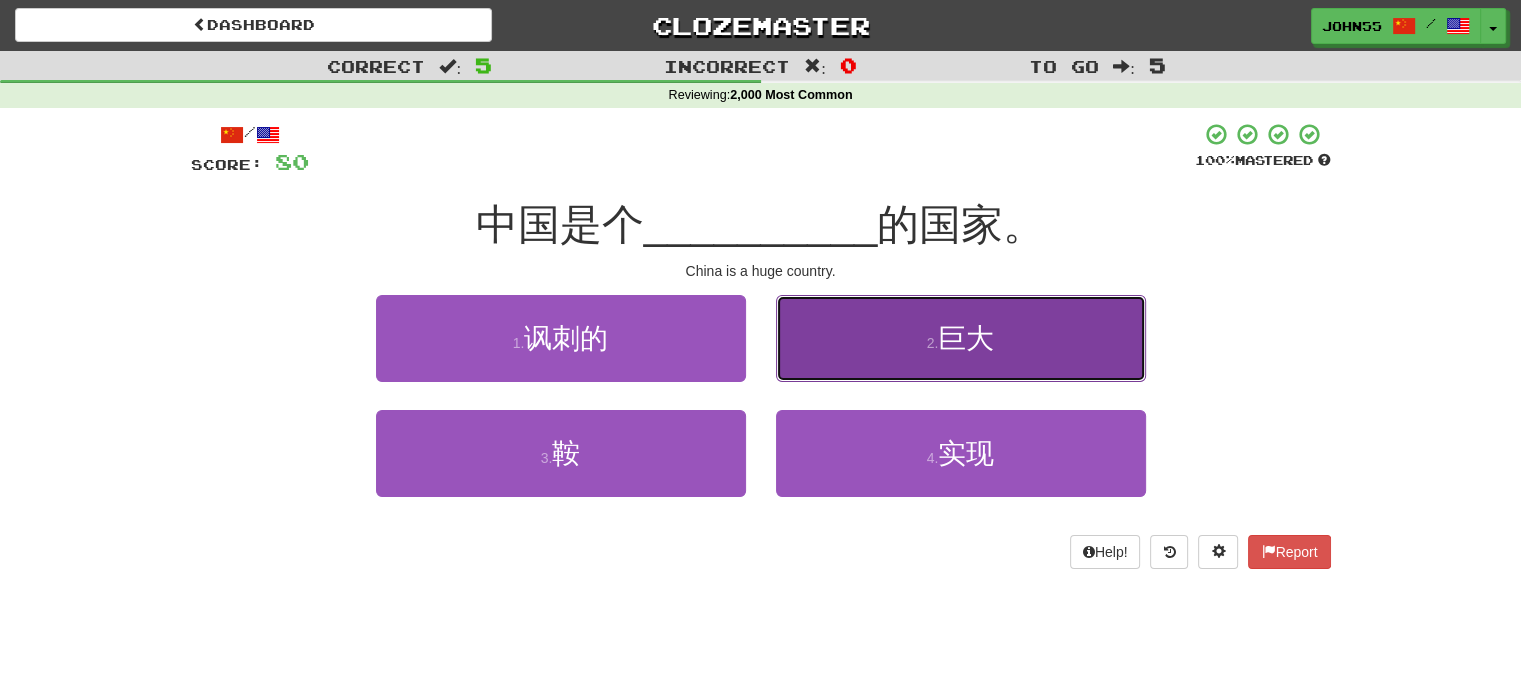 click on "2 .  巨大" at bounding box center (961, 338) 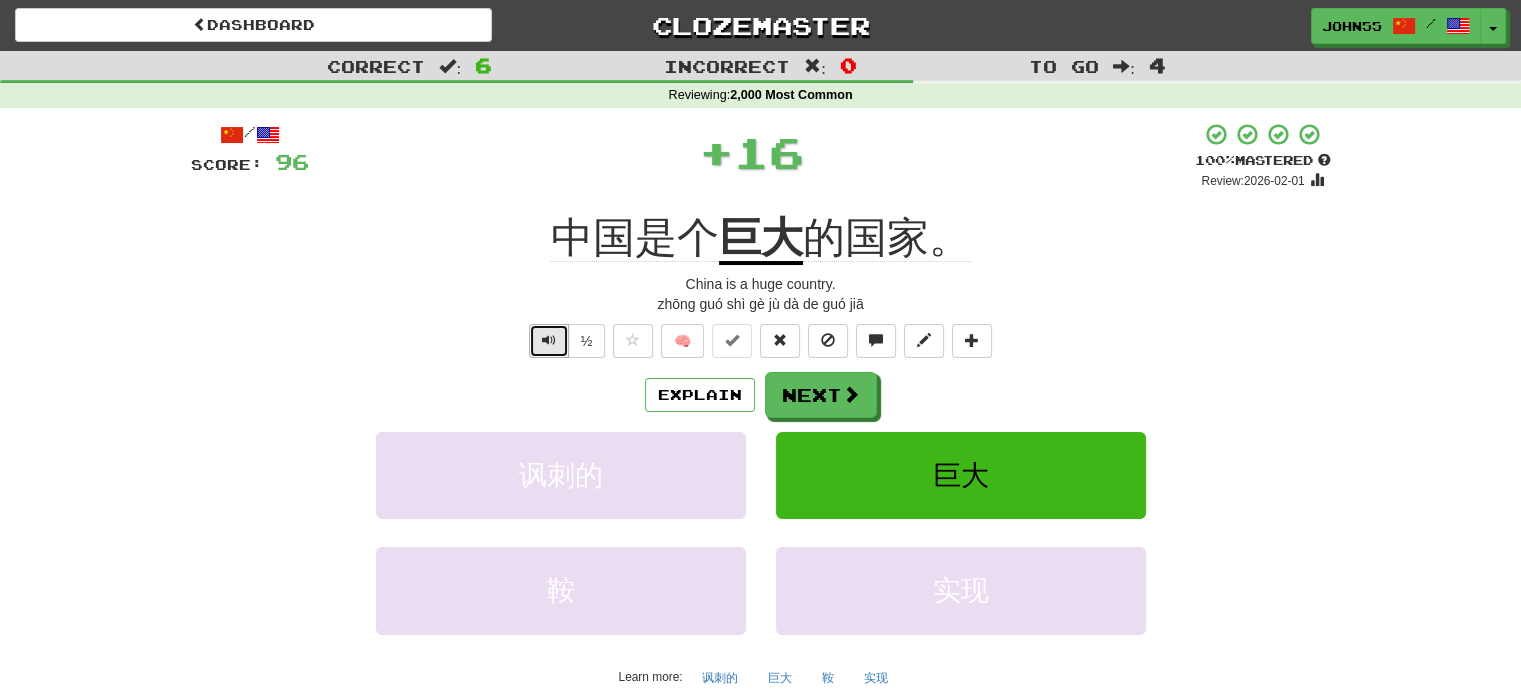 click at bounding box center (549, 341) 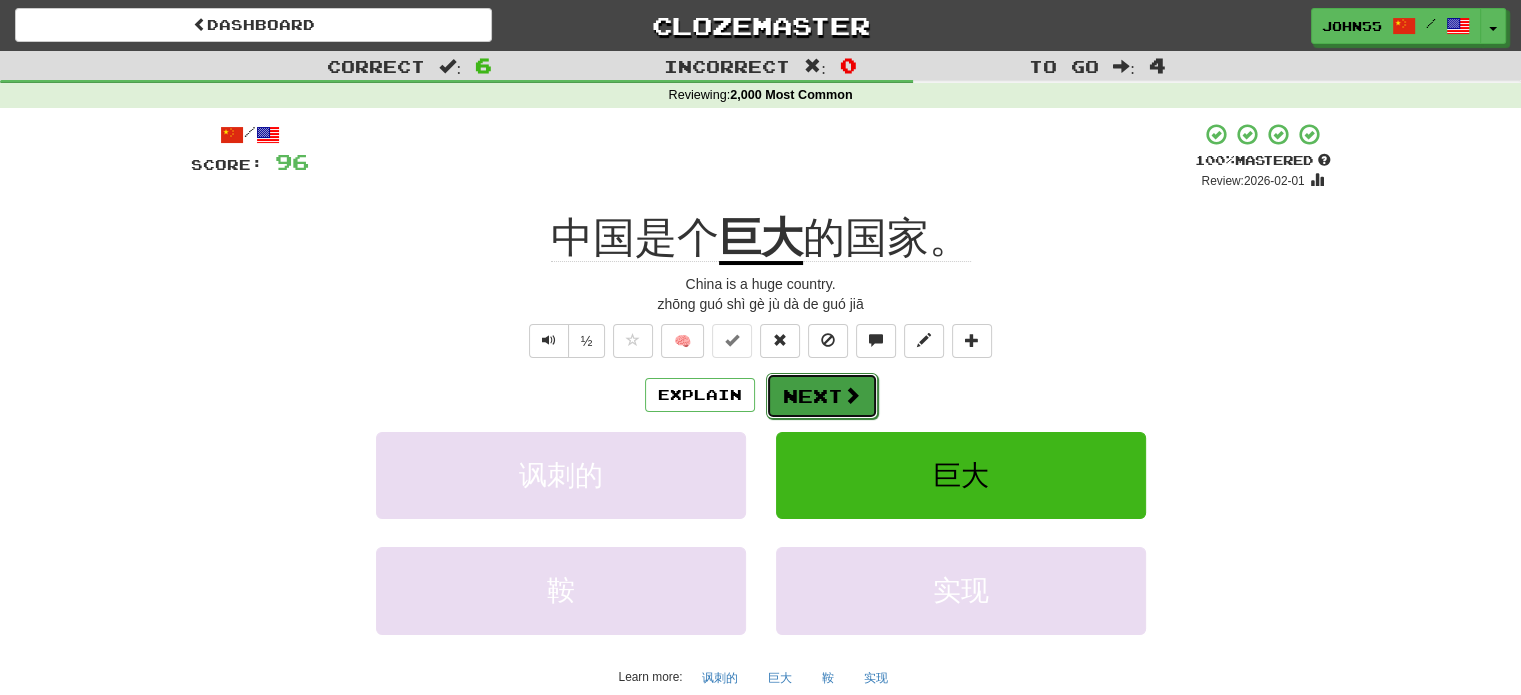 click at bounding box center (852, 395) 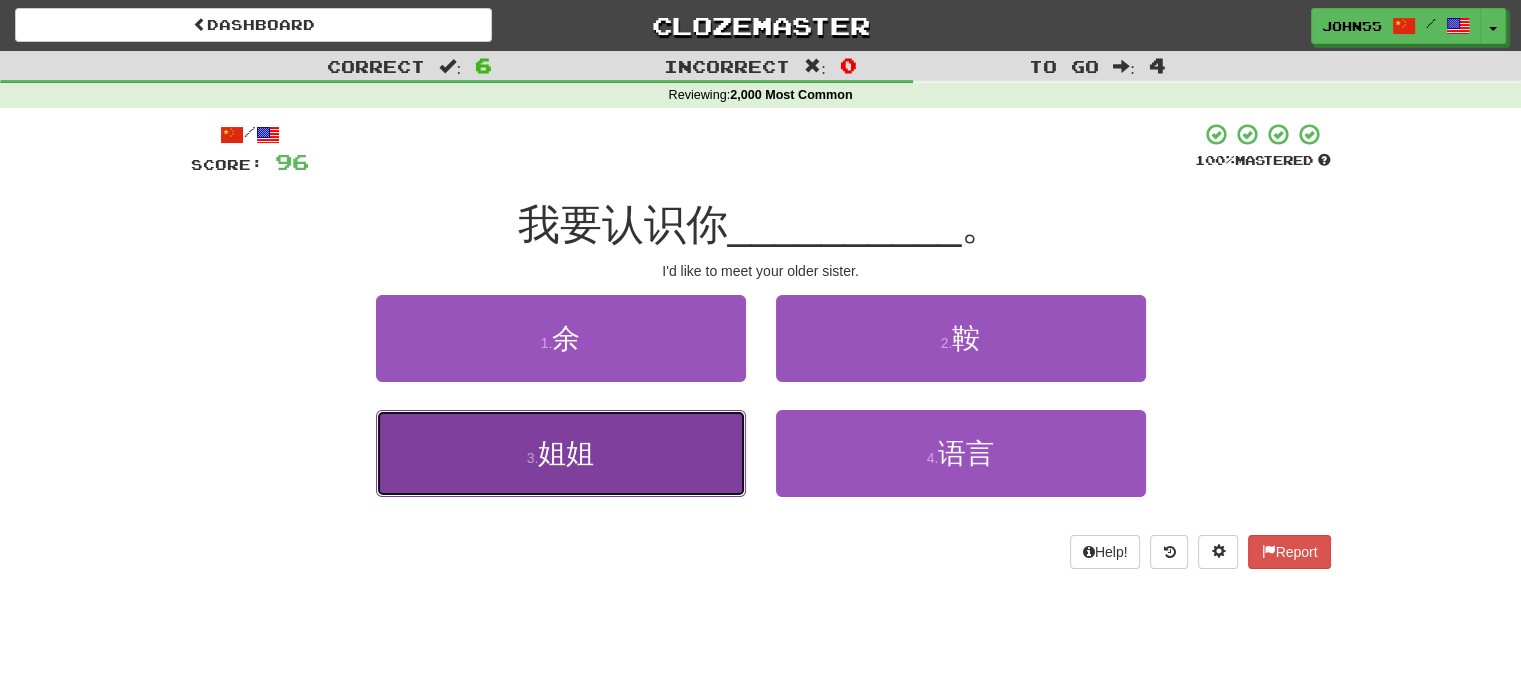 click on "3 .  姐姐" at bounding box center [561, 453] 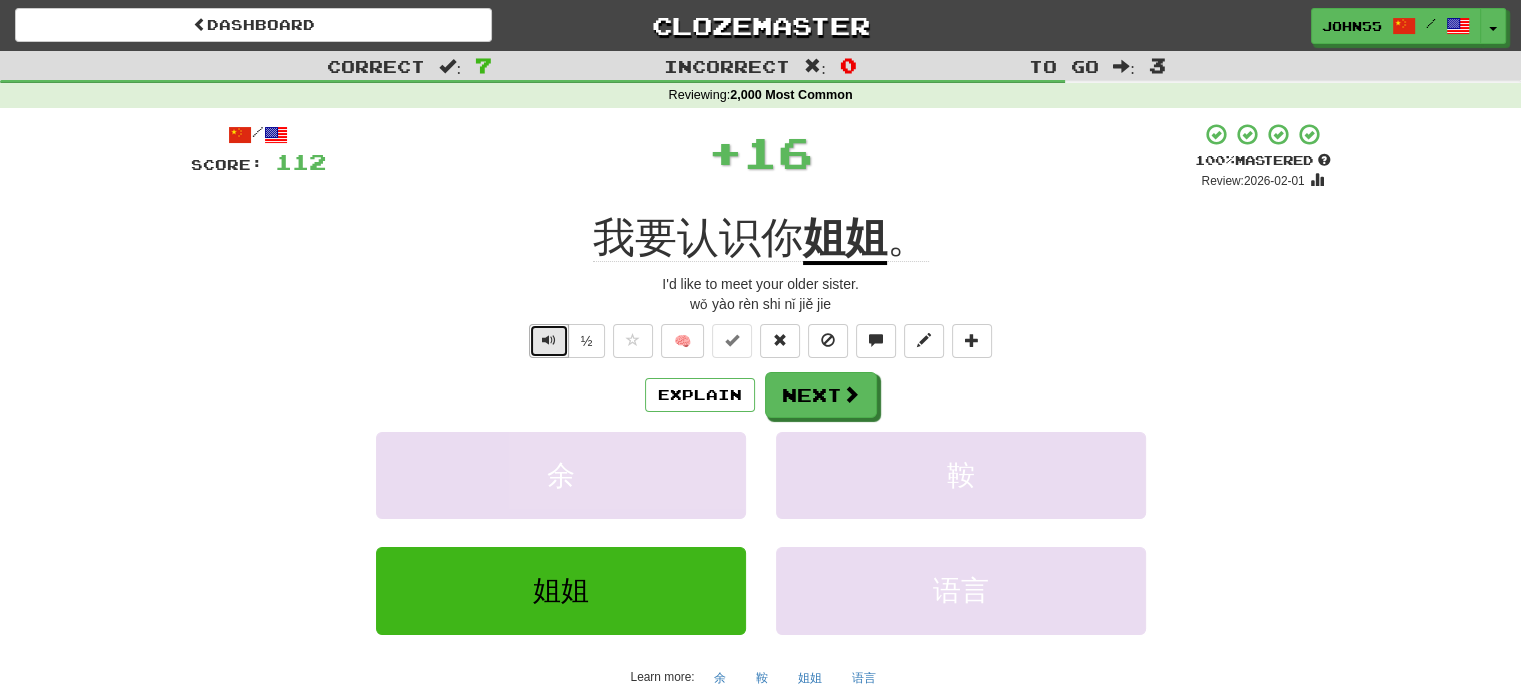click at bounding box center (549, 340) 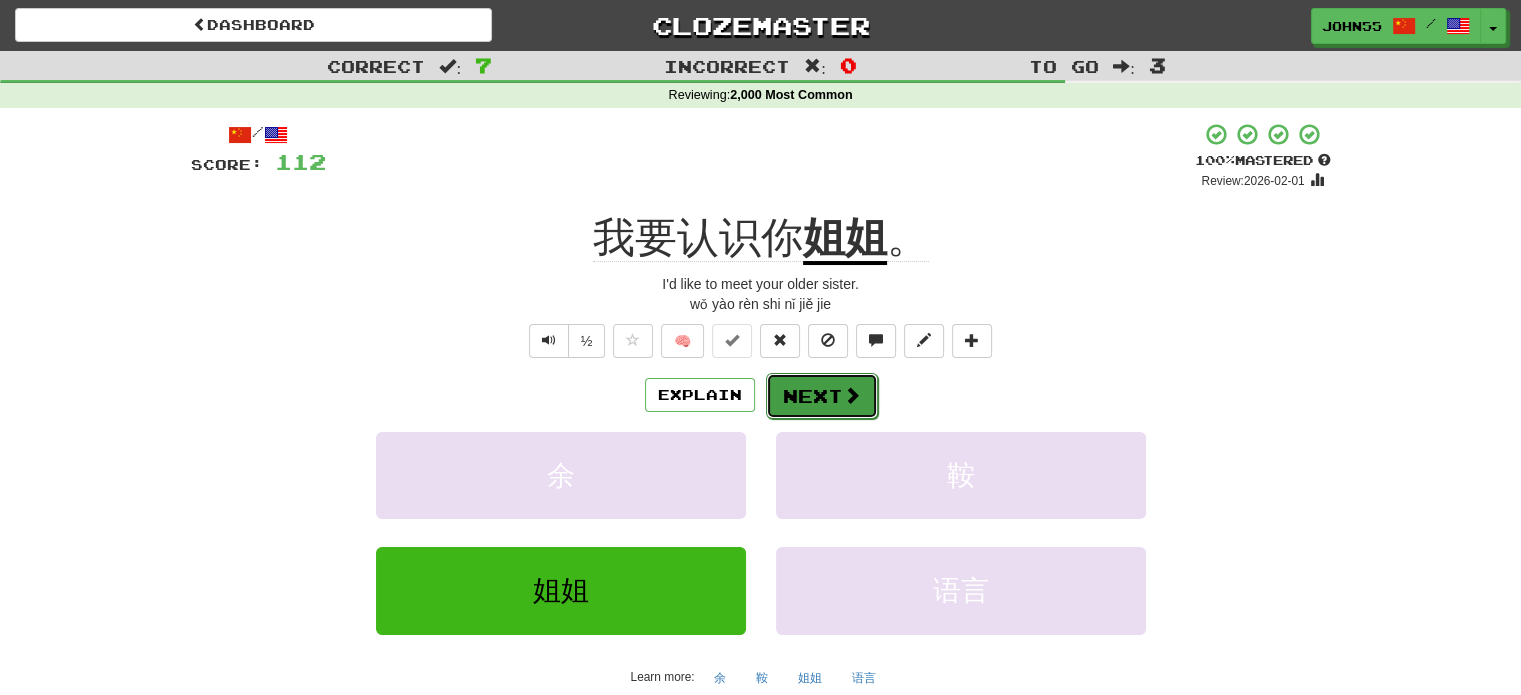 click on "Next" at bounding box center [822, 396] 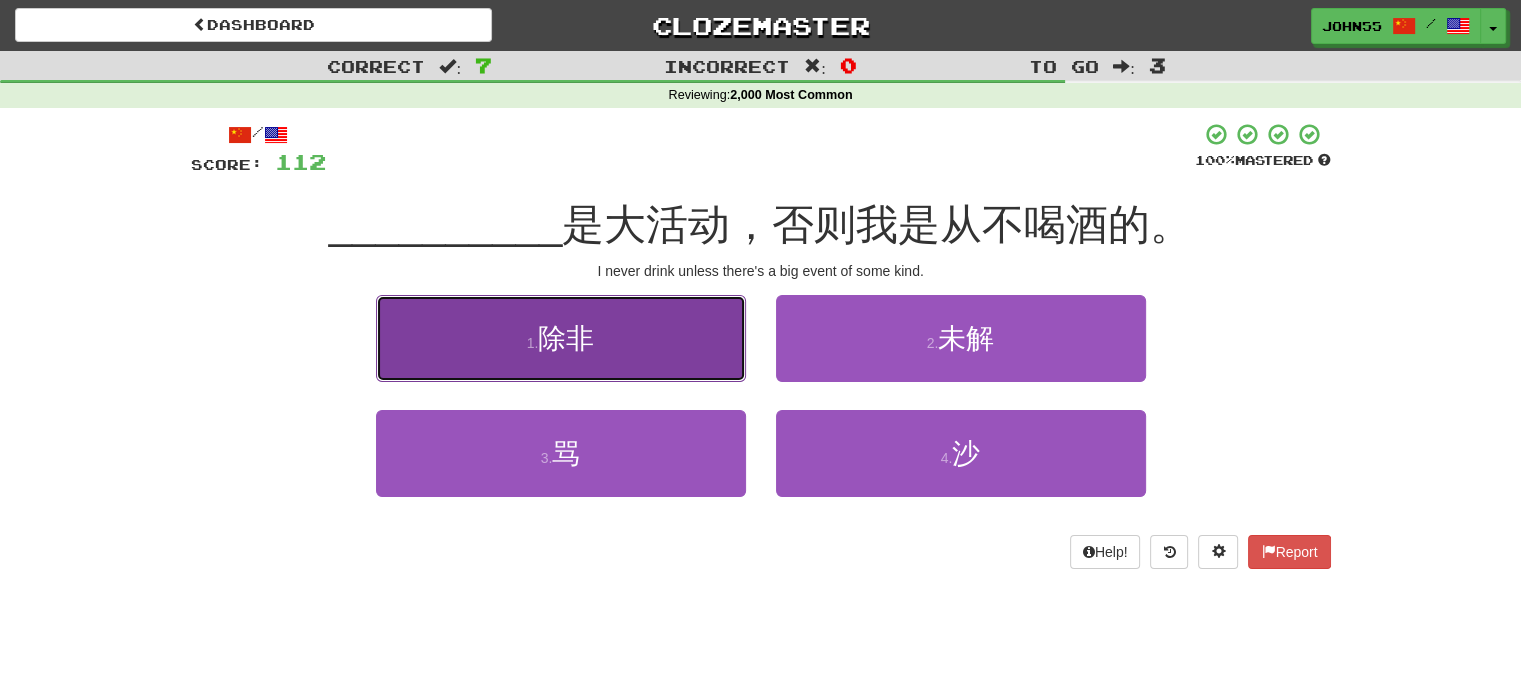 click on "除非" at bounding box center (566, 338) 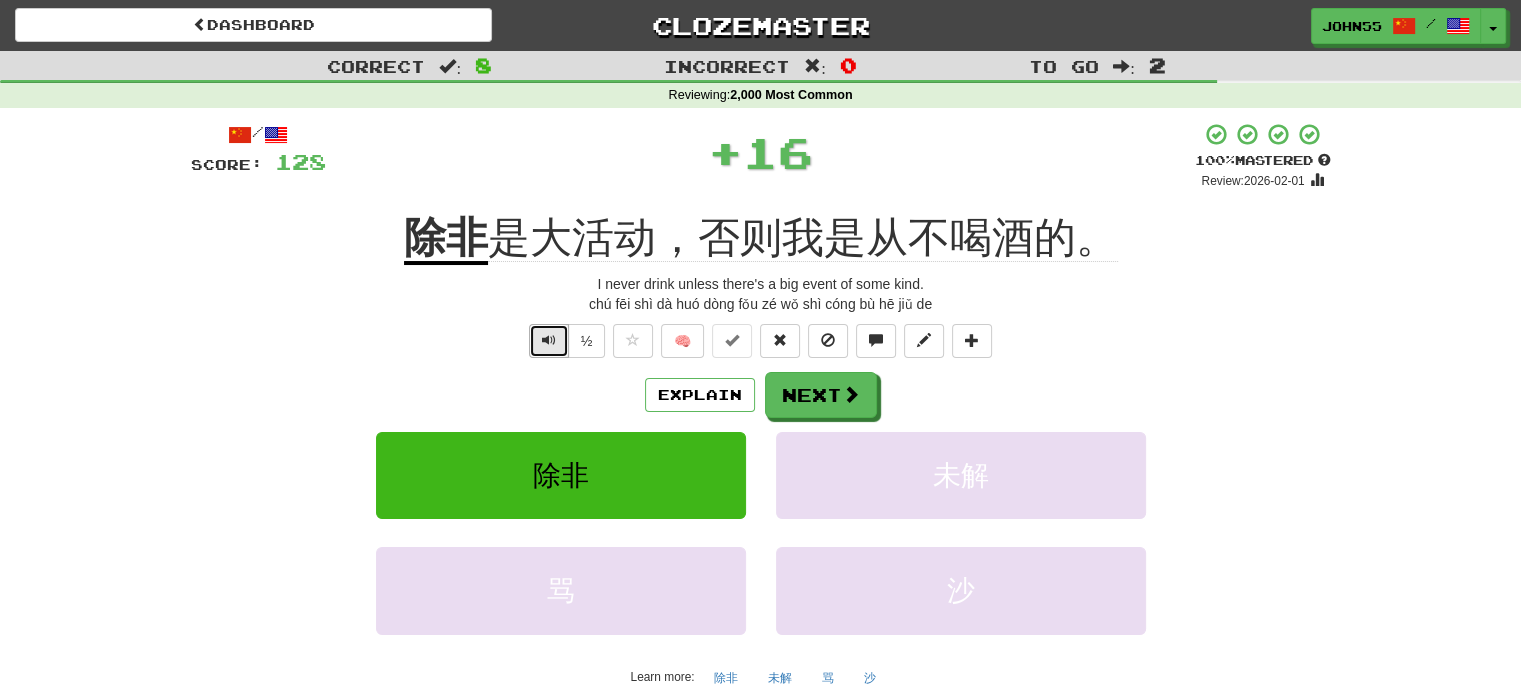 click at bounding box center (549, 340) 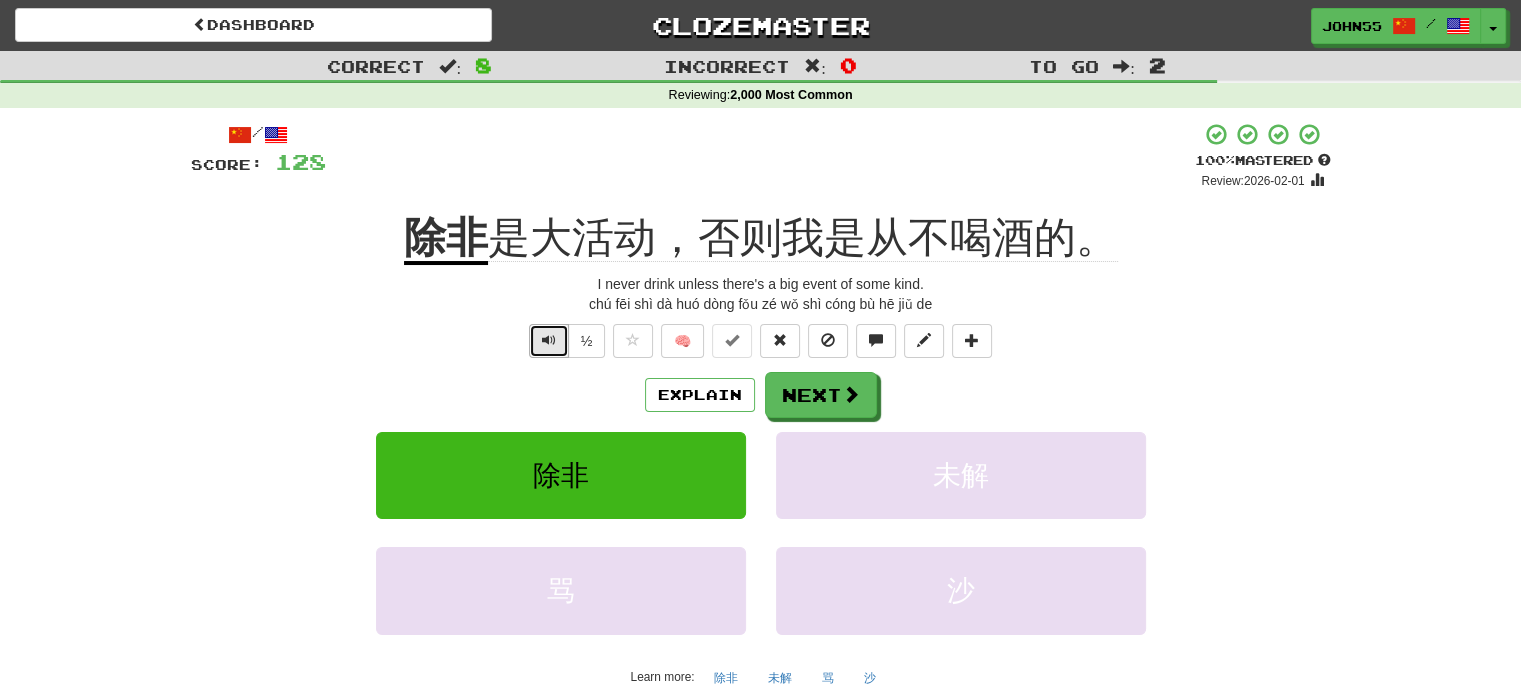 click at bounding box center (549, 340) 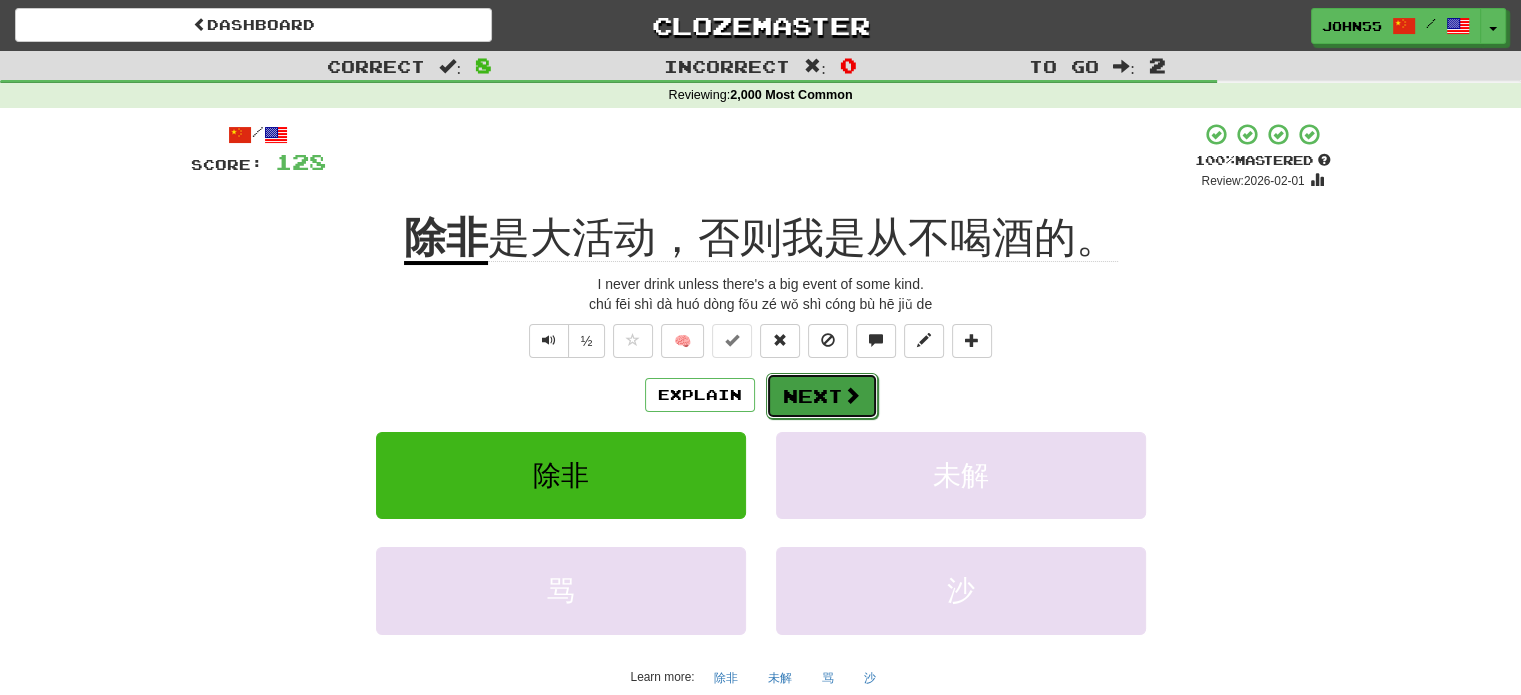click on "Next" at bounding box center (822, 396) 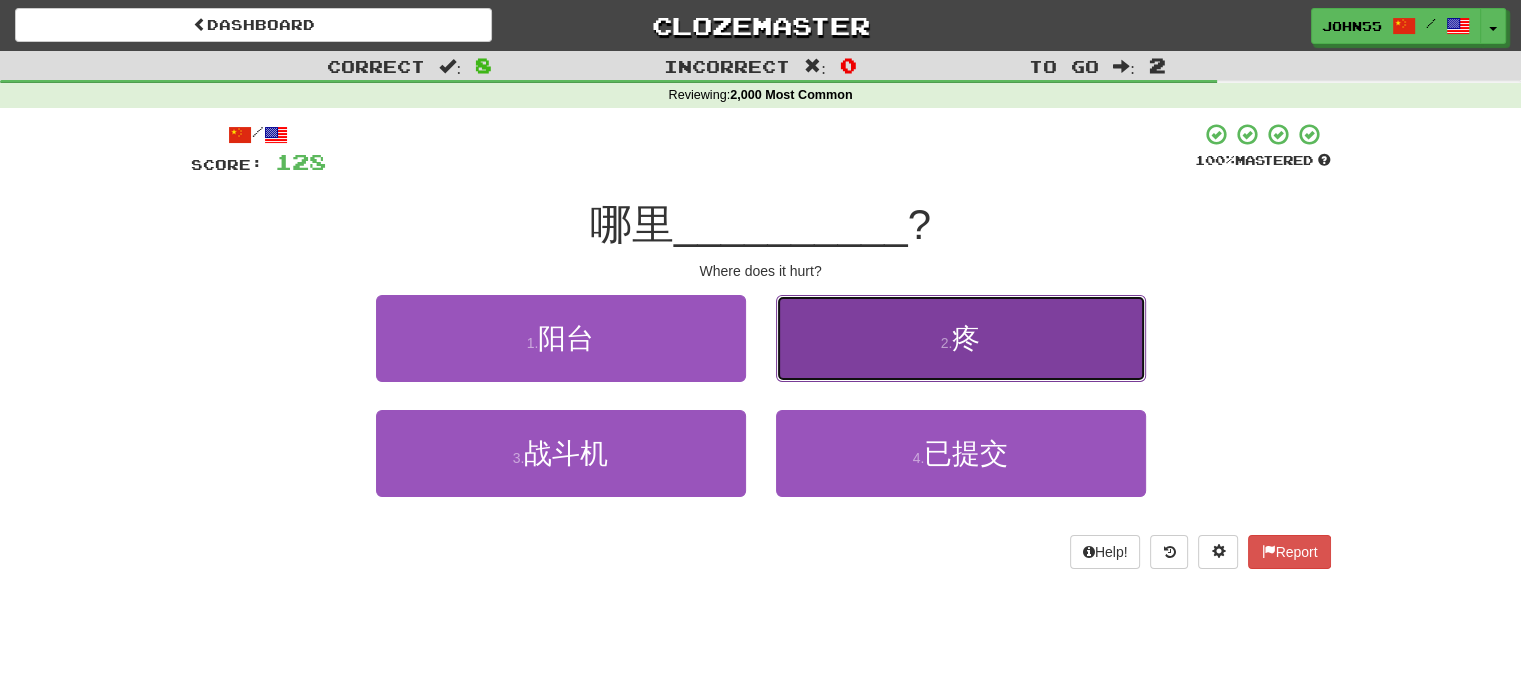 click on "2 .  疼" at bounding box center [961, 338] 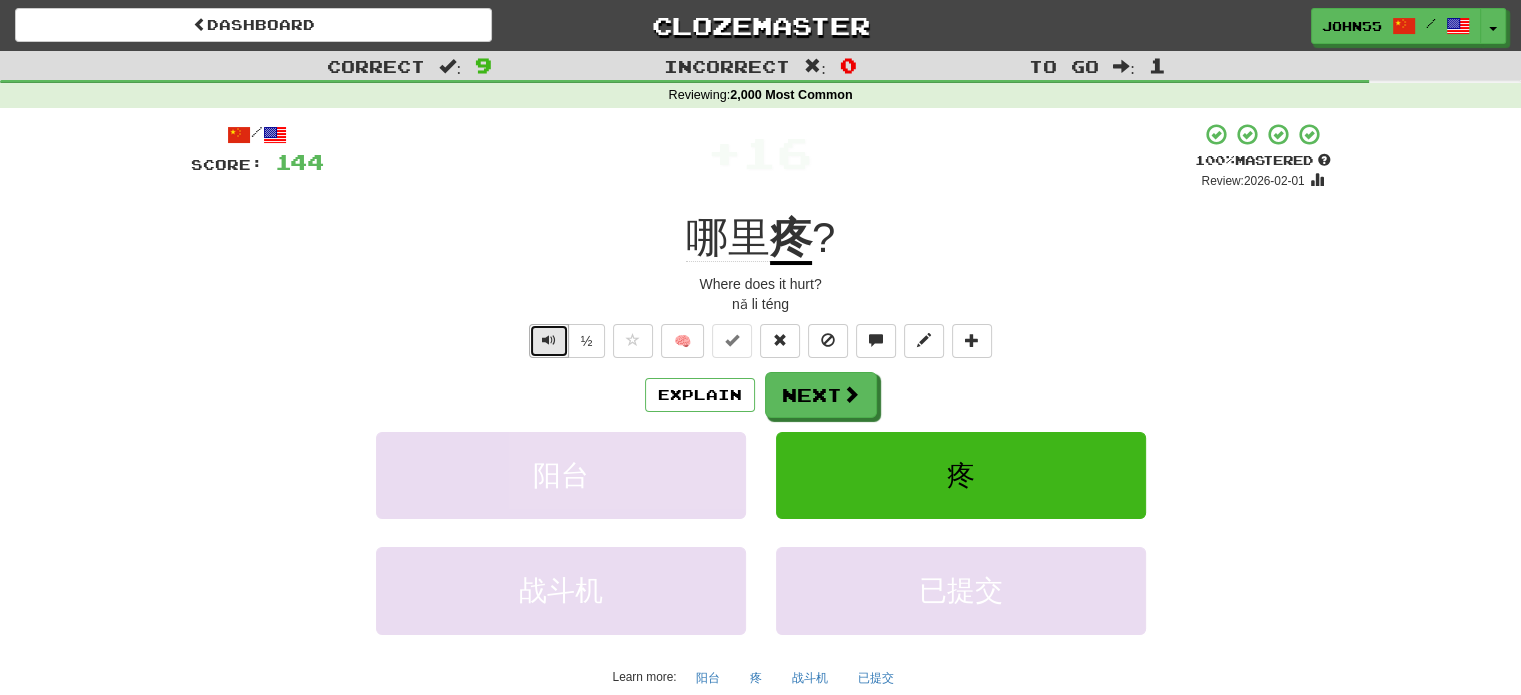 click at bounding box center (549, 340) 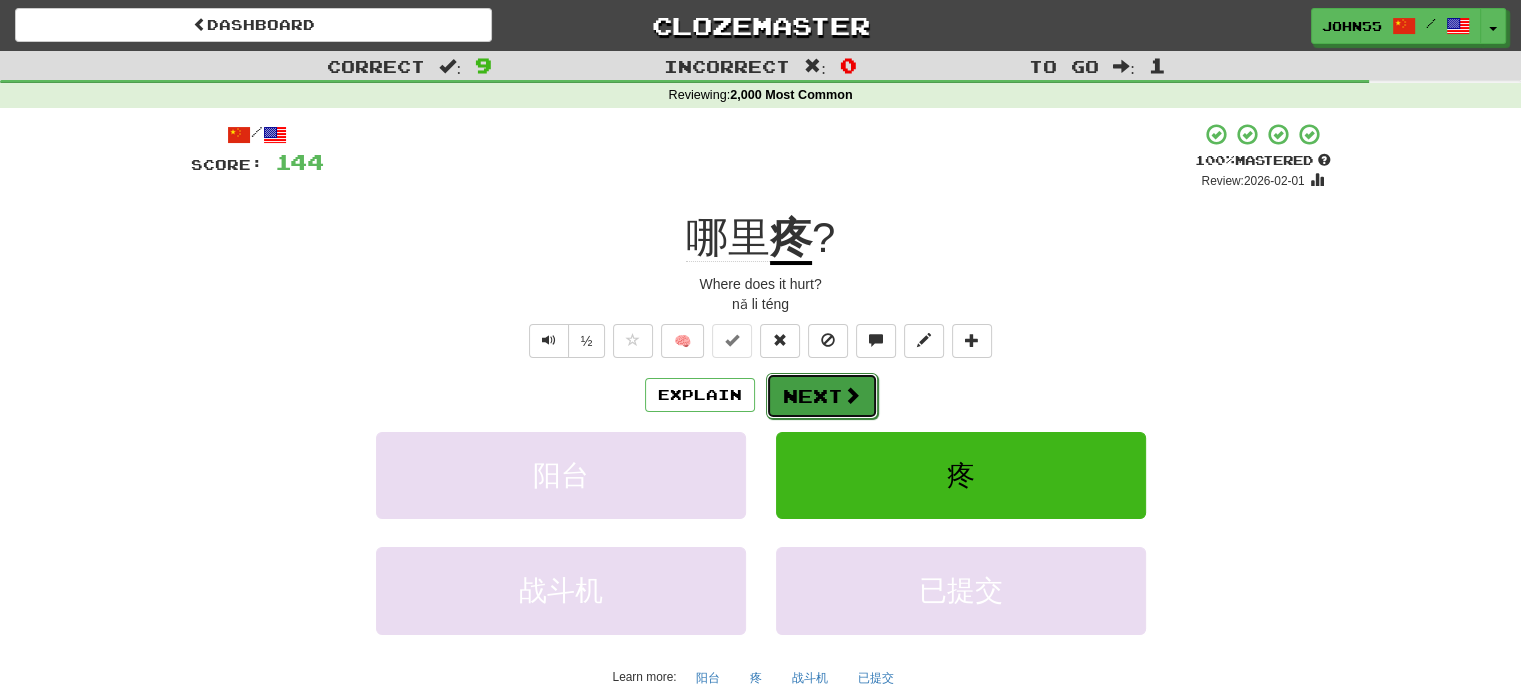 click on "Next" at bounding box center (822, 396) 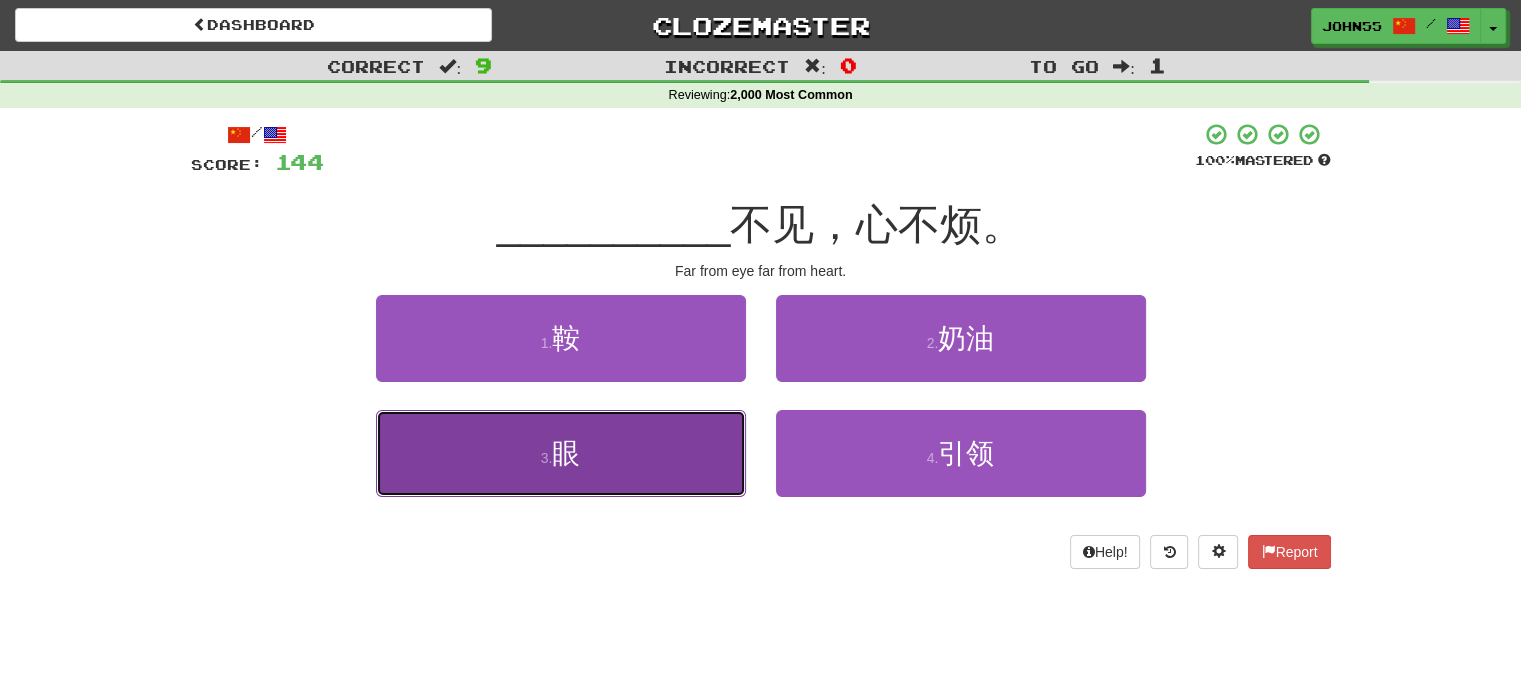 click on "3 .  眼" at bounding box center [561, 453] 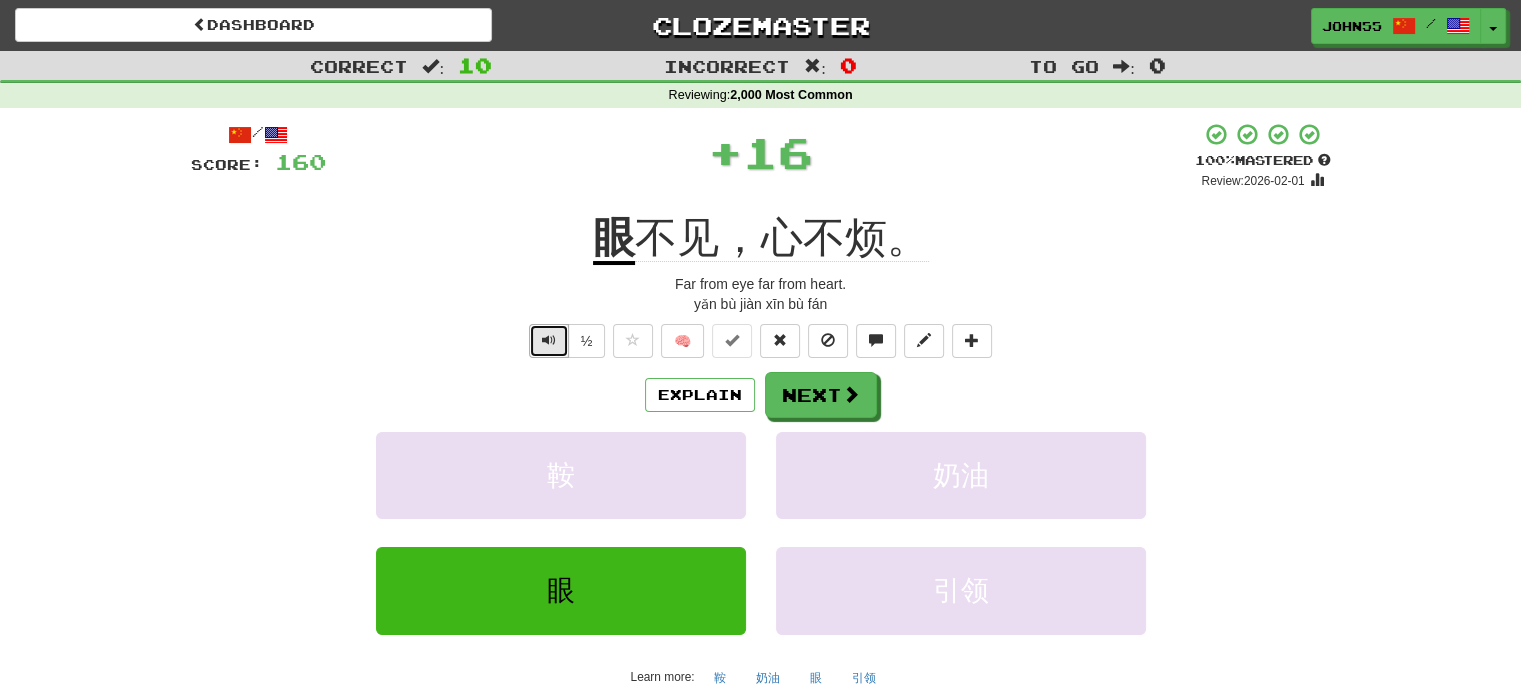 click at bounding box center (549, 340) 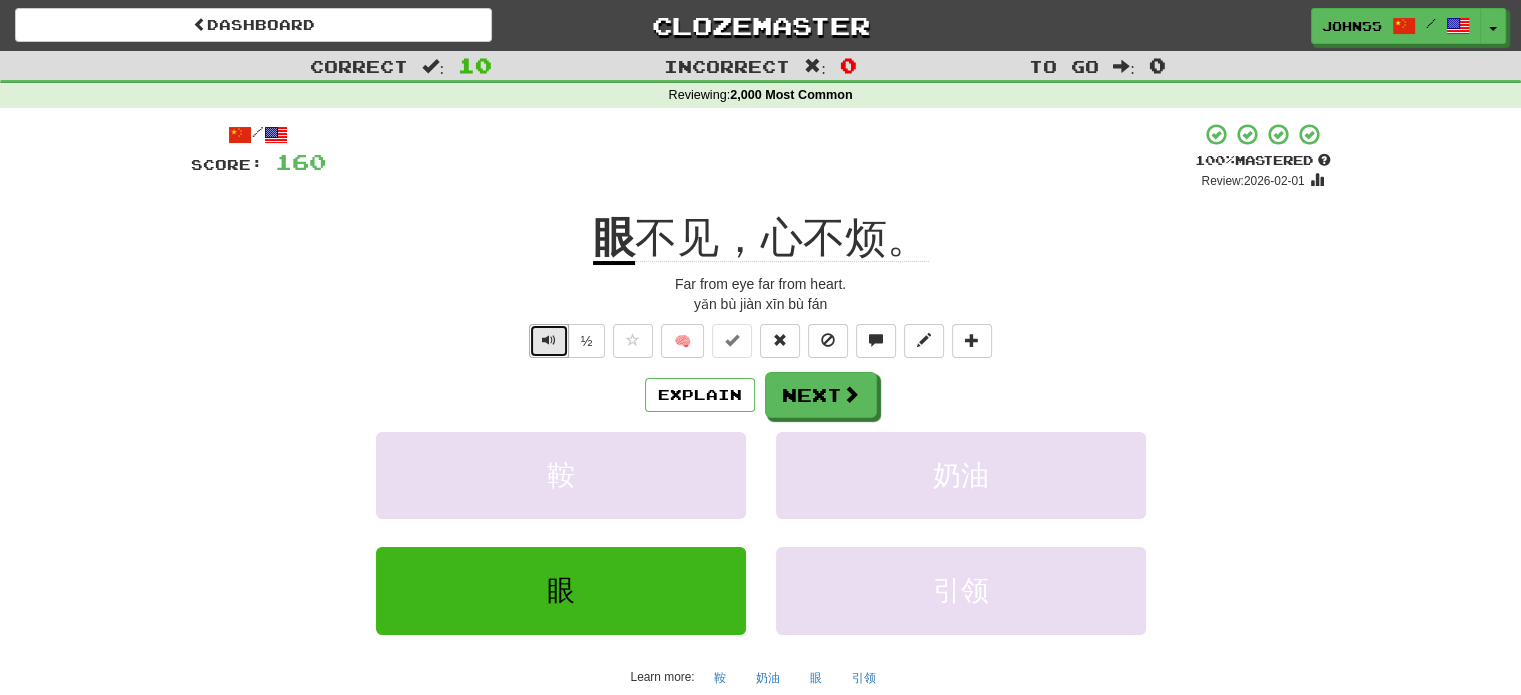 click at bounding box center [549, 340] 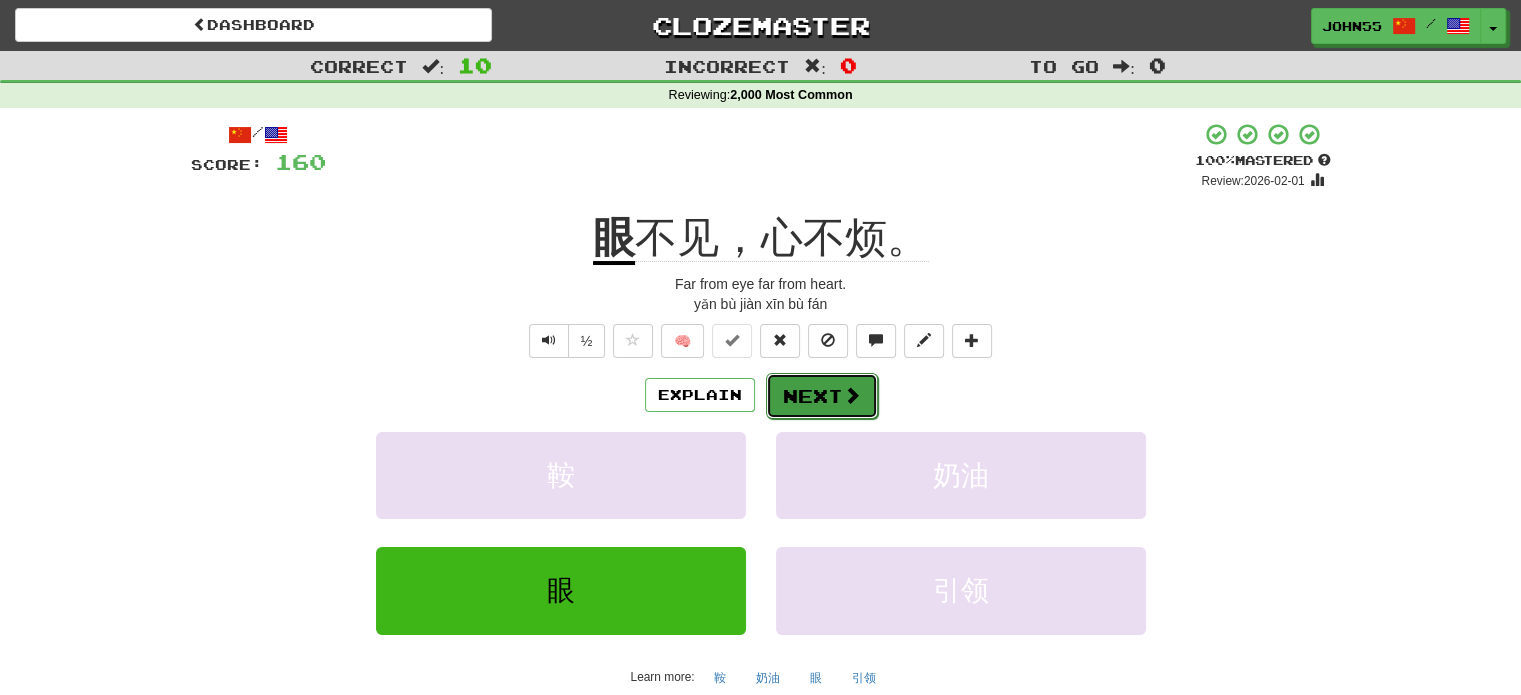 click on "Next" at bounding box center (822, 396) 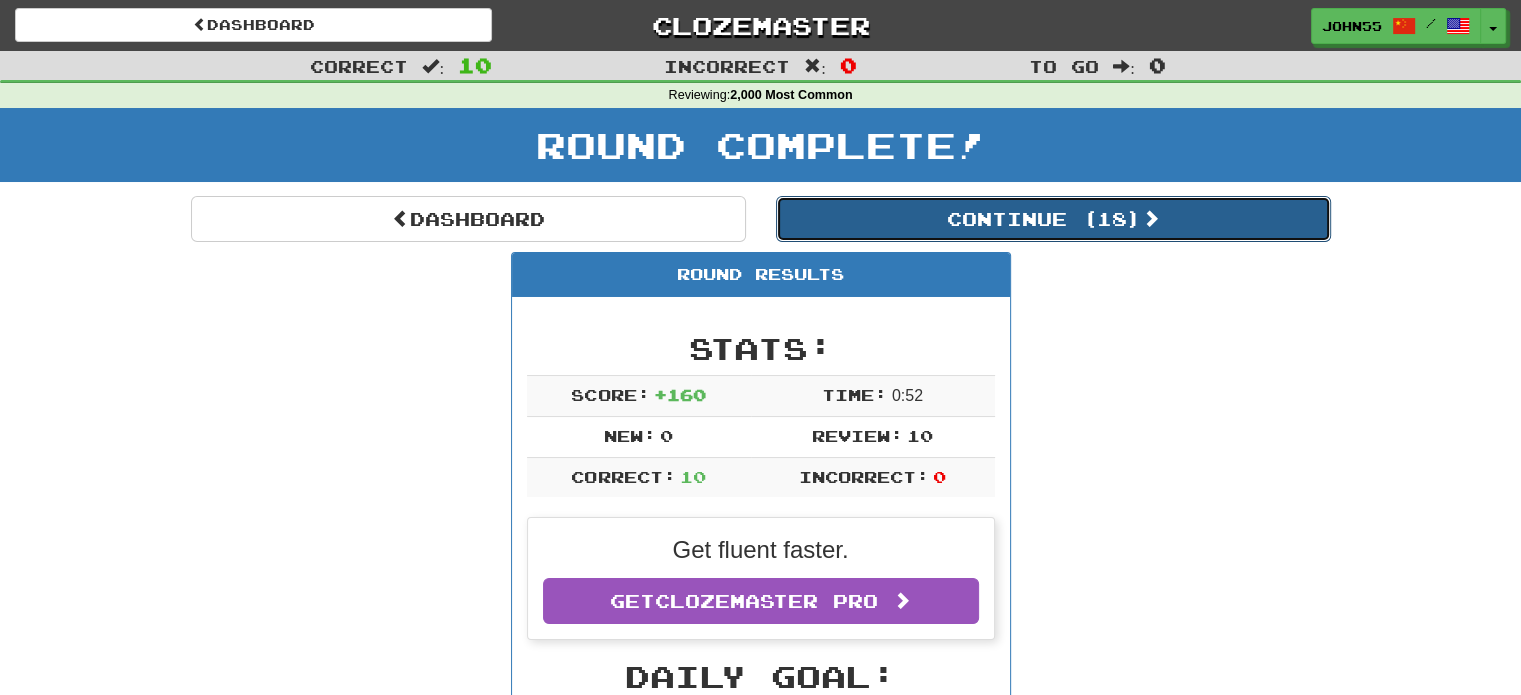 click on "Continue ( 18 )" at bounding box center (1053, 219) 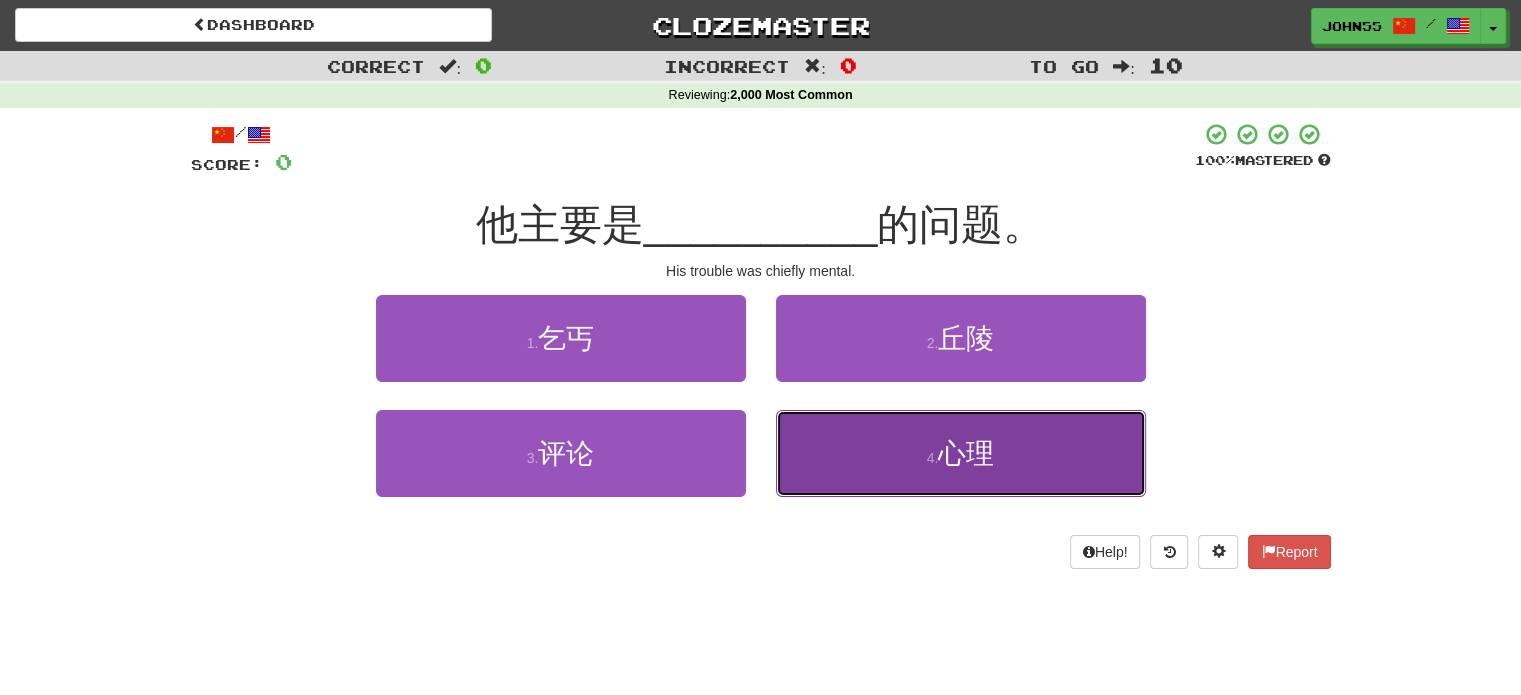 click on "心理" at bounding box center [966, 453] 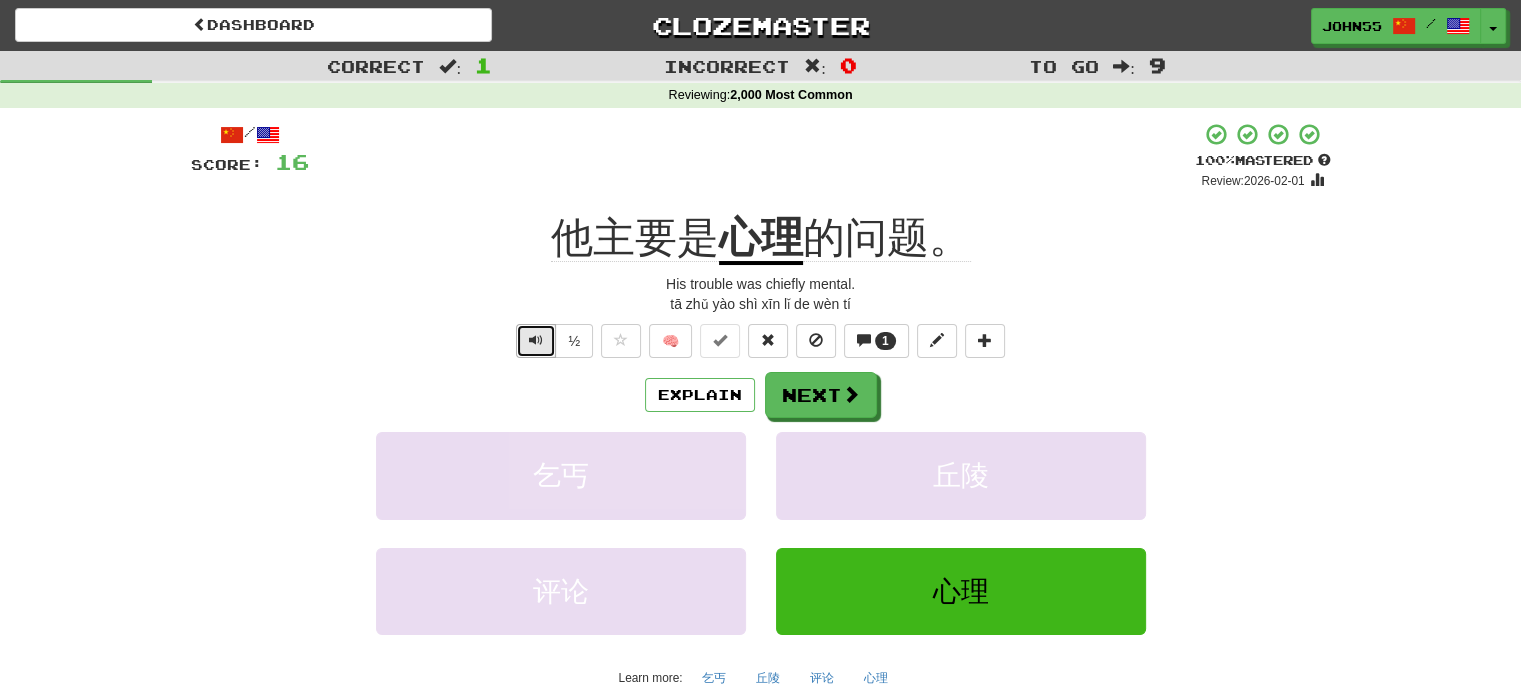 click at bounding box center [536, 340] 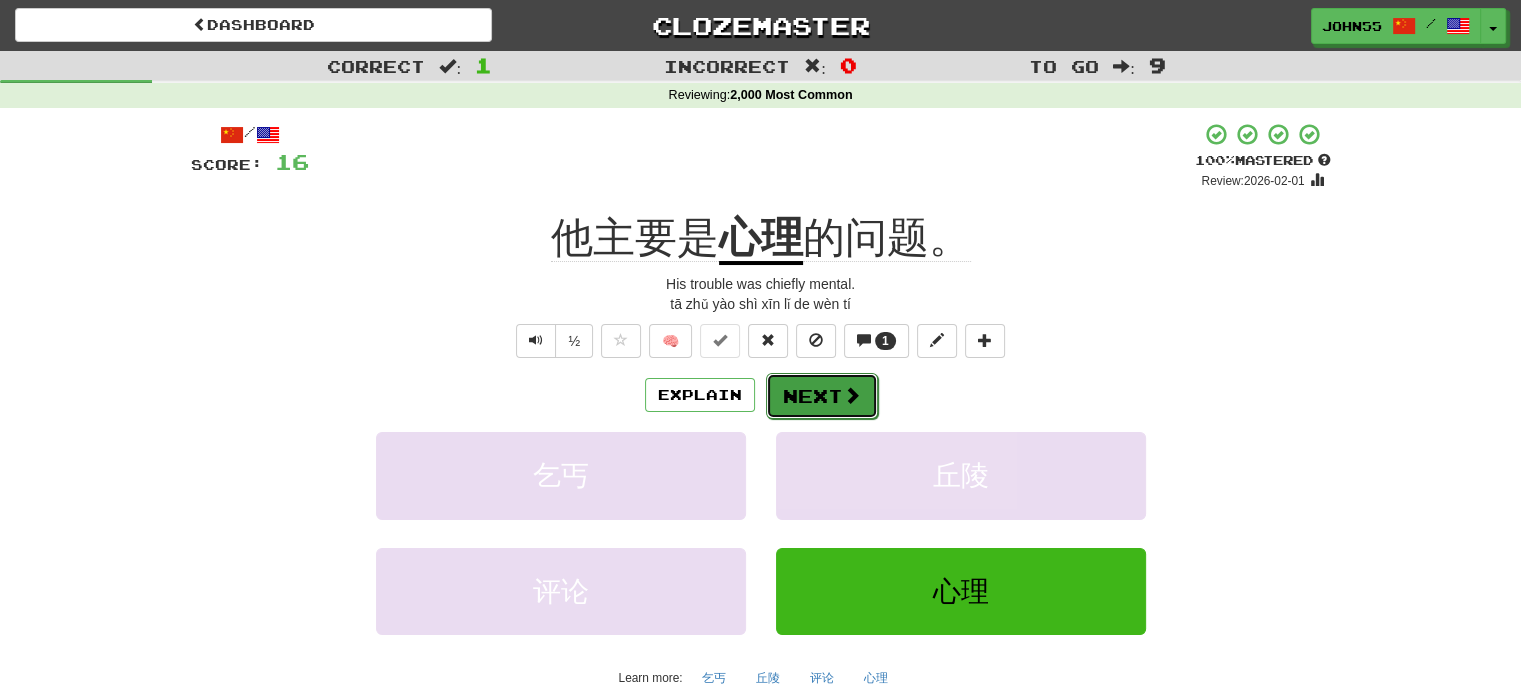 click on "Next" at bounding box center (822, 396) 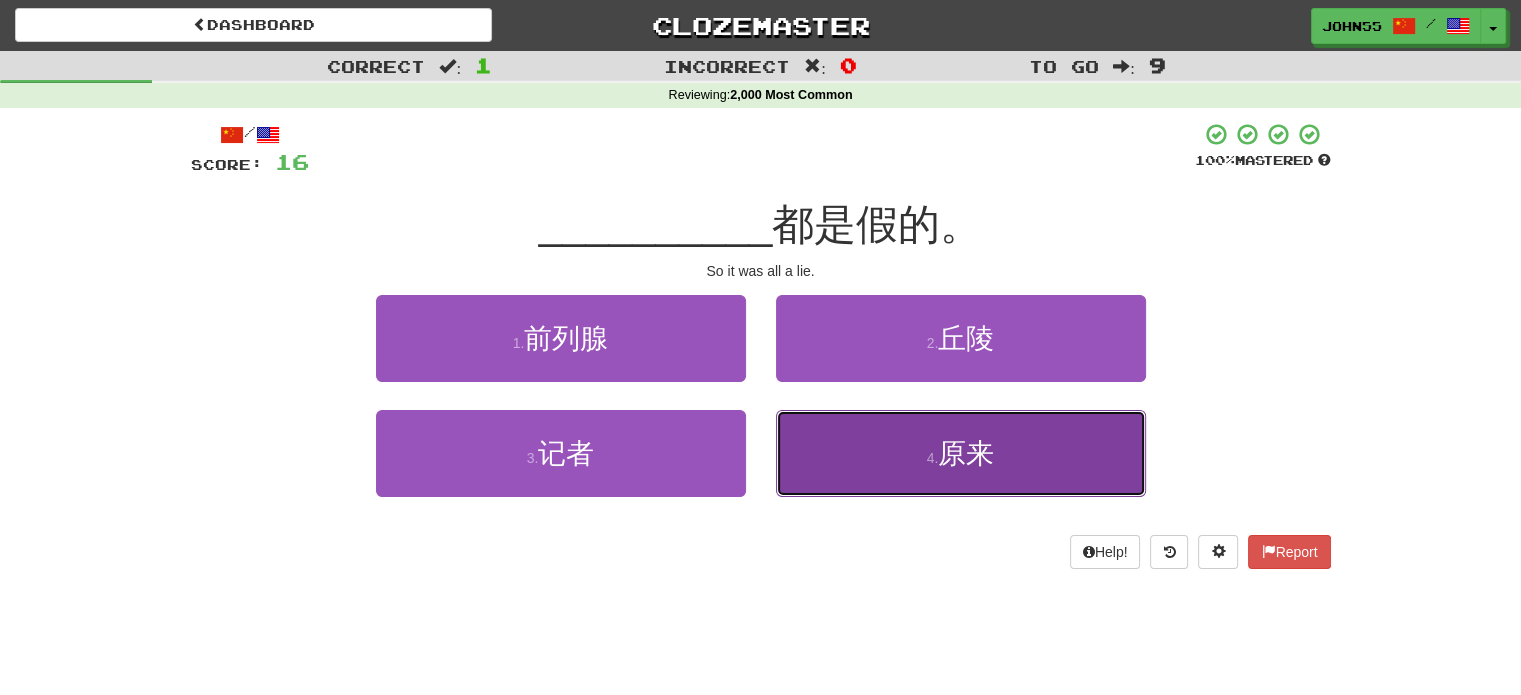 click on "原来" at bounding box center [966, 453] 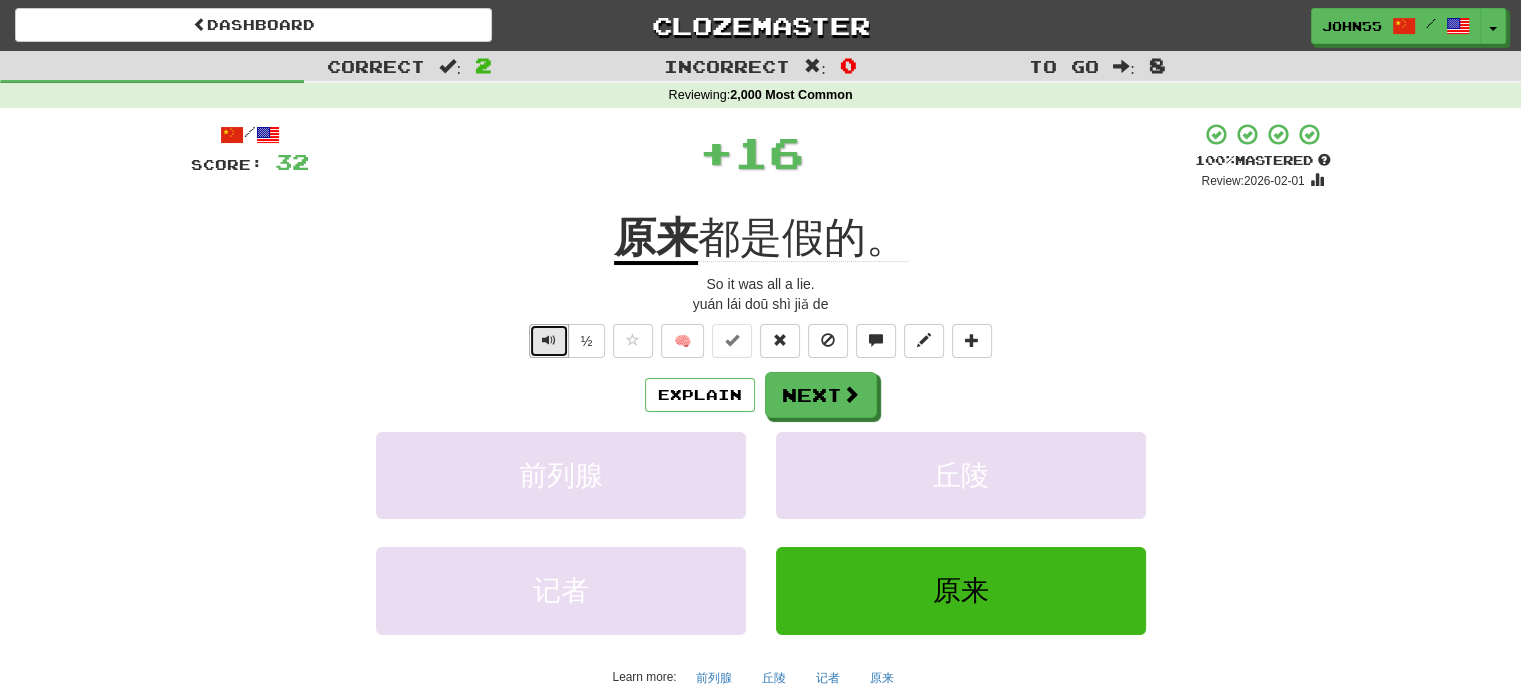 click at bounding box center [549, 341] 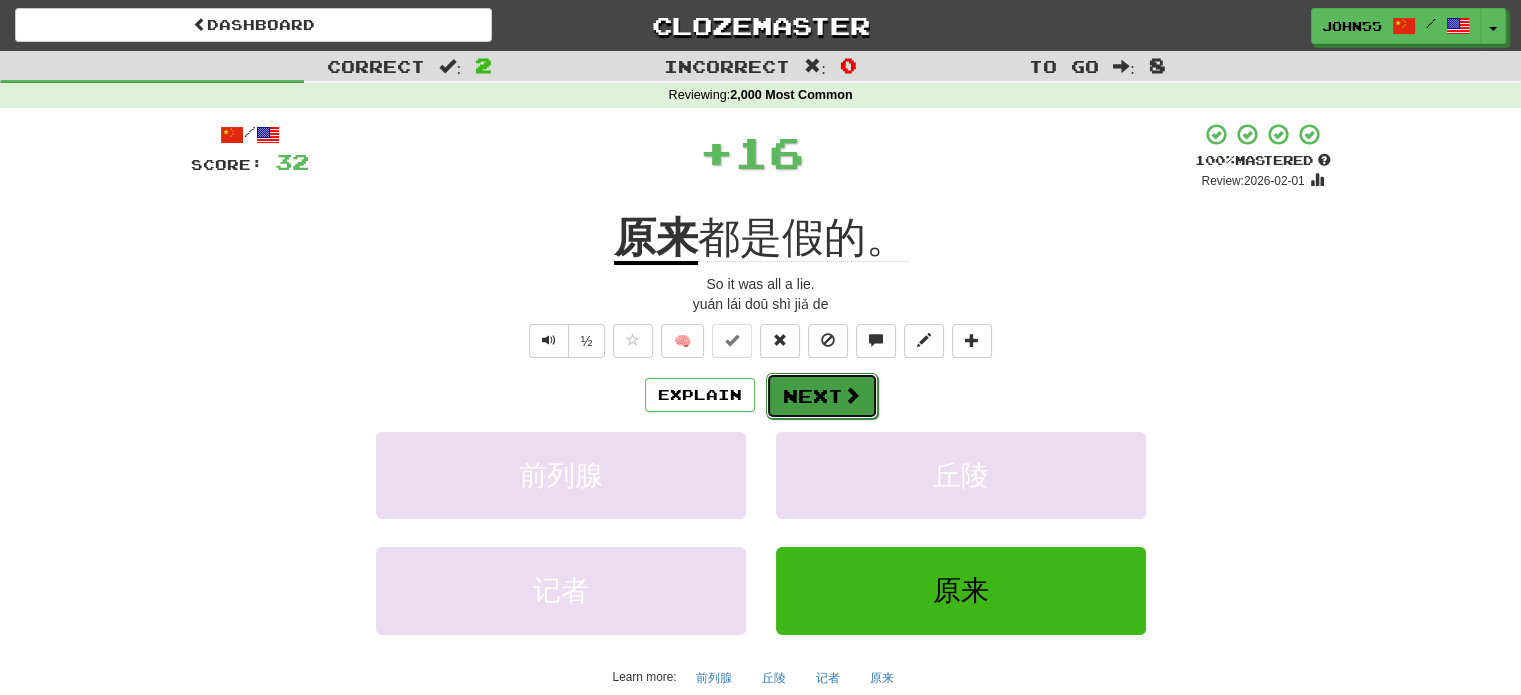 click on "Next" at bounding box center (822, 396) 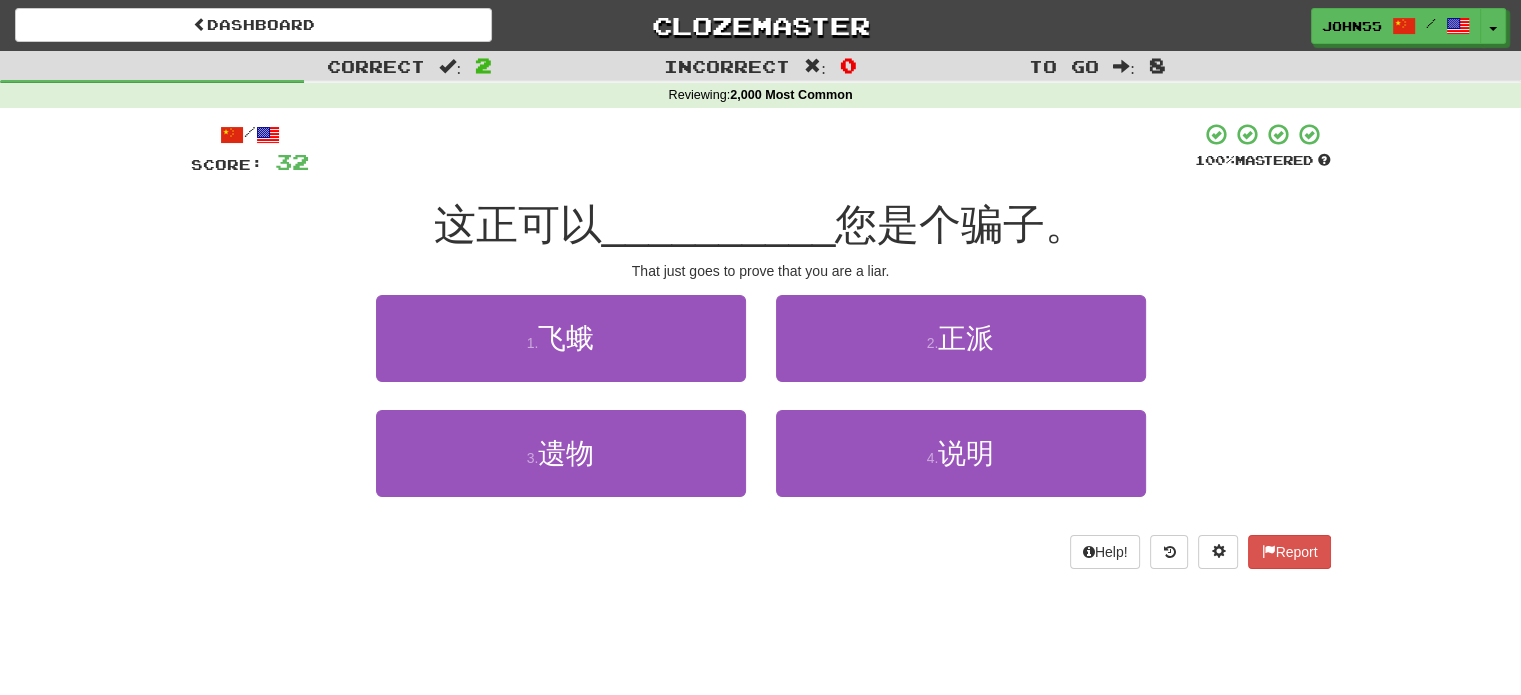 click on "4 .  说明" at bounding box center [961, 467] 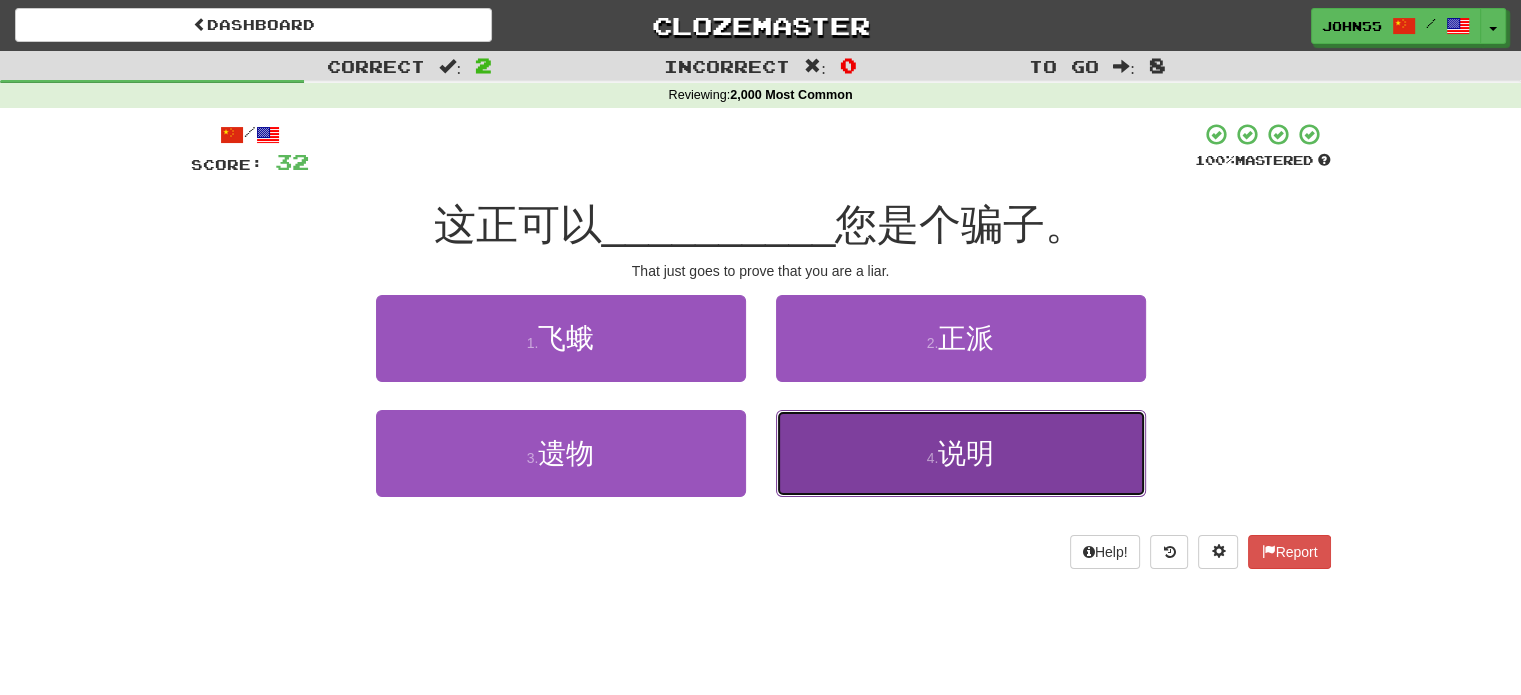 click on "说明" at bounding box center (966, 453) 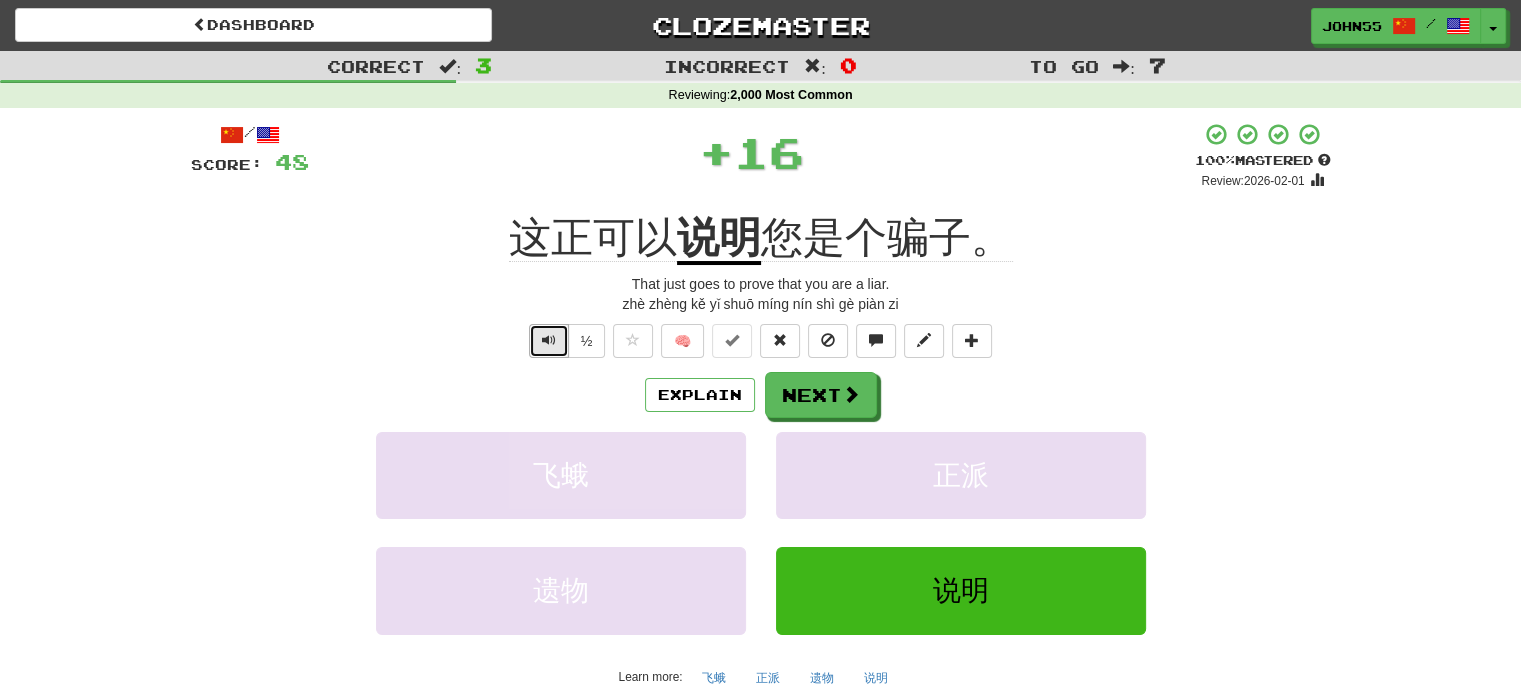 click at bounding box center (549, 340) 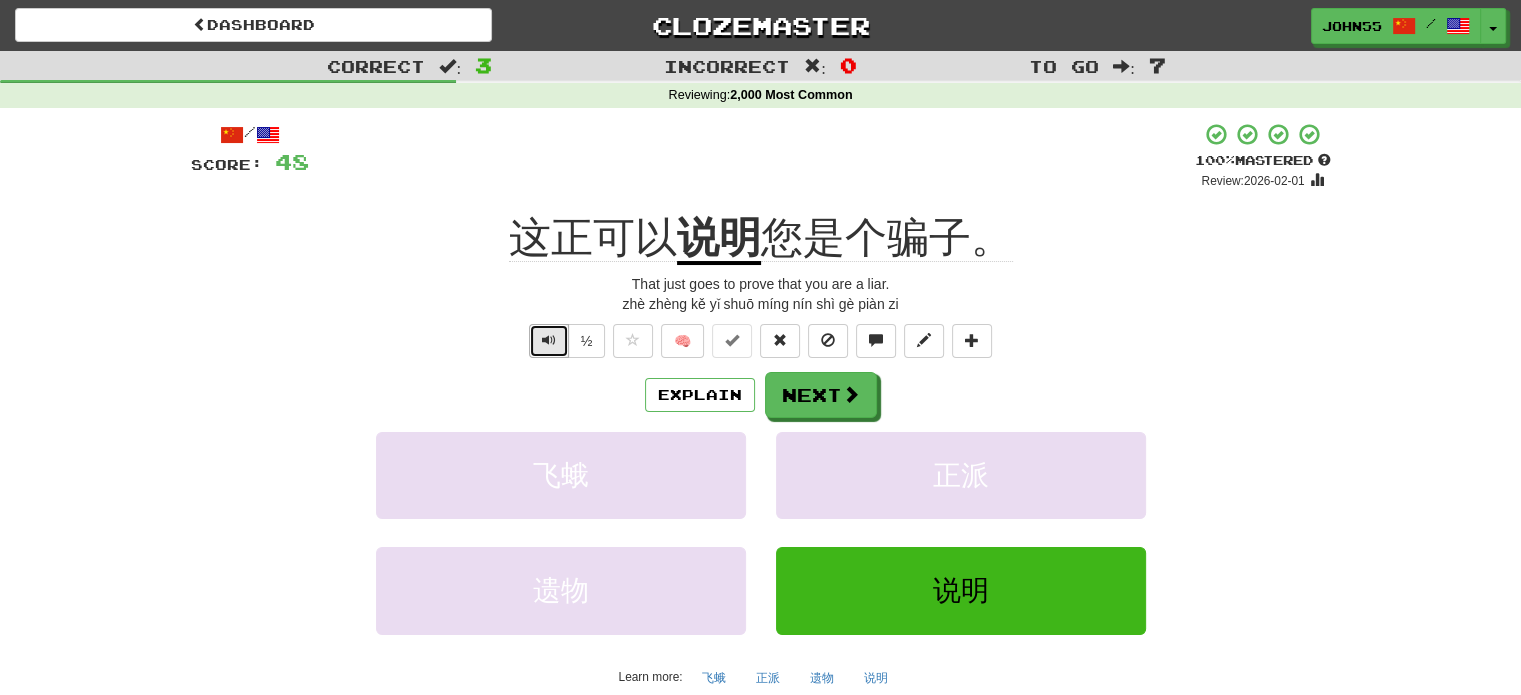 click at bounding box center (549, 340) 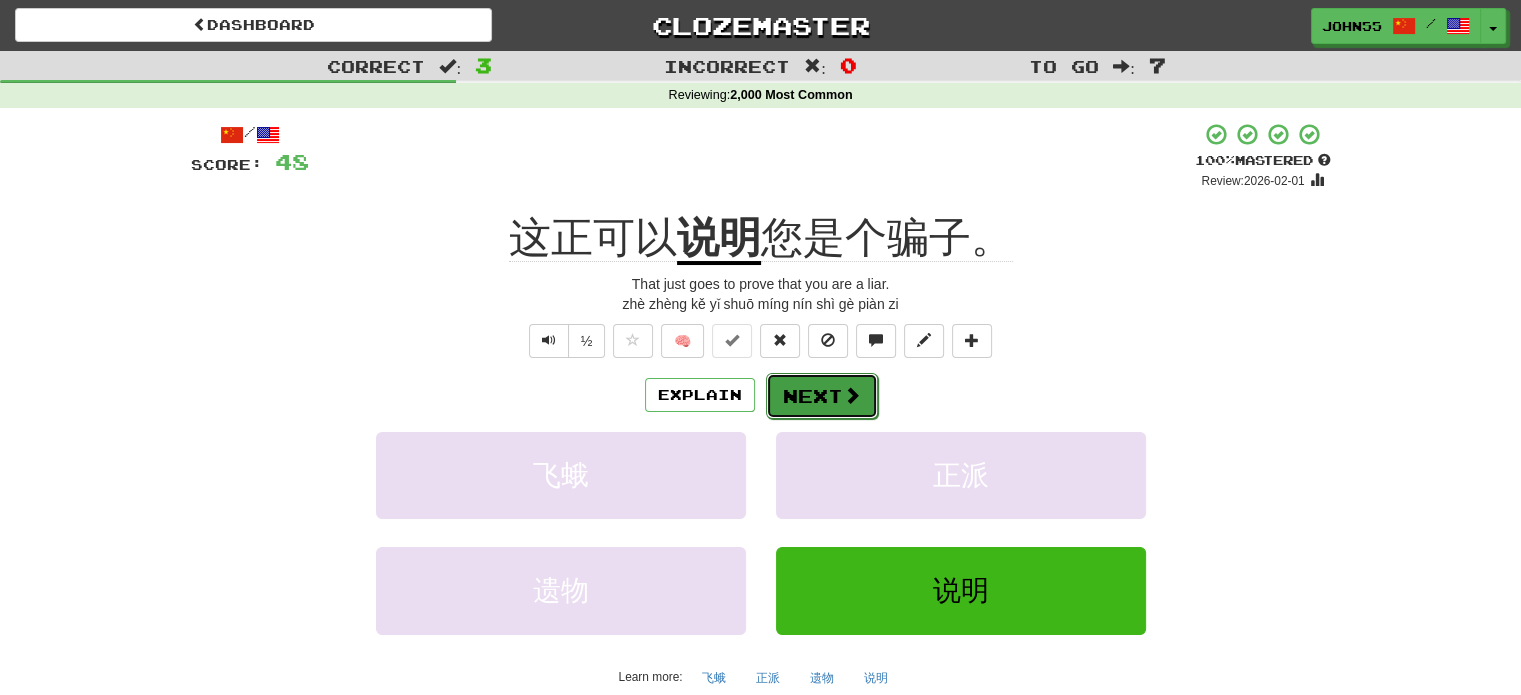 click on "Next" at bounding box center (822, 396) 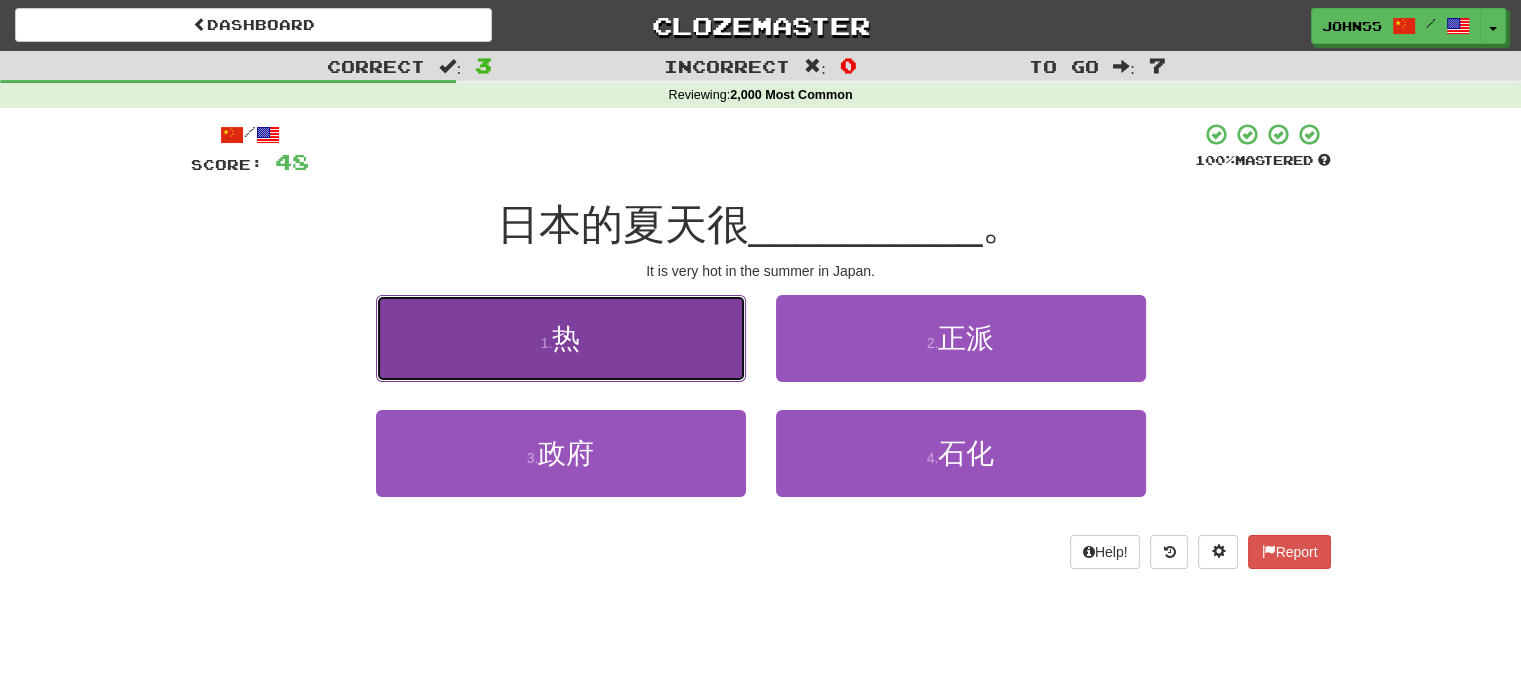 click on "1 .  热" at bounding box center (561, 338) 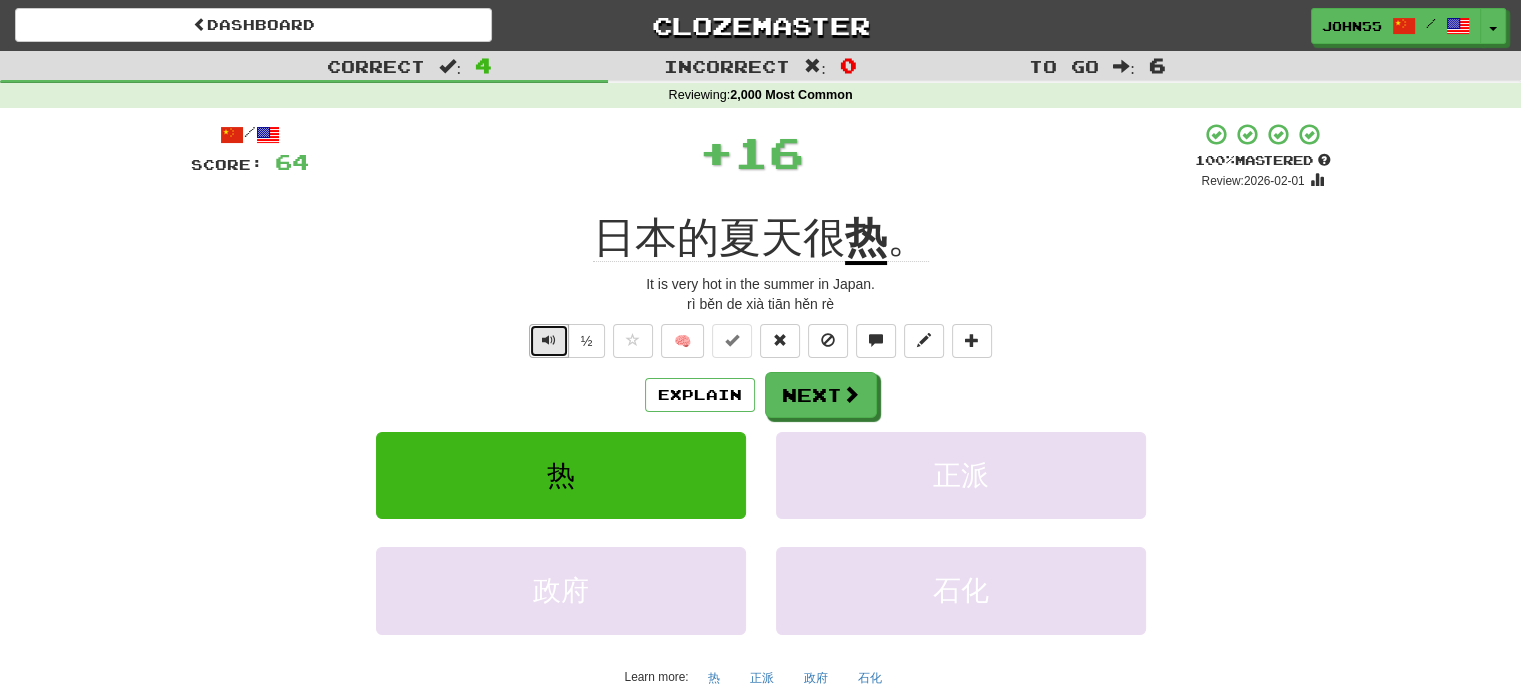 click at bounding box center (549, 341) 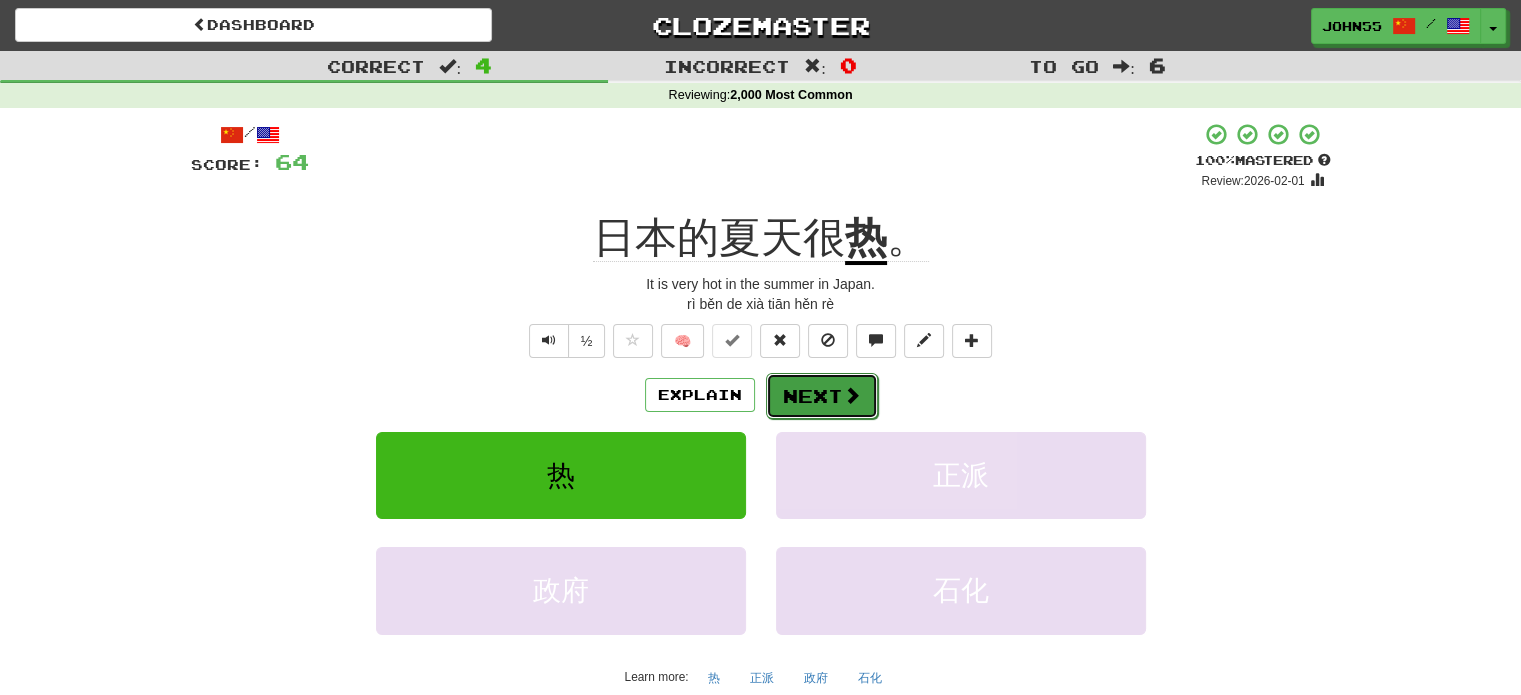 click on "Next" at bounding box center (822, 396) 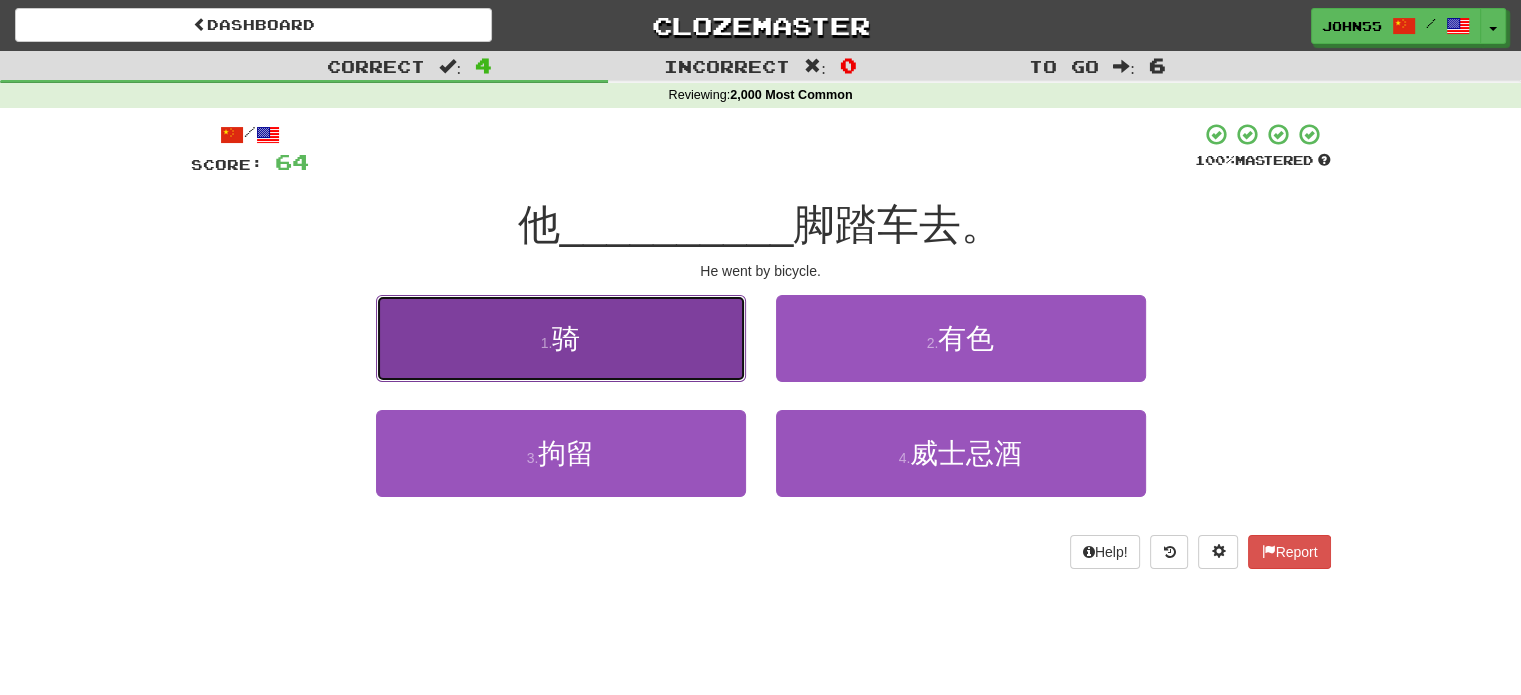 click on "1 .  骑" at bounding box center [561, 338] 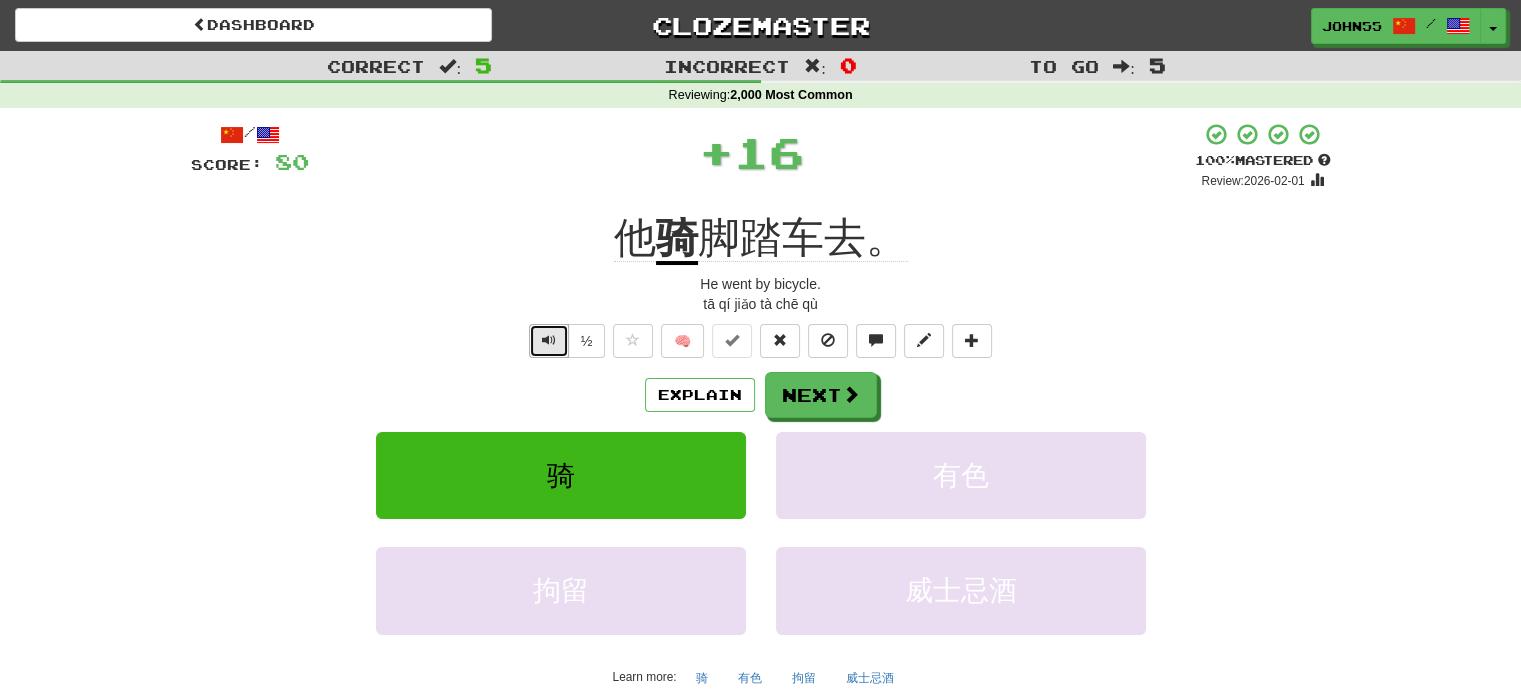 click at bounding box center [549, 340] 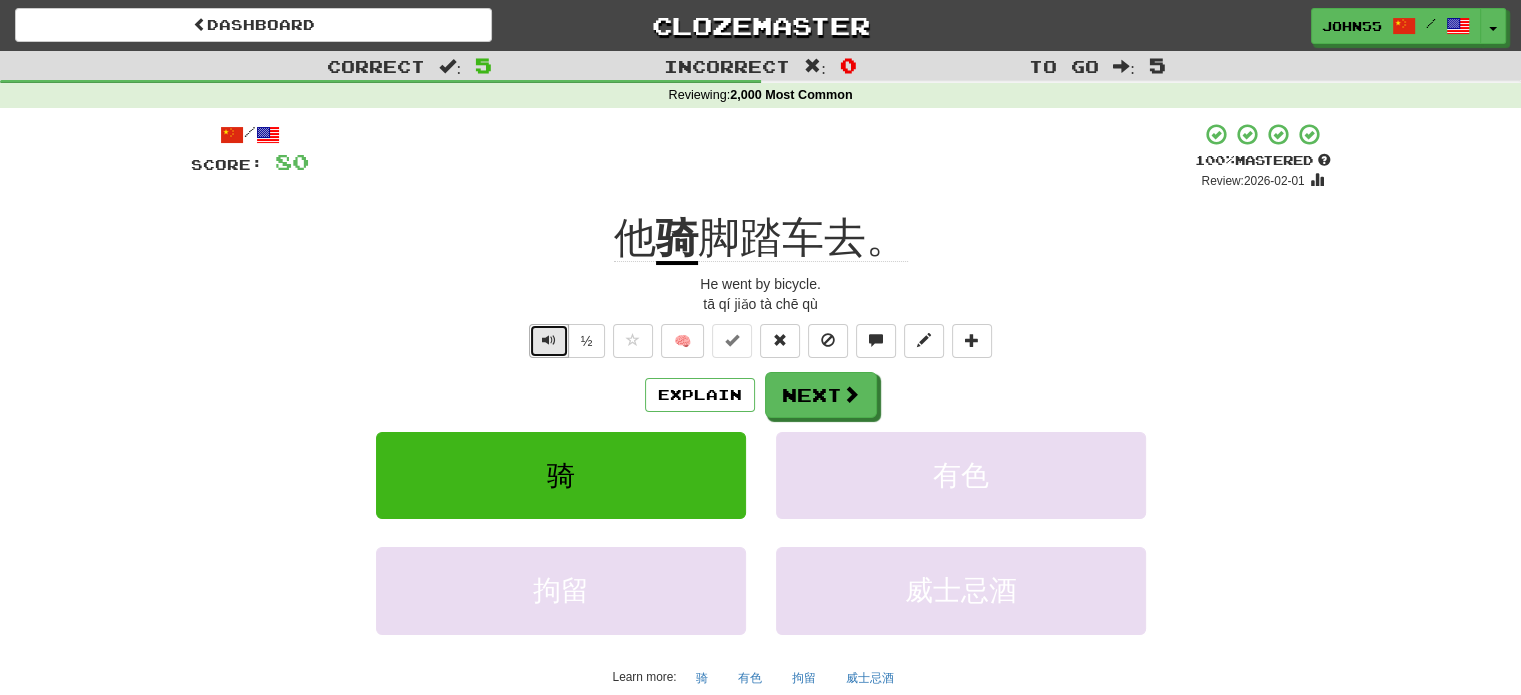 click at bounding box center [549, 340] 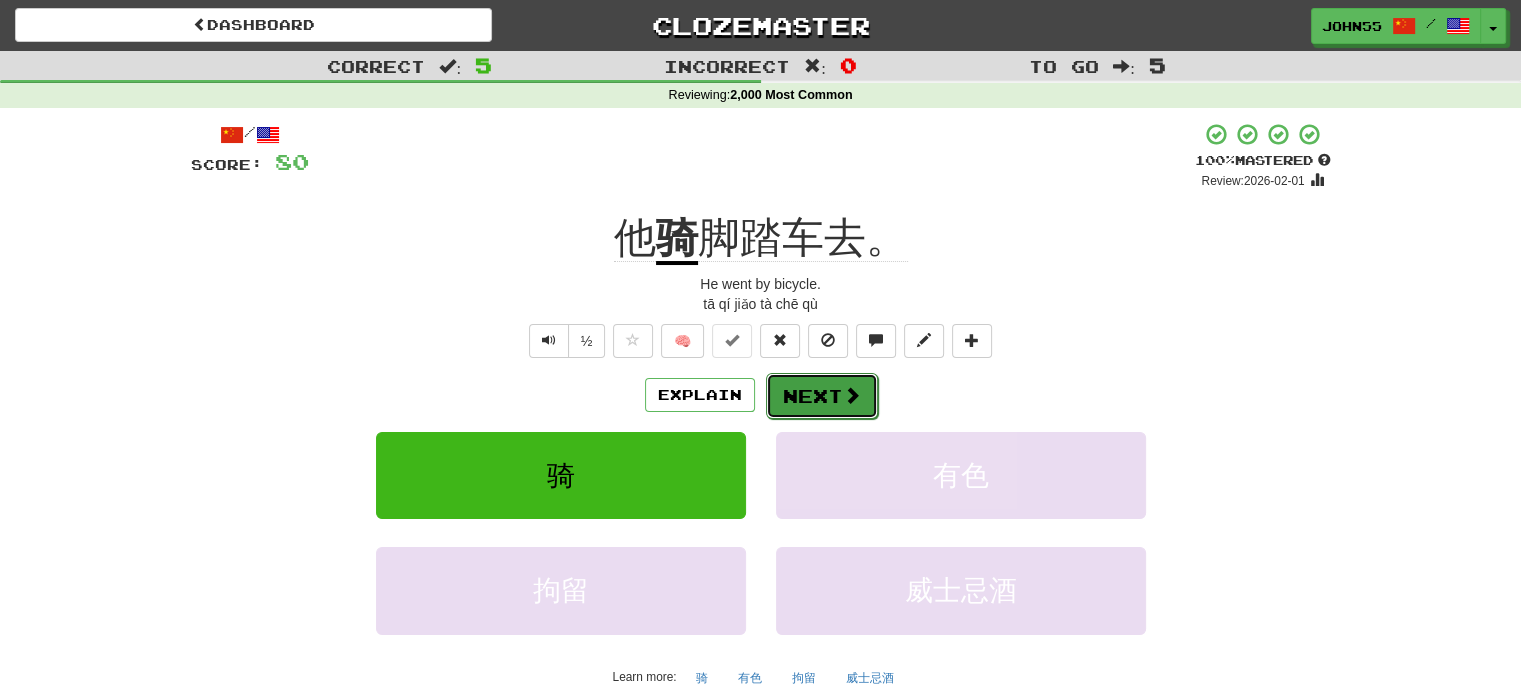 click on "Next" at bounding box center (822, 396) 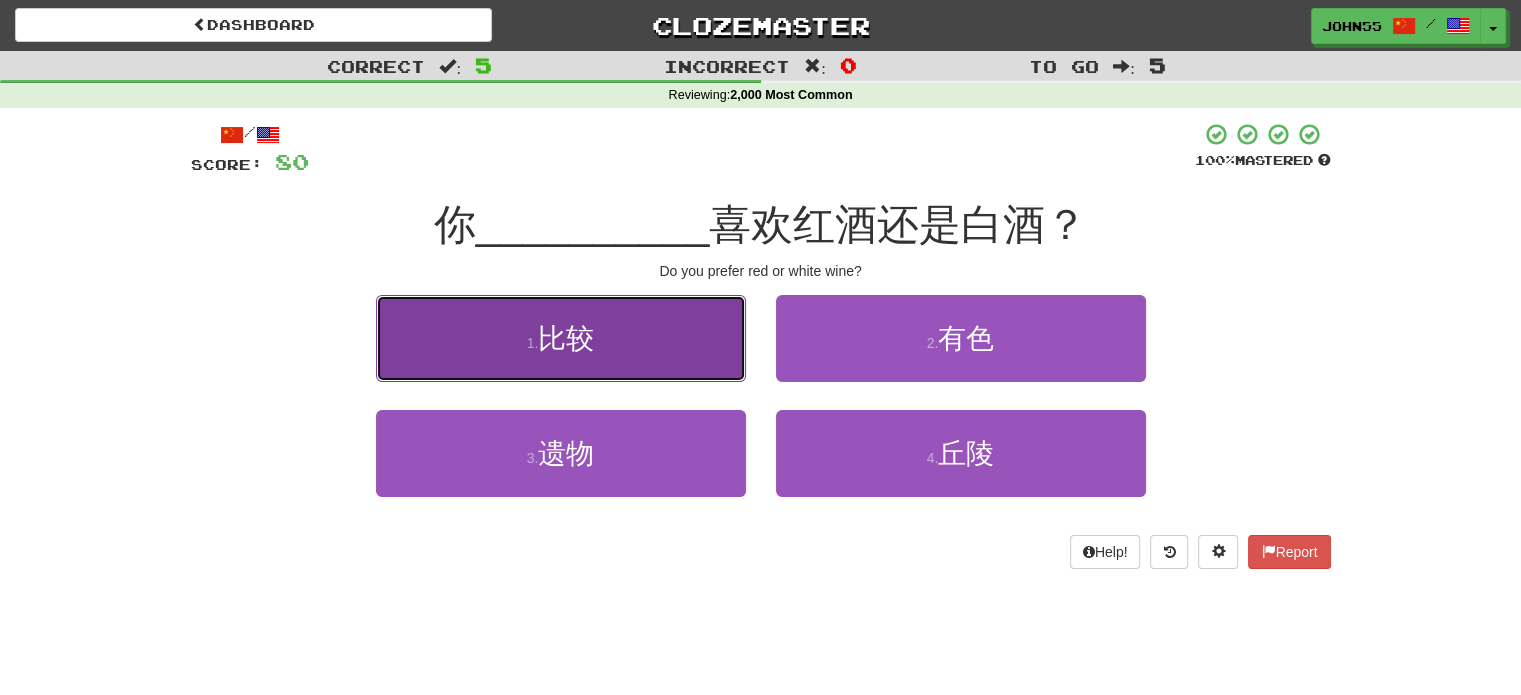 click on "1 .  比较" at bounding box center [561, 338] 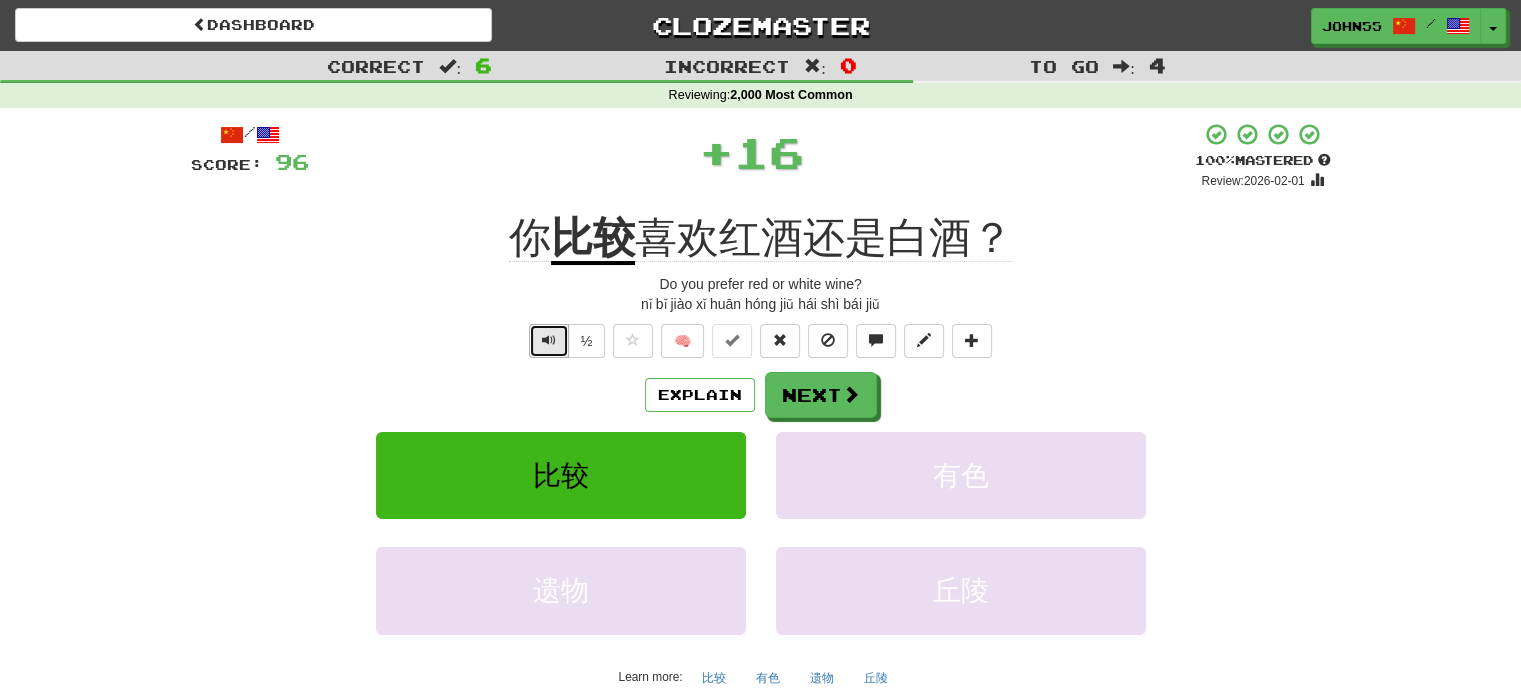 click at bounding box center (549, 341) 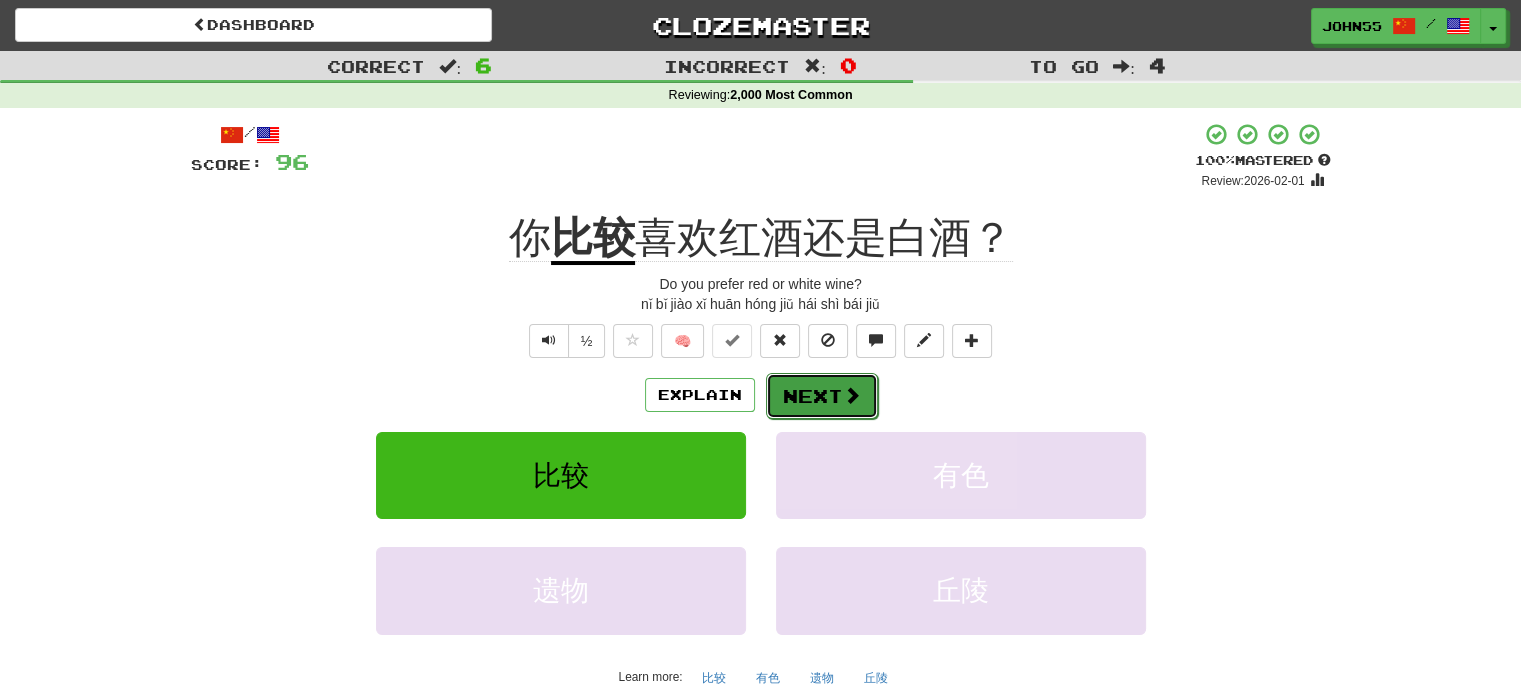 click on "Next" at bounding box center [822, 396] 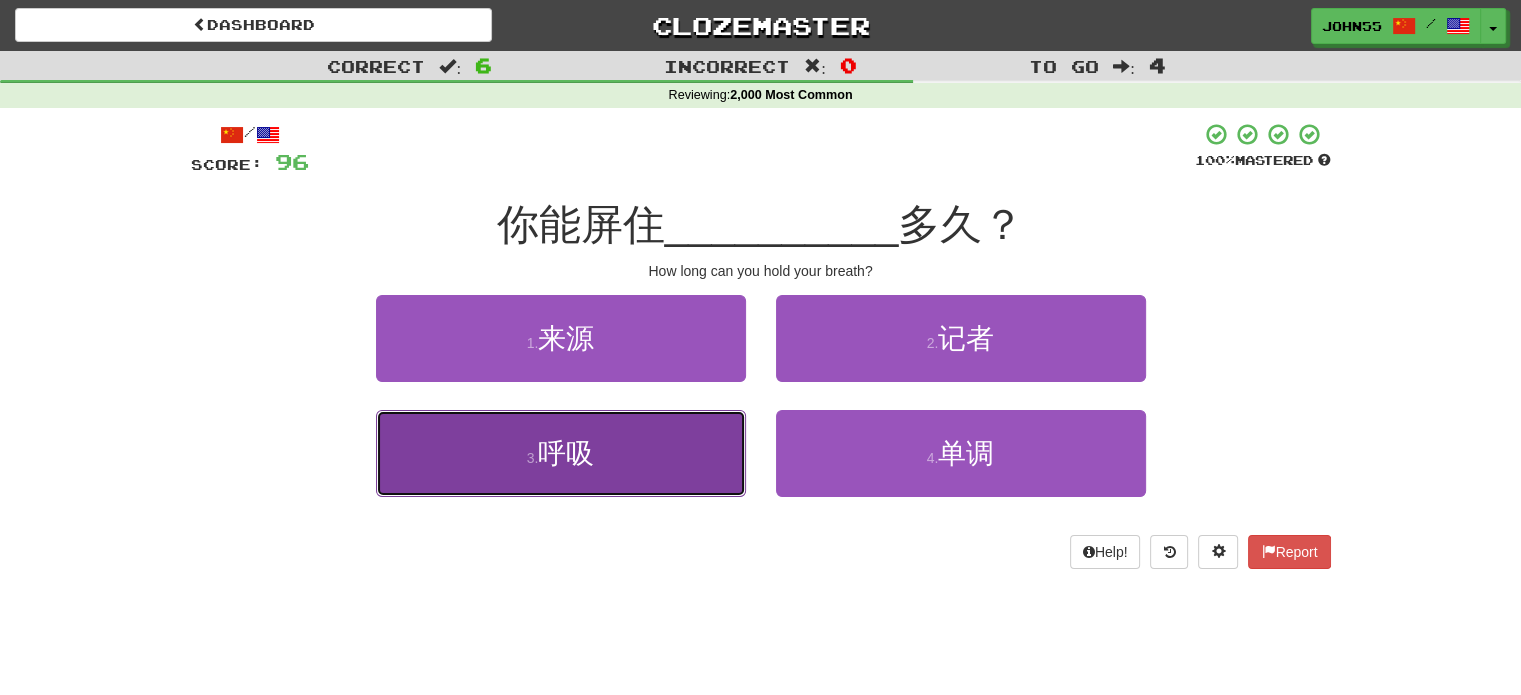 click on "3 .  呼吸" at bounding box center [561, 453] 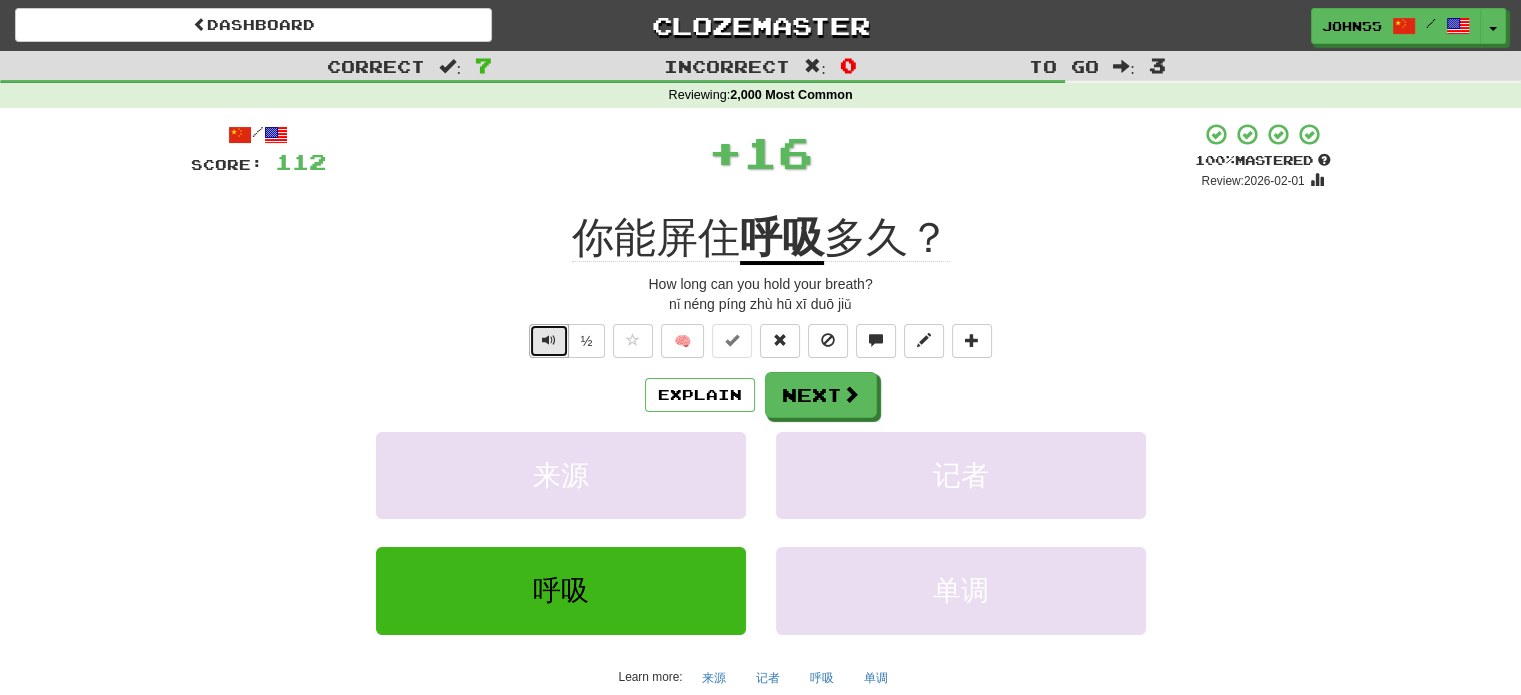 click at bounding box center [549, 341] 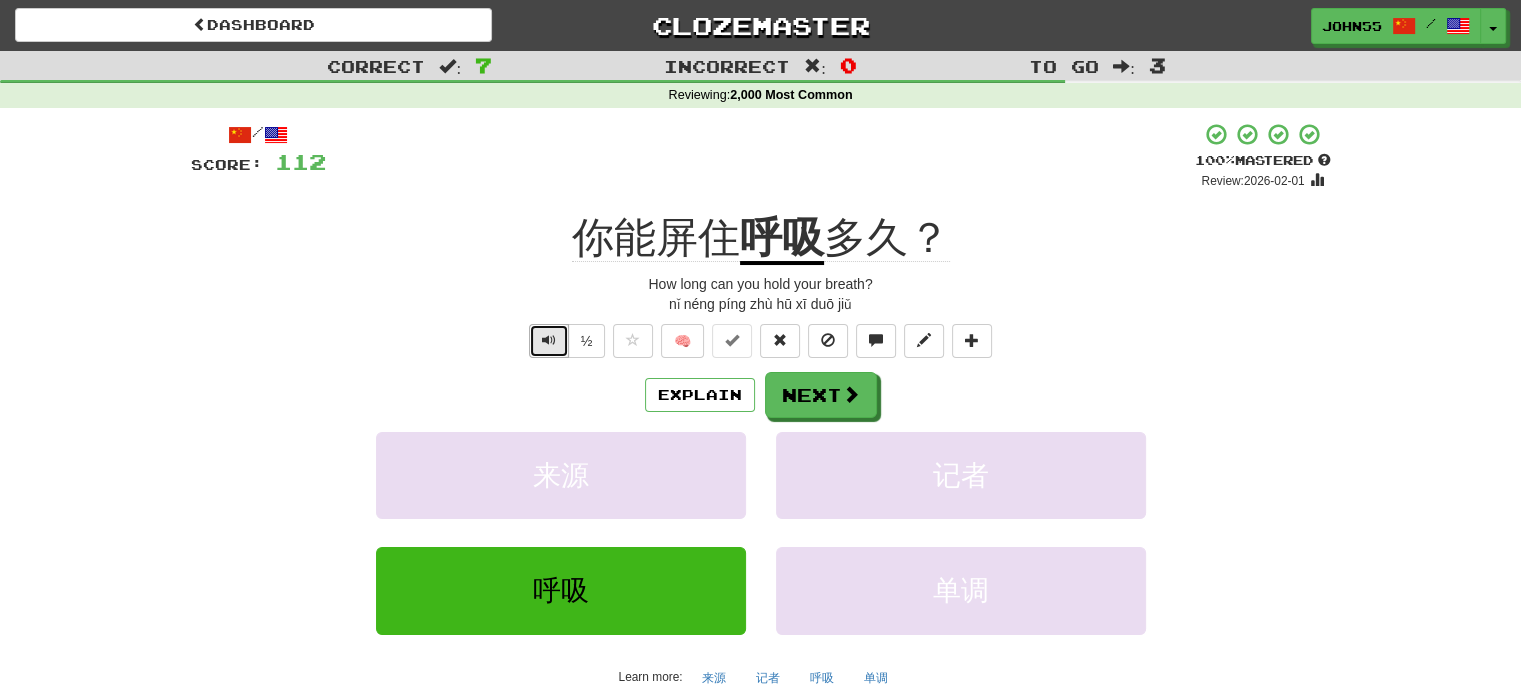 click at bounding box center [549, 341] 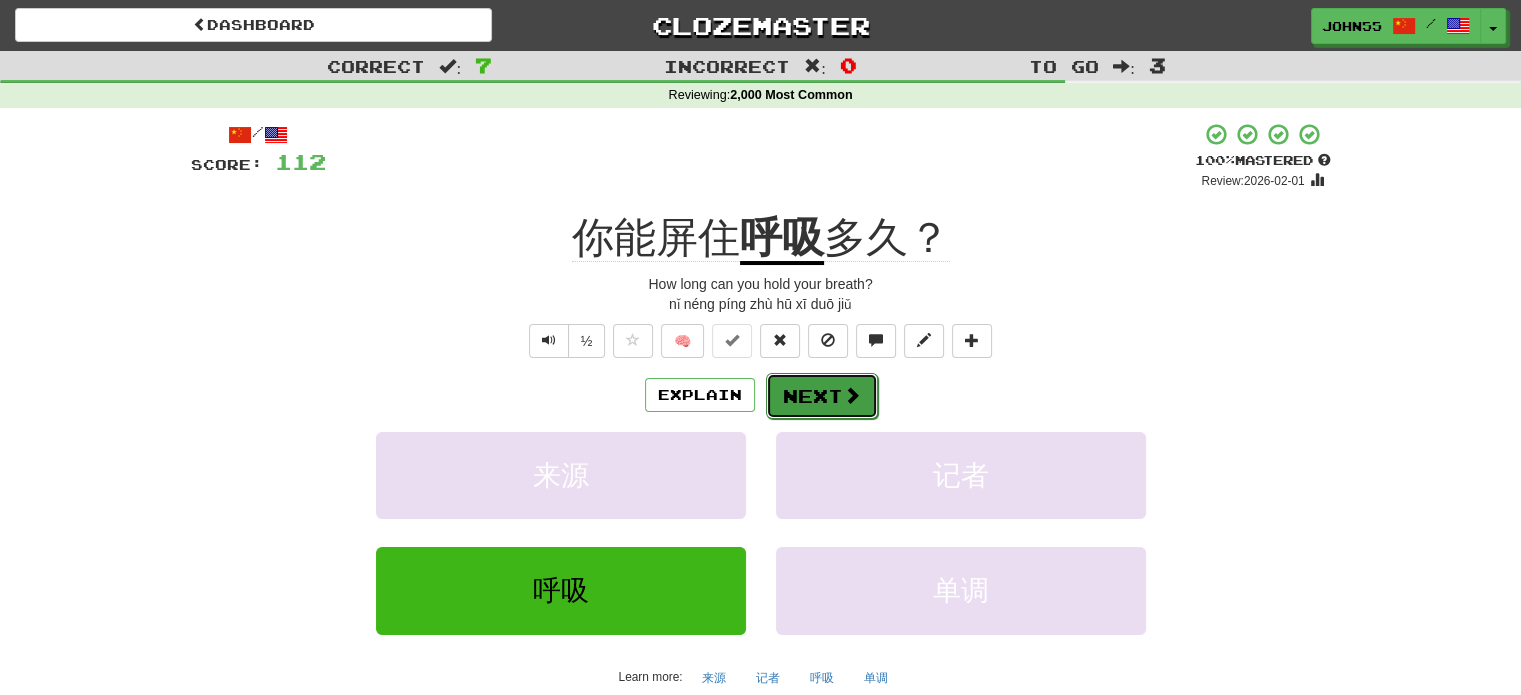 click at bounding box center [852, 395] 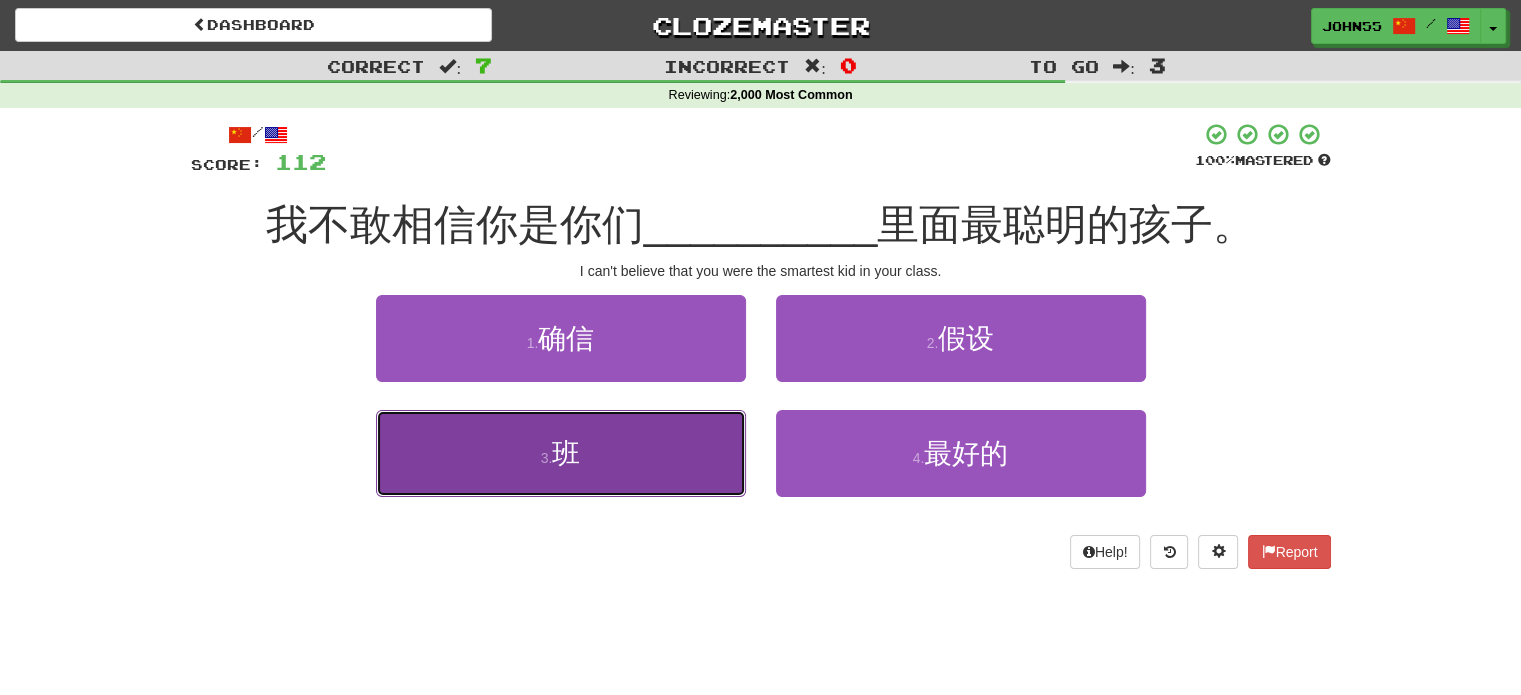 click on "3 .  班" at bounding box center [561, 453] 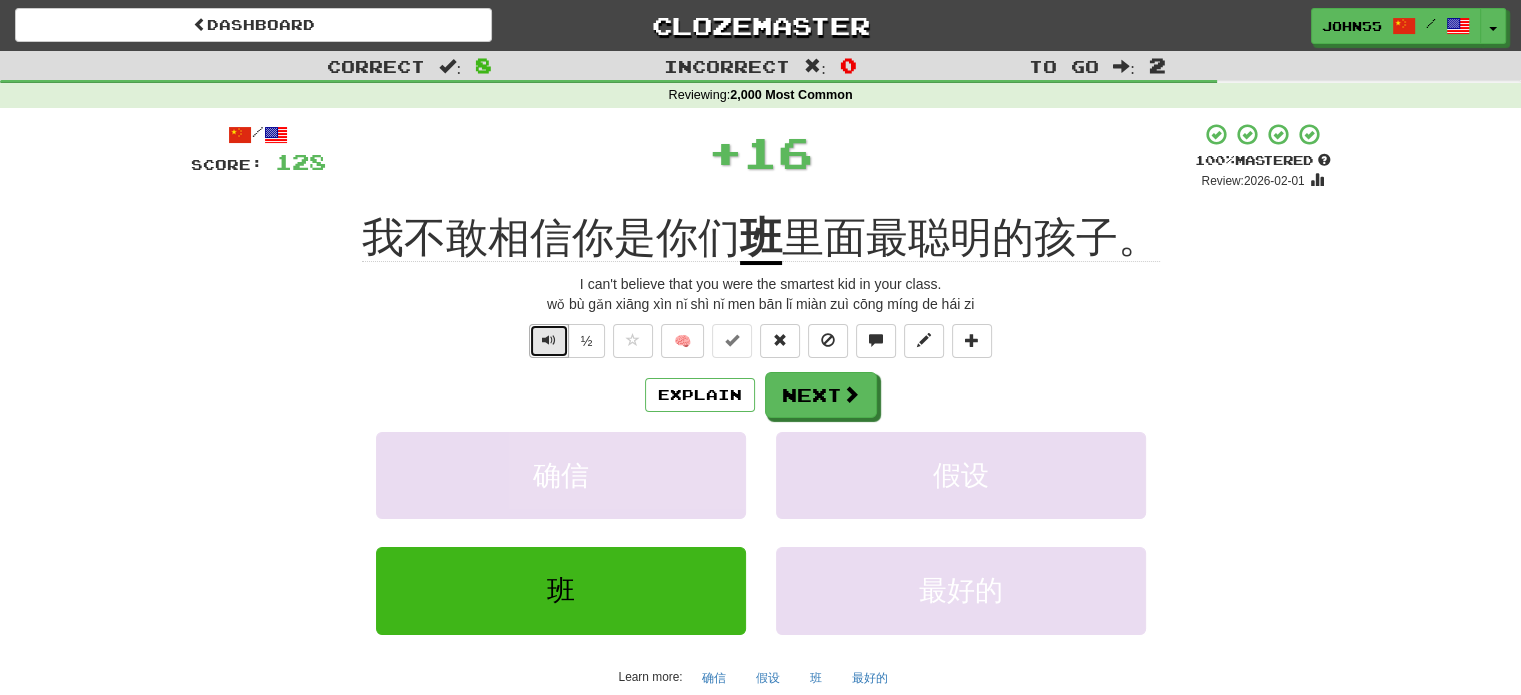 click at bounding box center (549, 341) 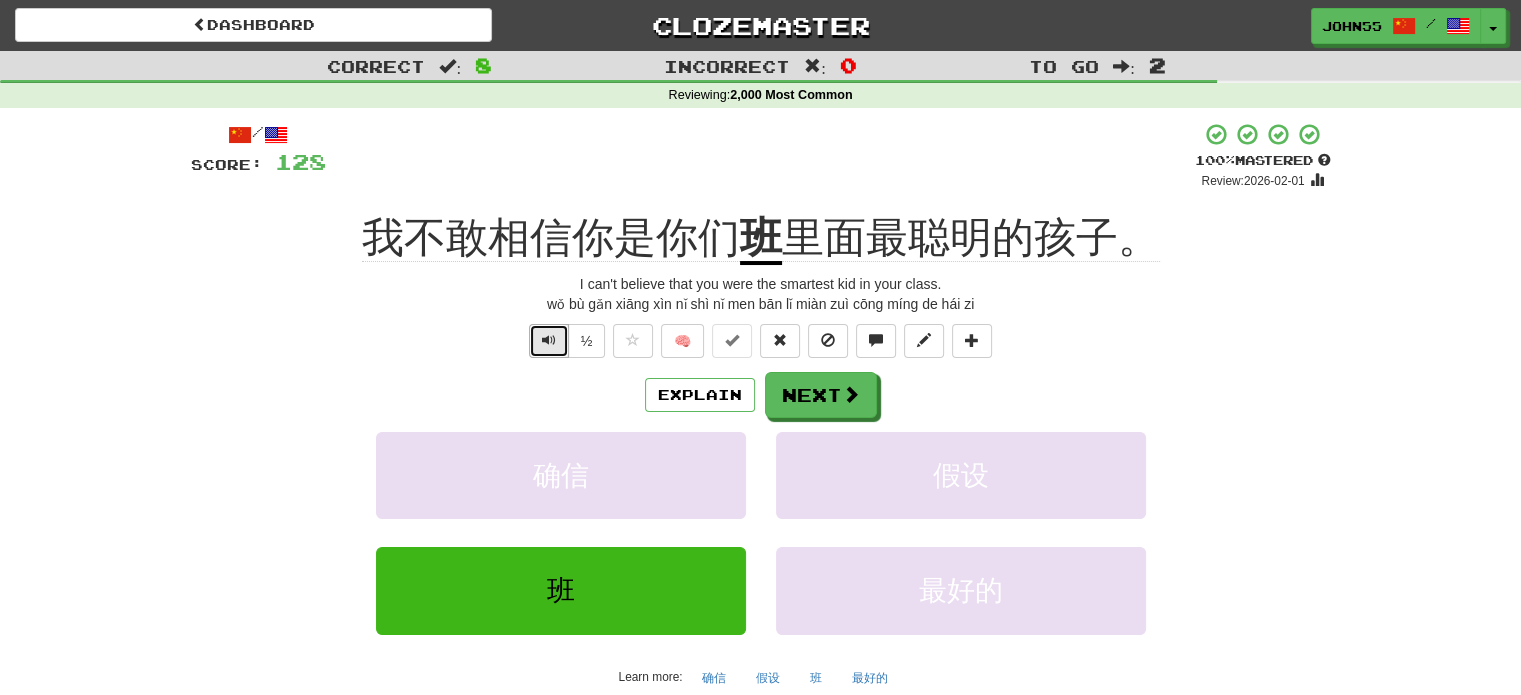 click at bounding box center [549, 341] 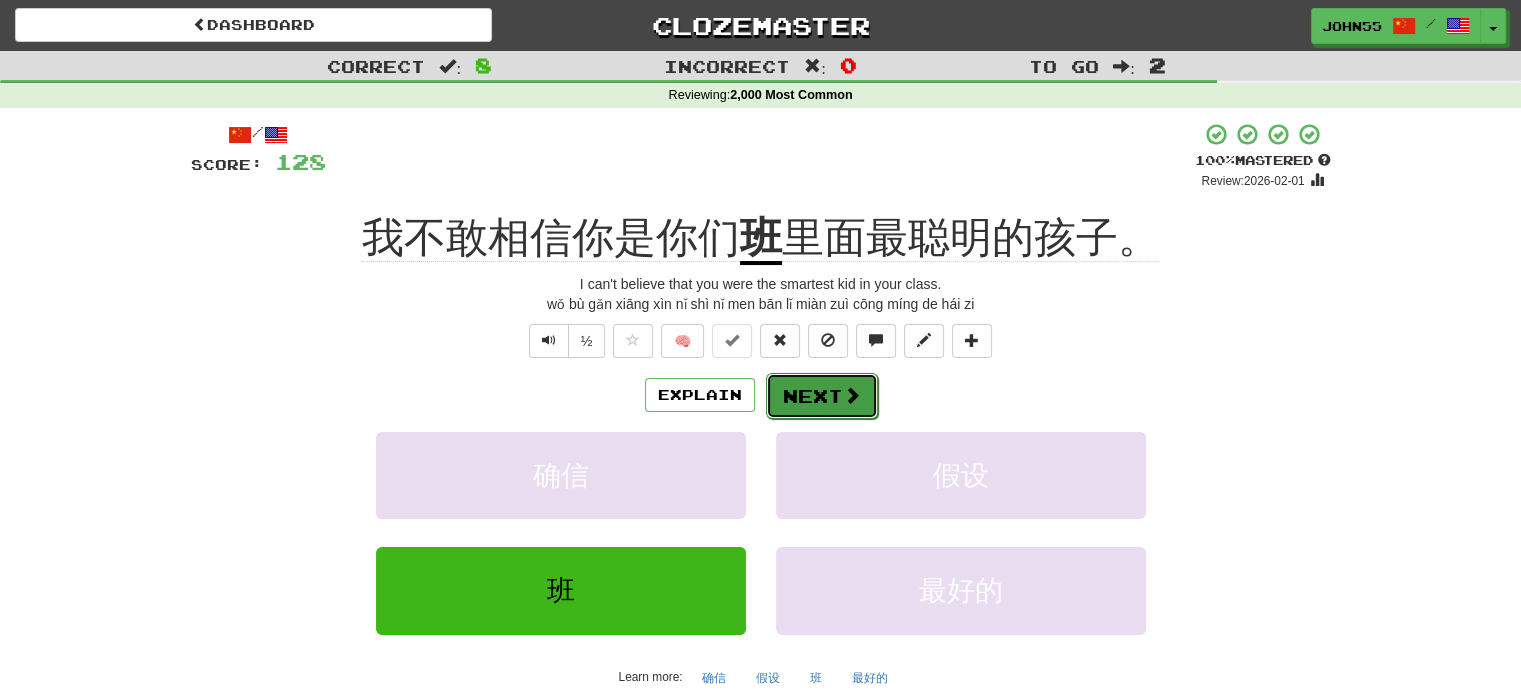 click on "Next" at bounding box center (822, 396) 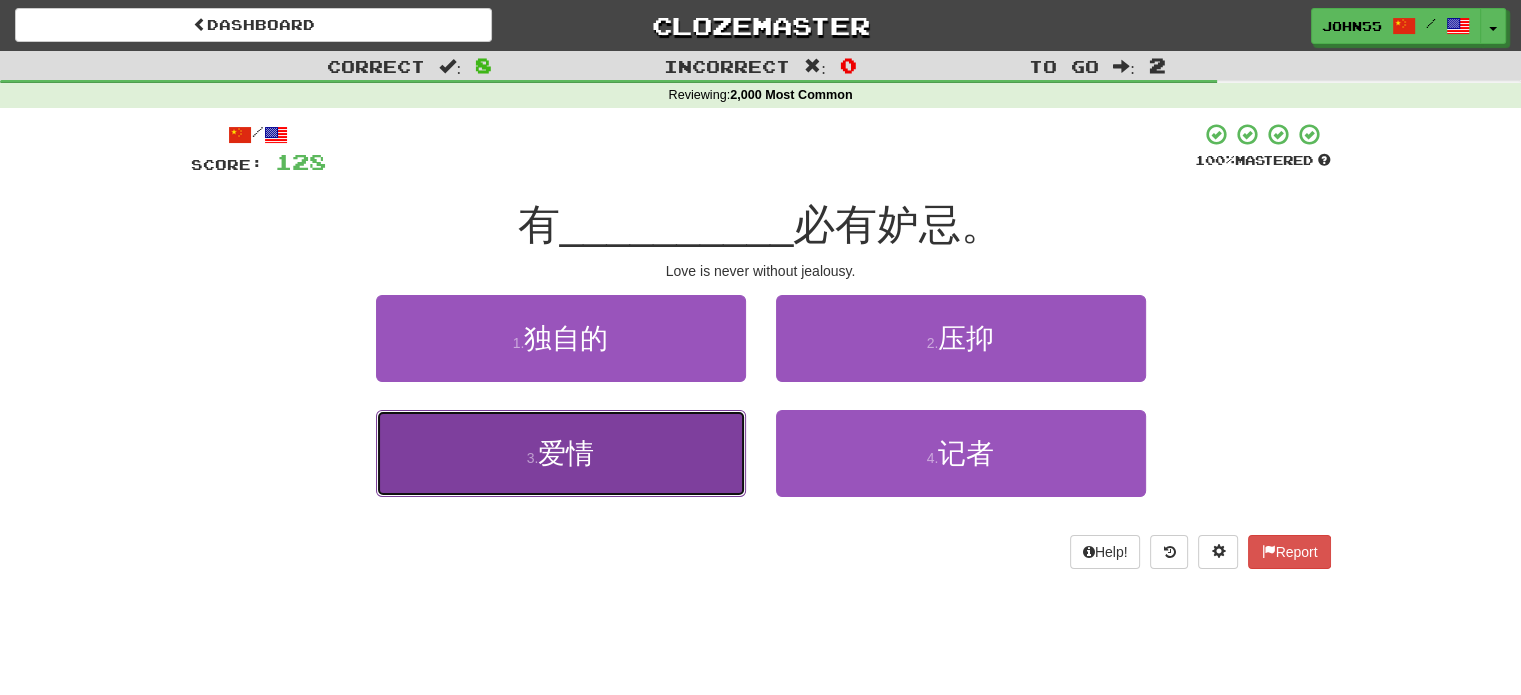 click on "3 .  爱情" at bounding box center (561, 453) 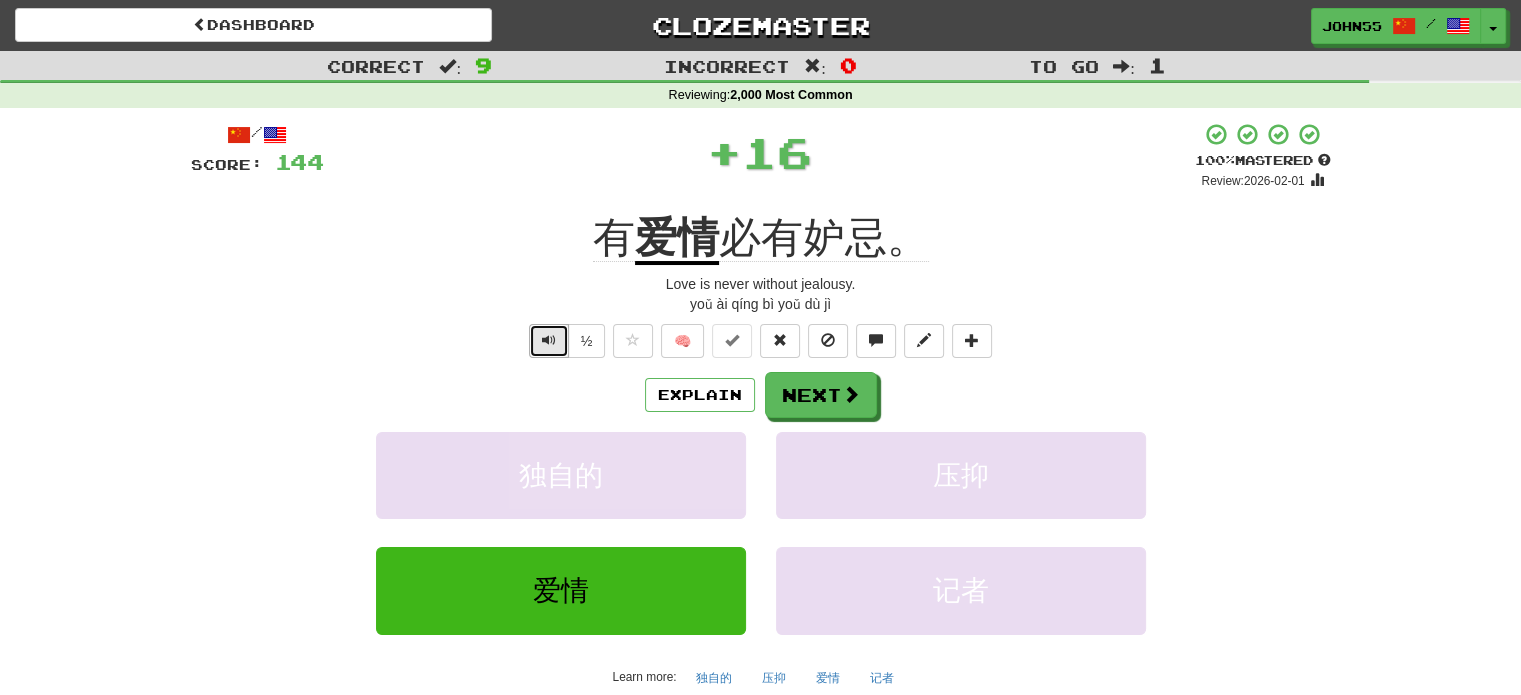 click at bounding box center [549, 341] 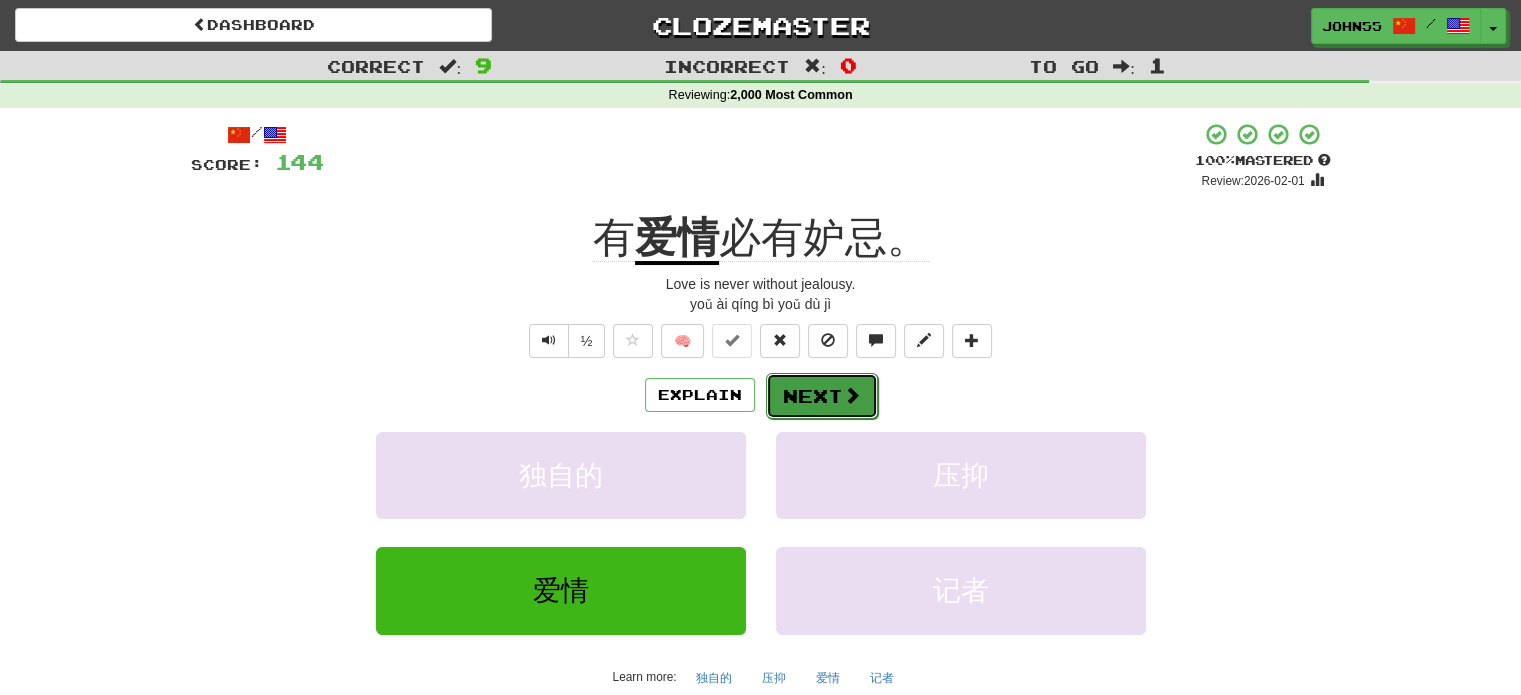 click on "Next" at bounding box center [822, 396] 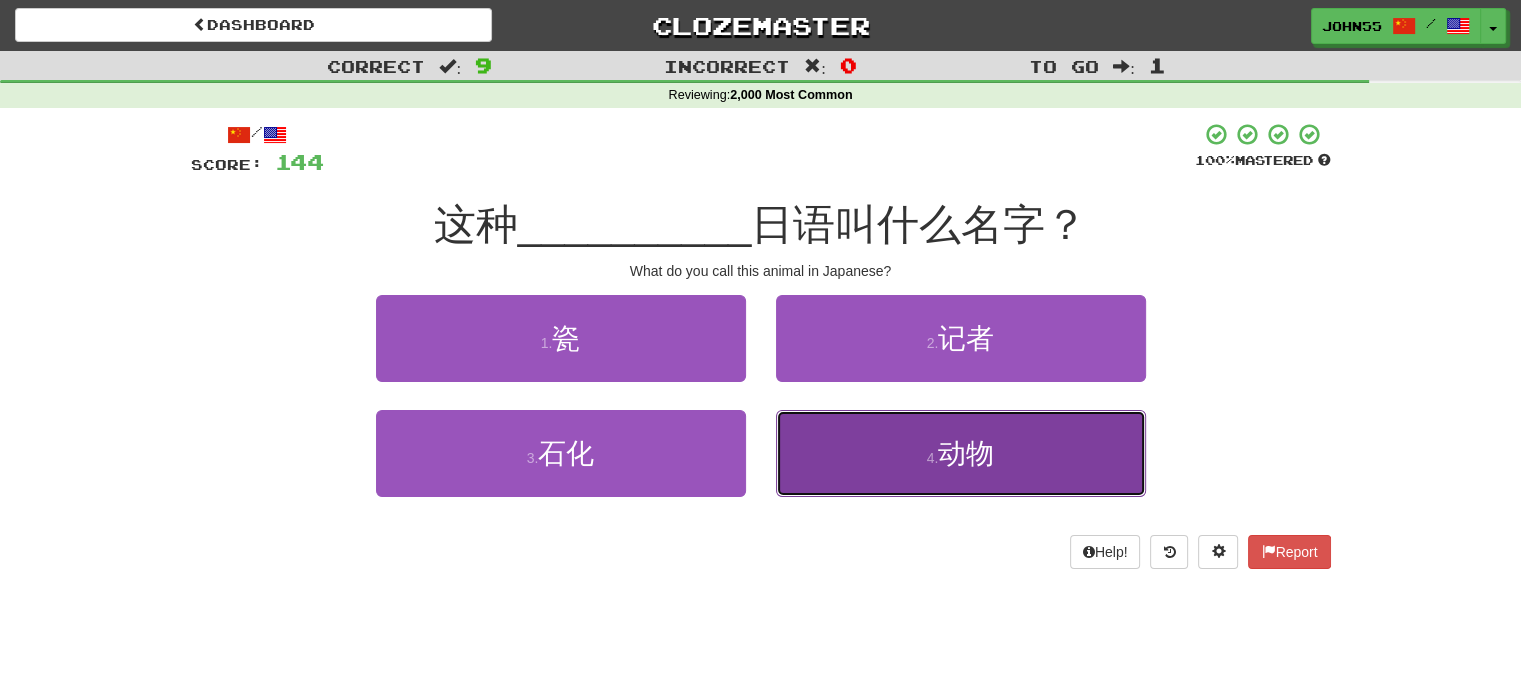 click on "4 ." at bounding box center [933, 458] 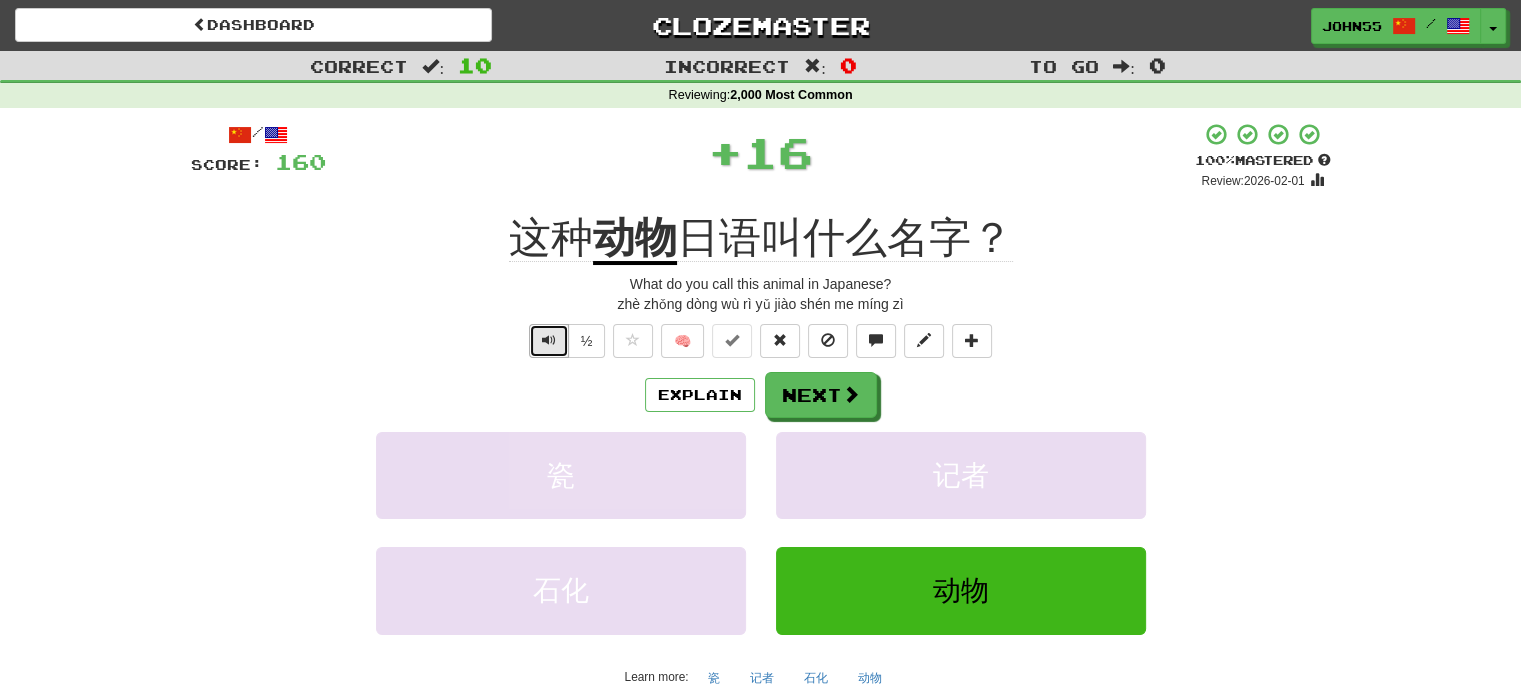 click at bounding box center [549, 341] 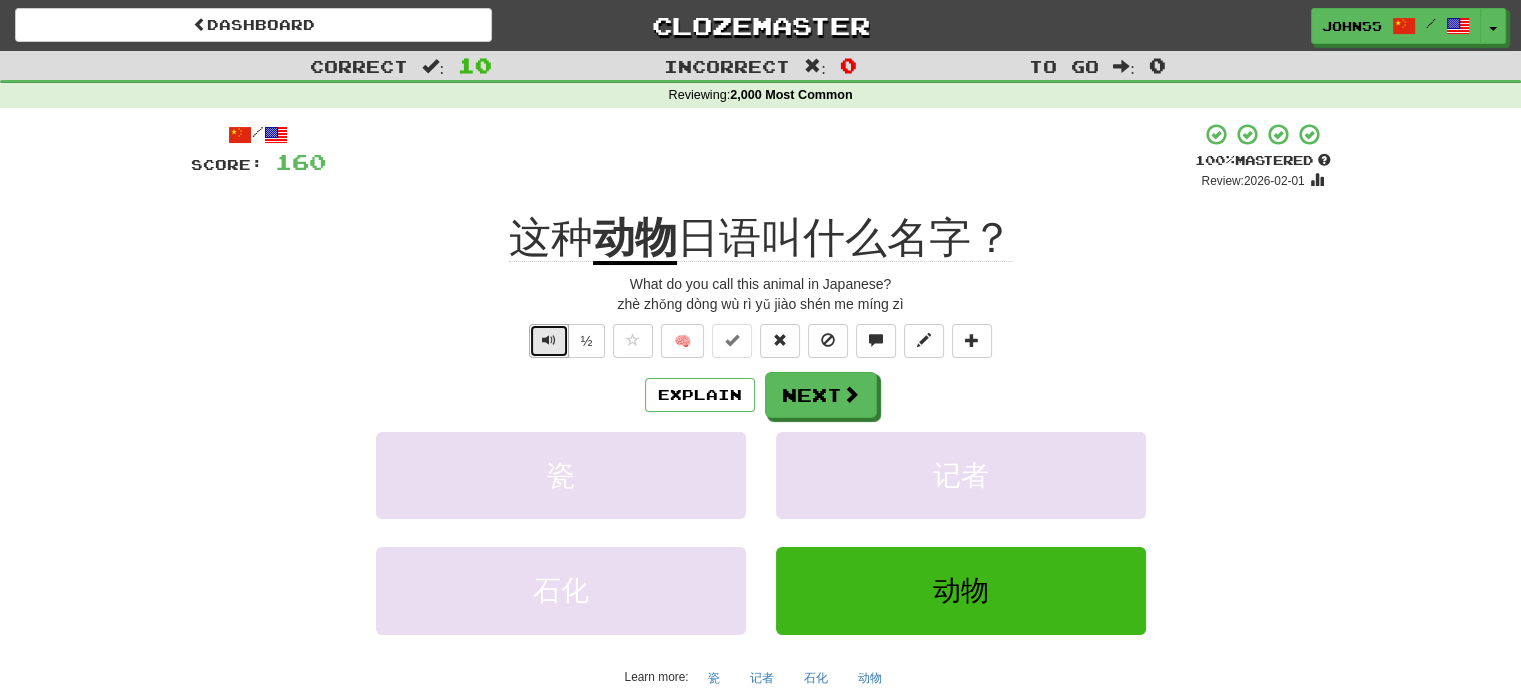 click at bounding box center [549, 341] 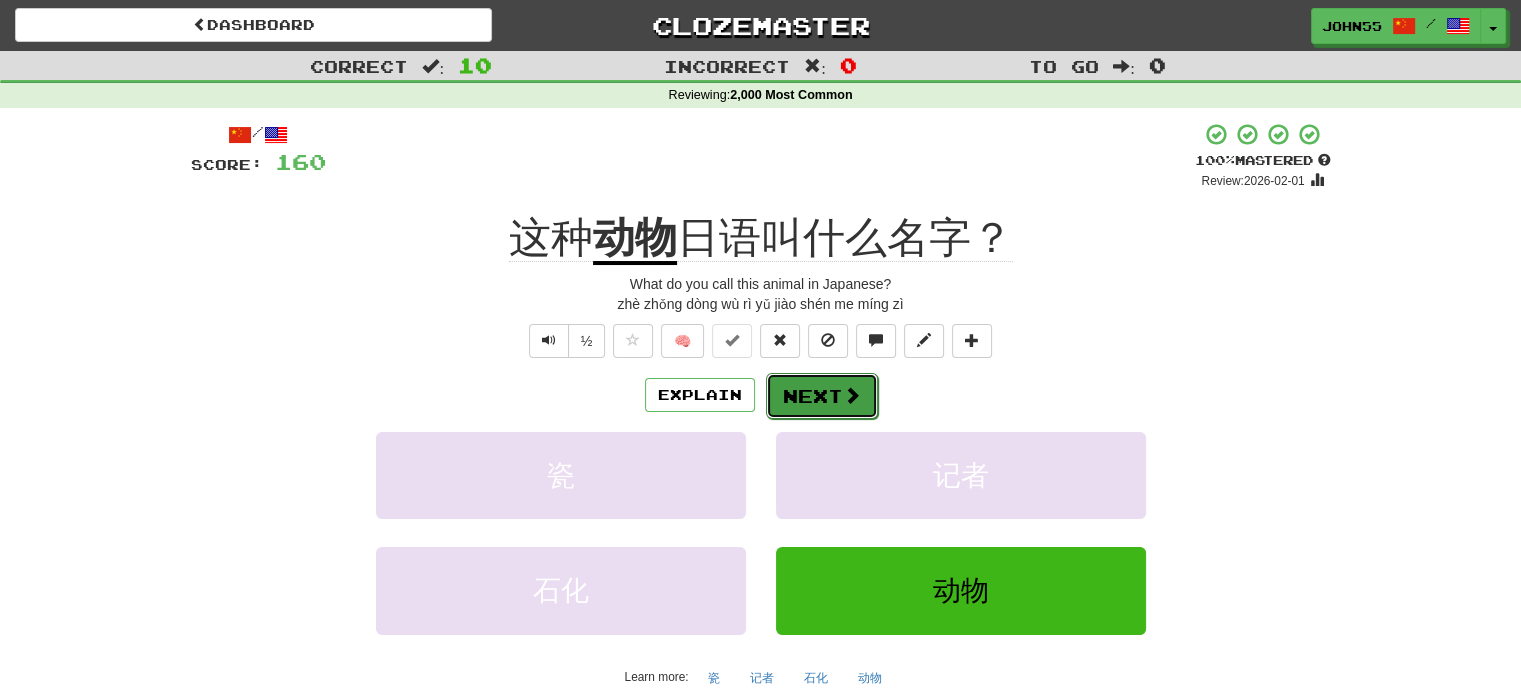 click on "Next" at bounding box center [822, 396] 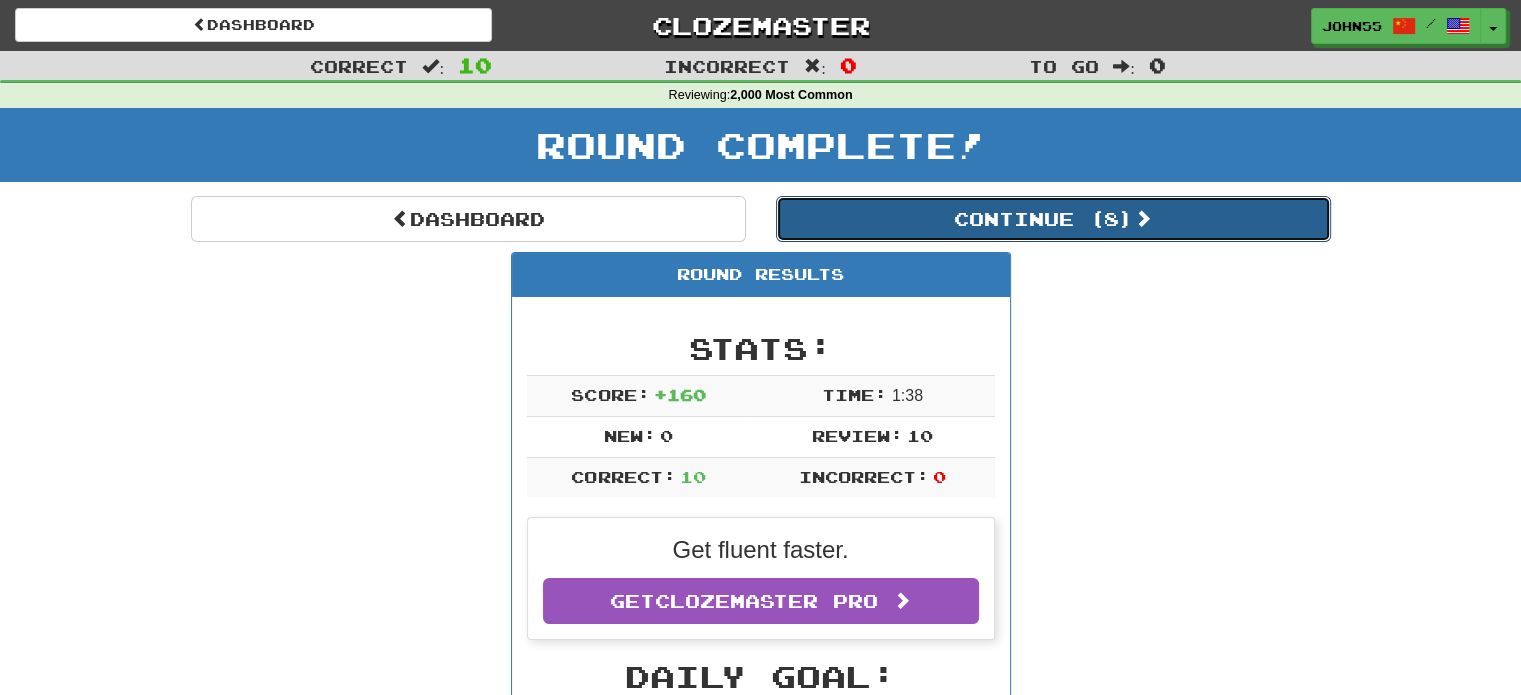 click on "Continue ( 8 )" at bounding box center (1053, 219) 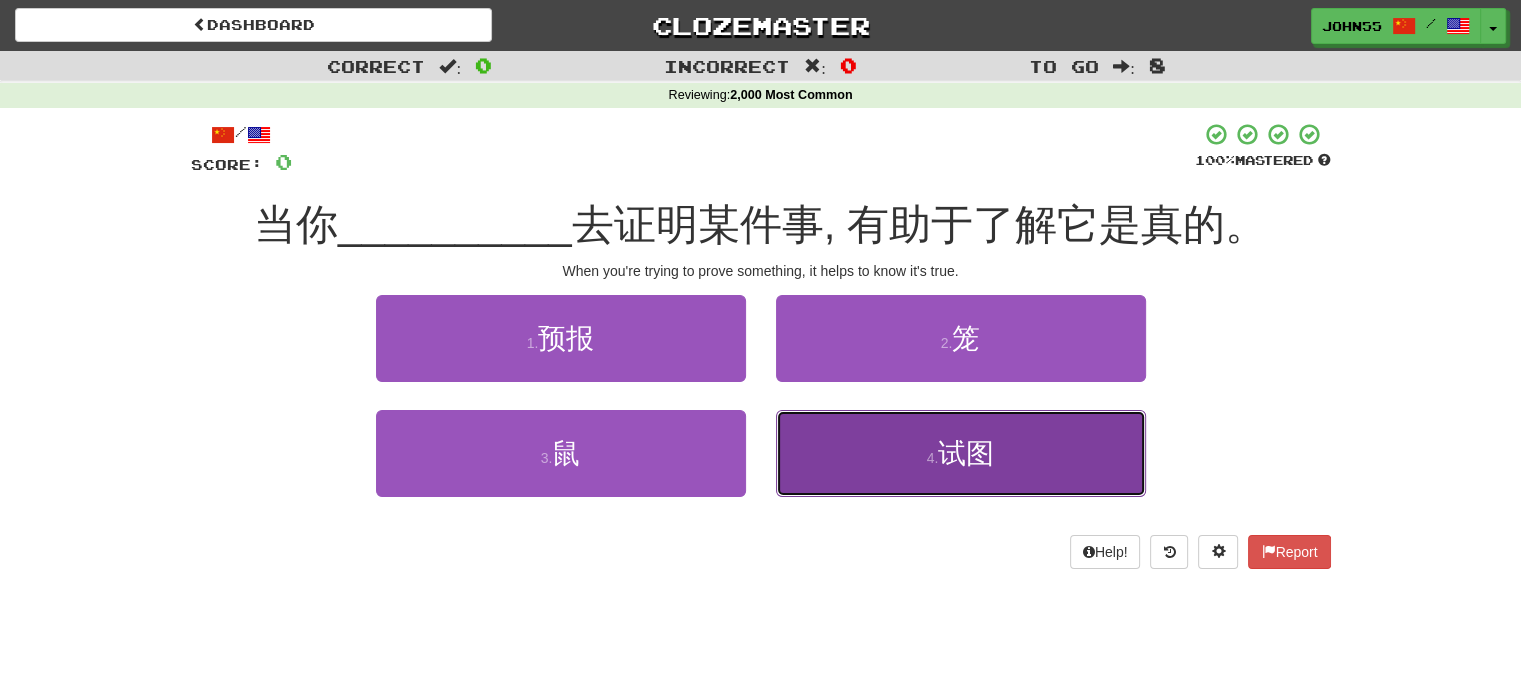 click on "4 .  试图" at bounding box center [961, 453] 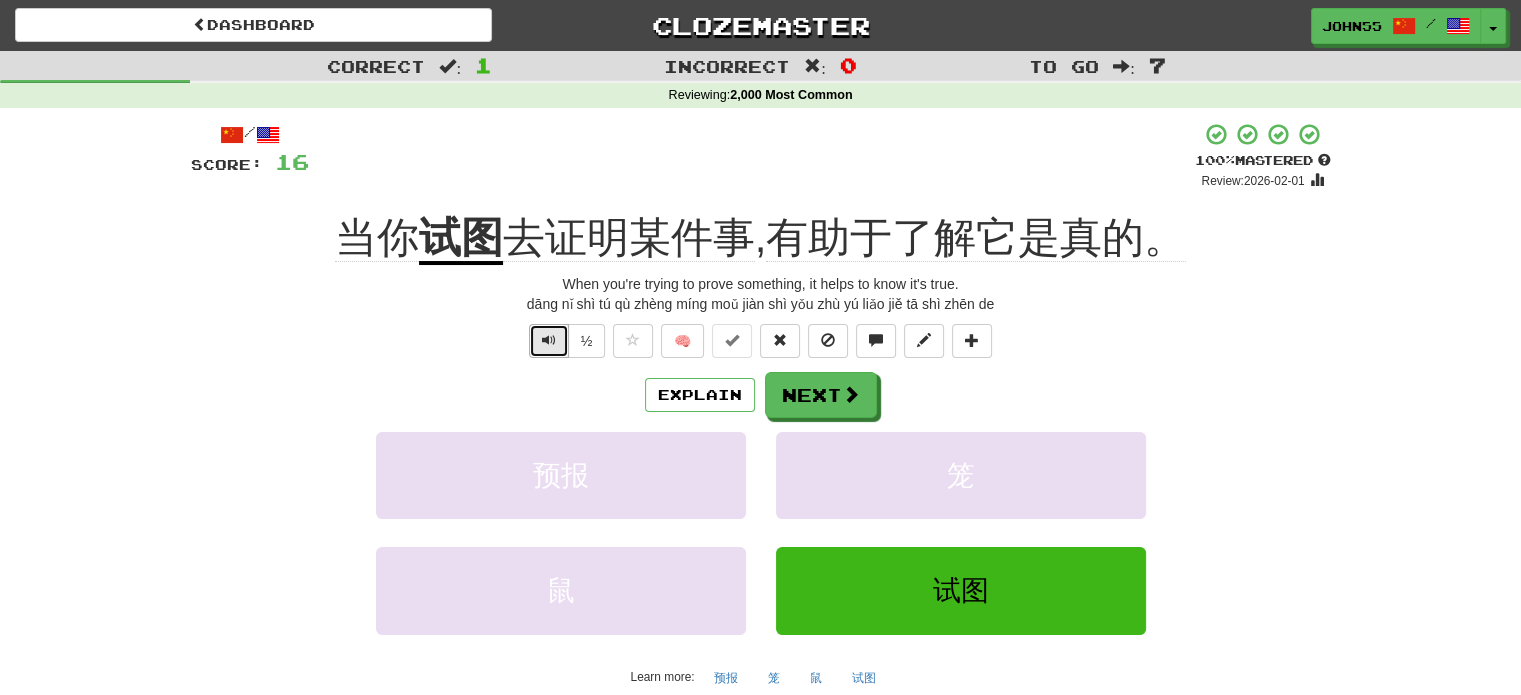 click at bounding box center [549, 341] 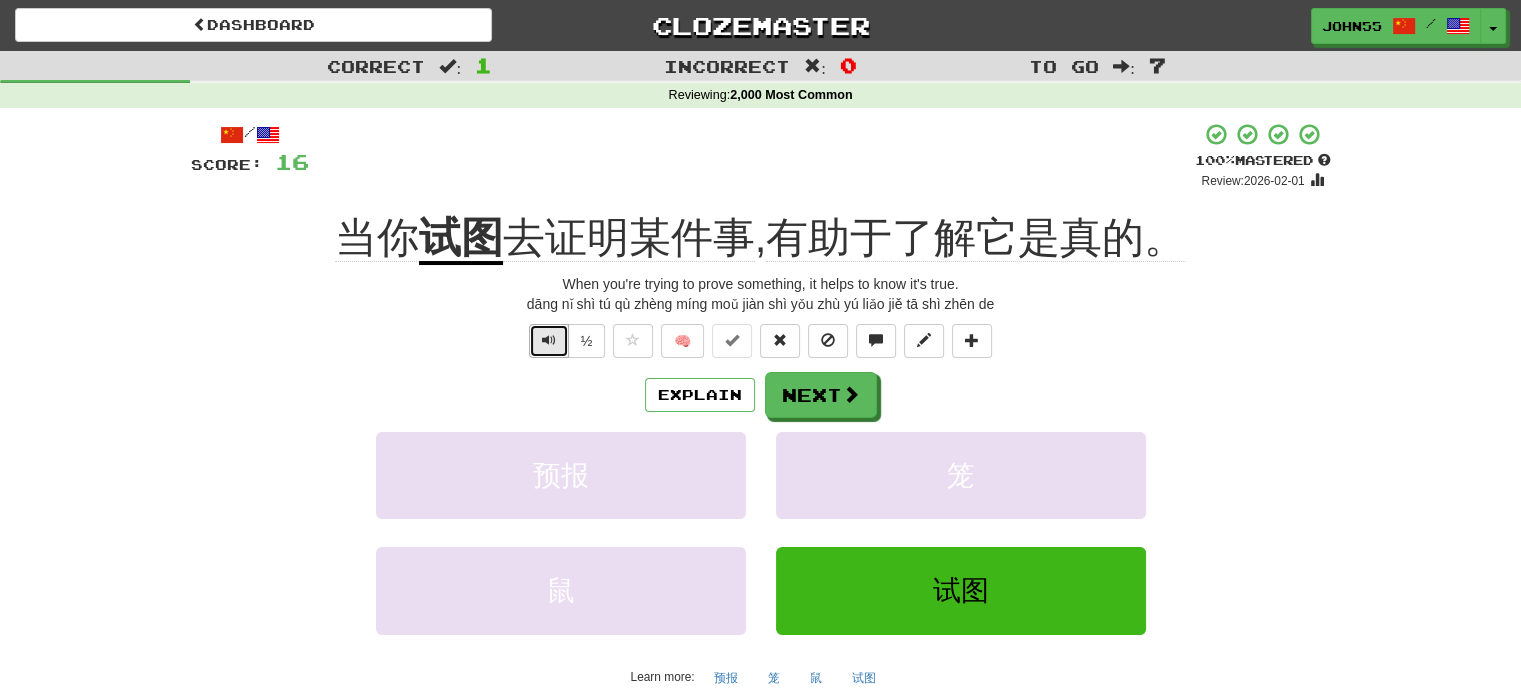 click at bounding box center [549, 341] 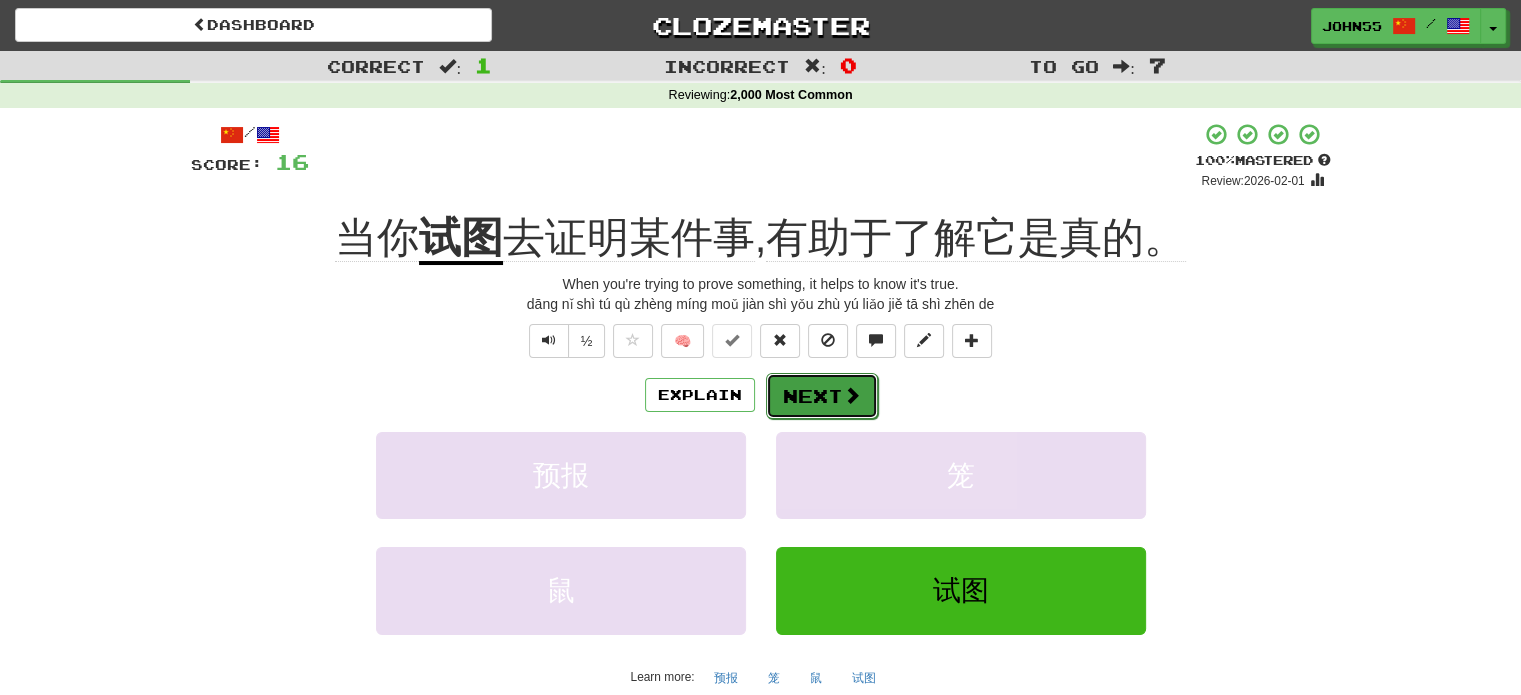 click on "Next" at bounding box center [822, 396] 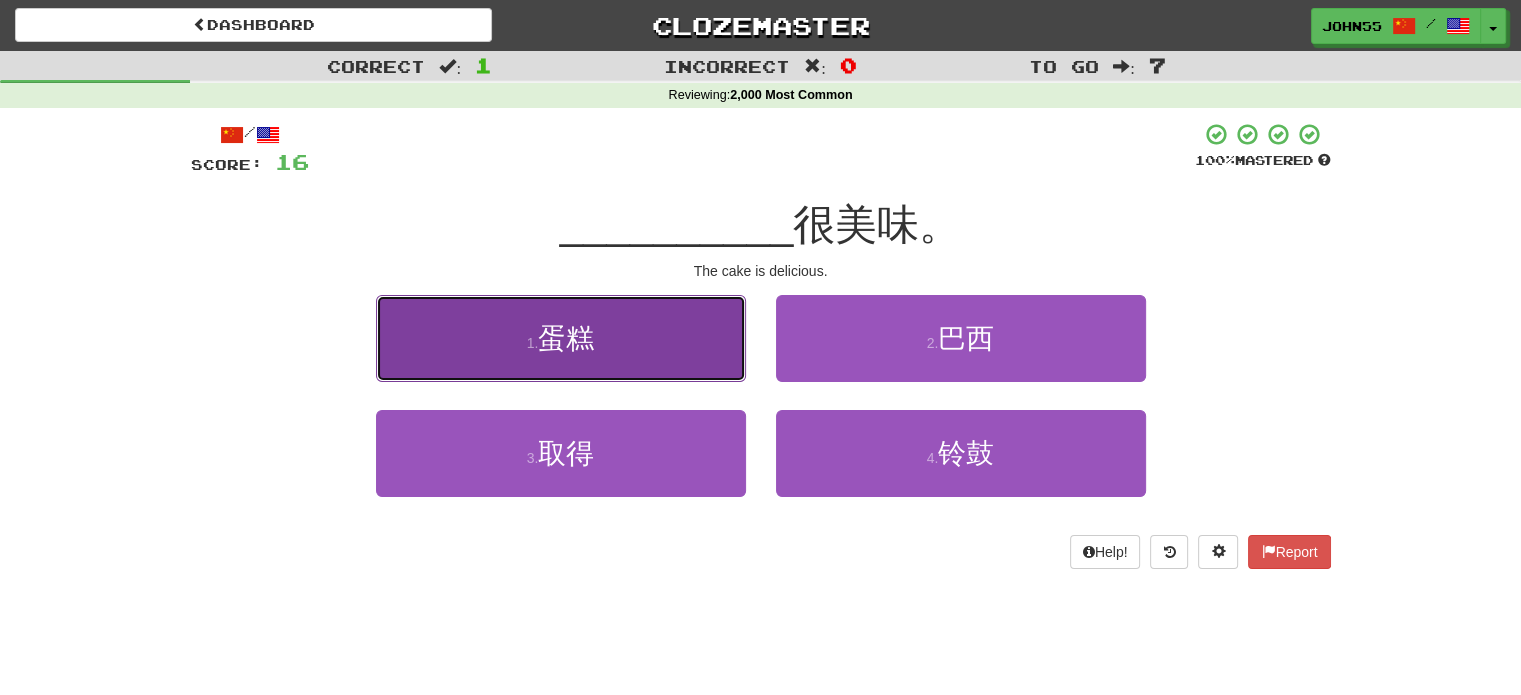 click on "1 .  蛋糕" at bounding box center [561, 338] 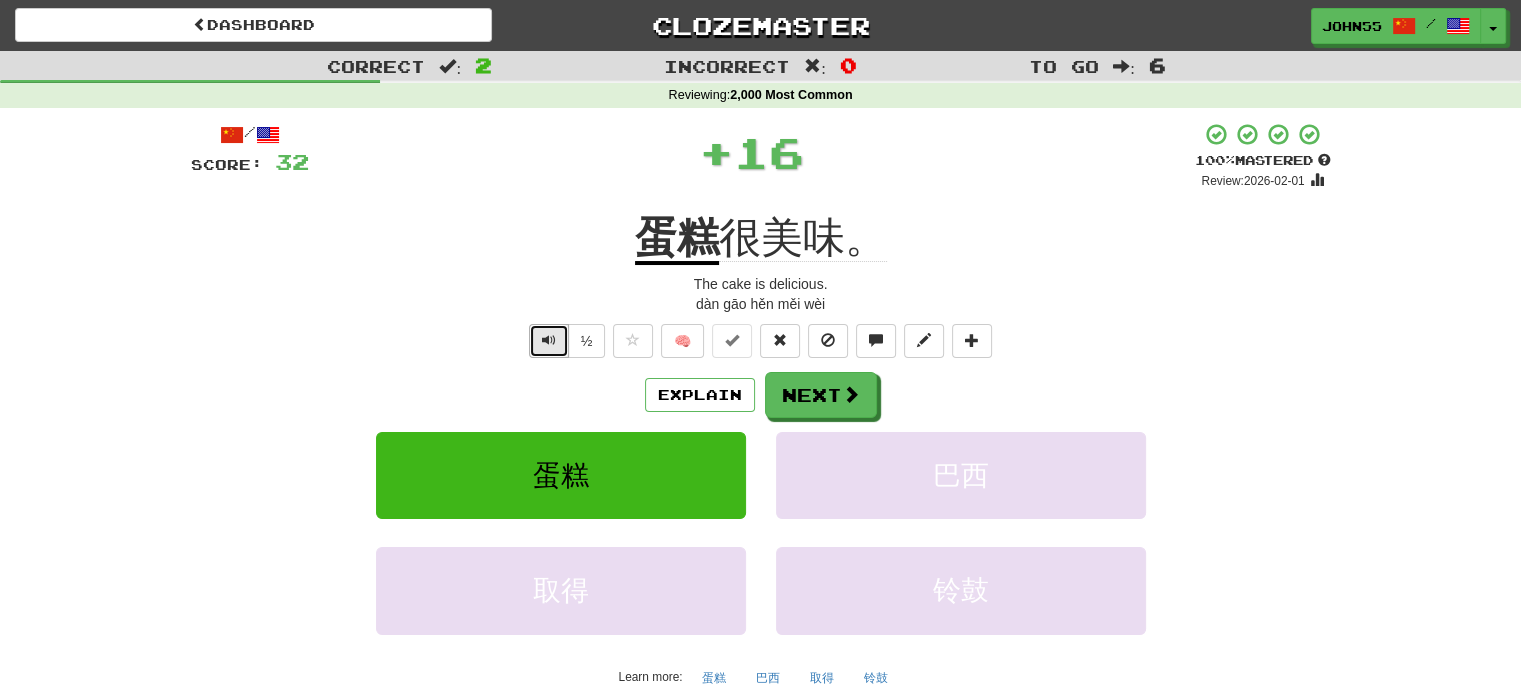 click at bounding box center (549, 340) 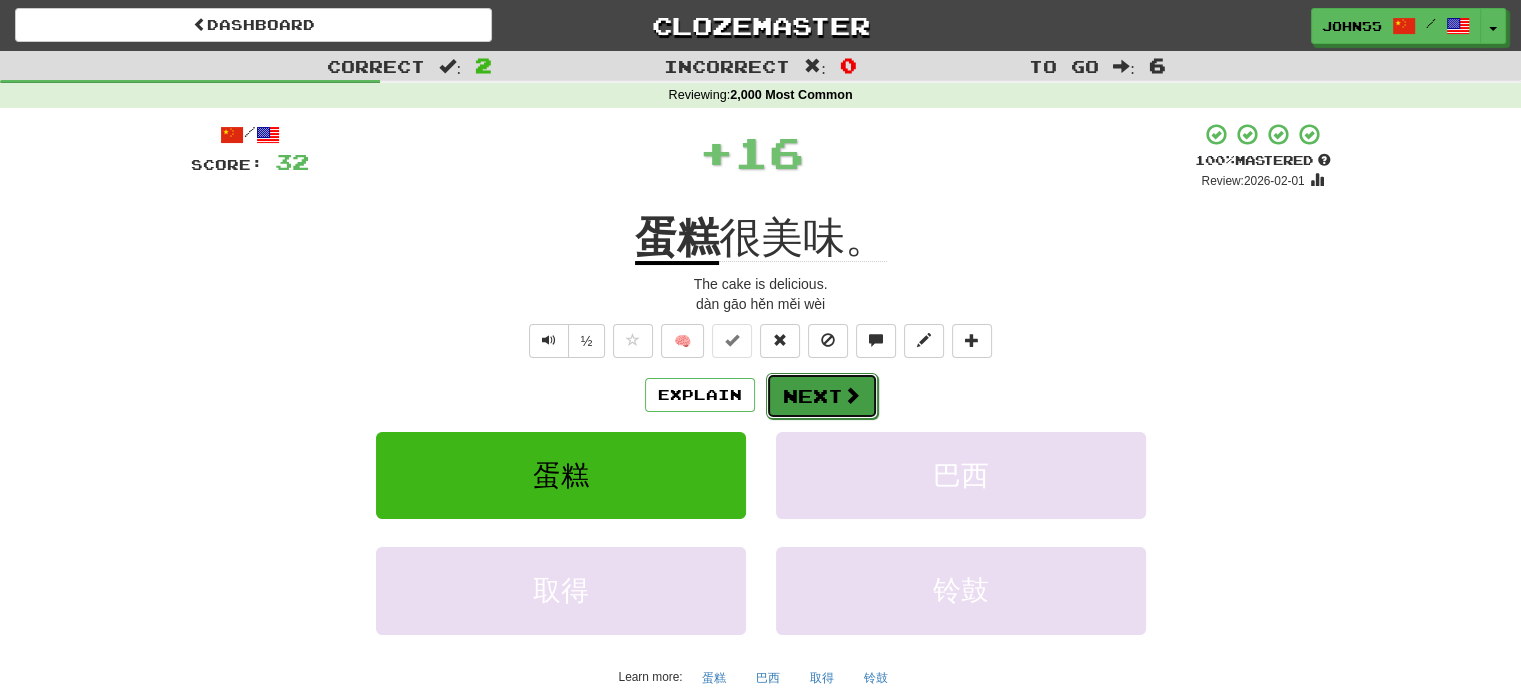 click on "Next" at bounding box center [822, 396] 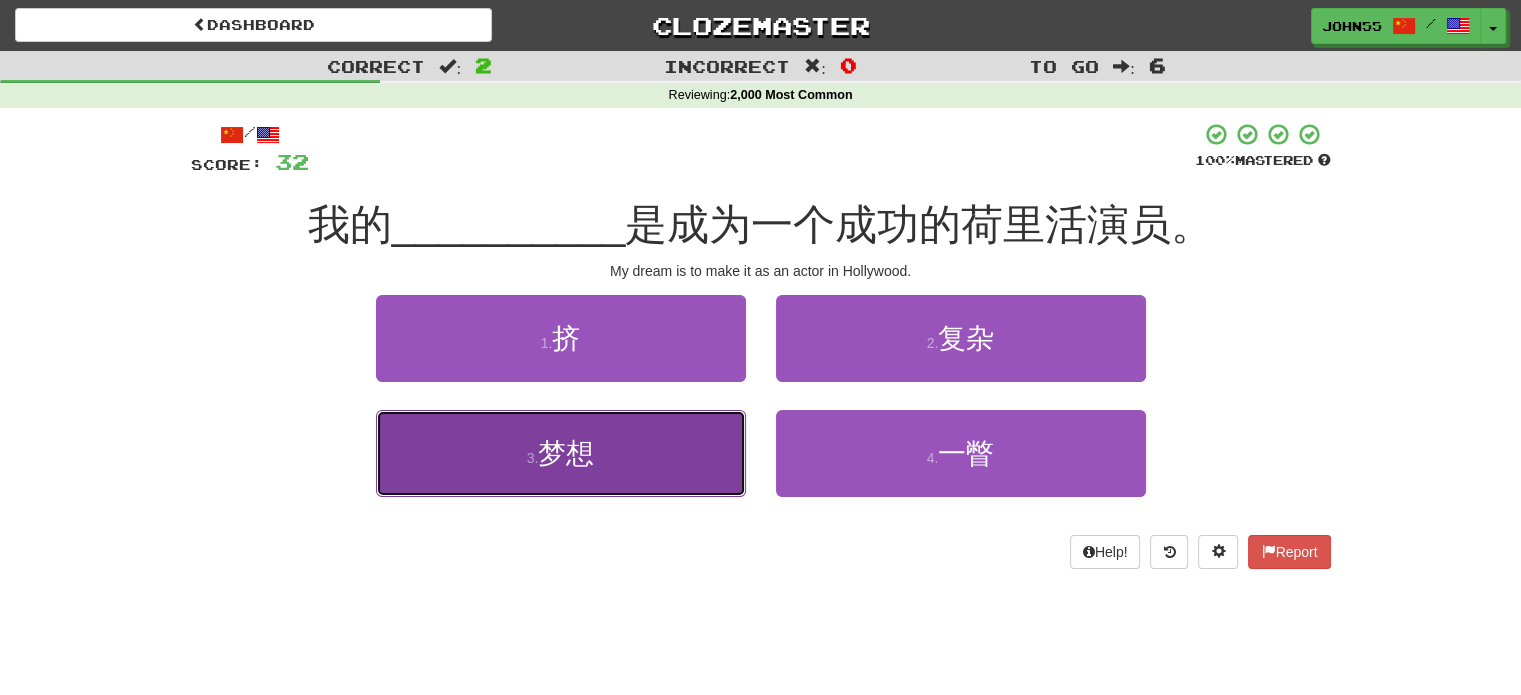 click on "3 .  梦想" at bounding box center (561, 453) 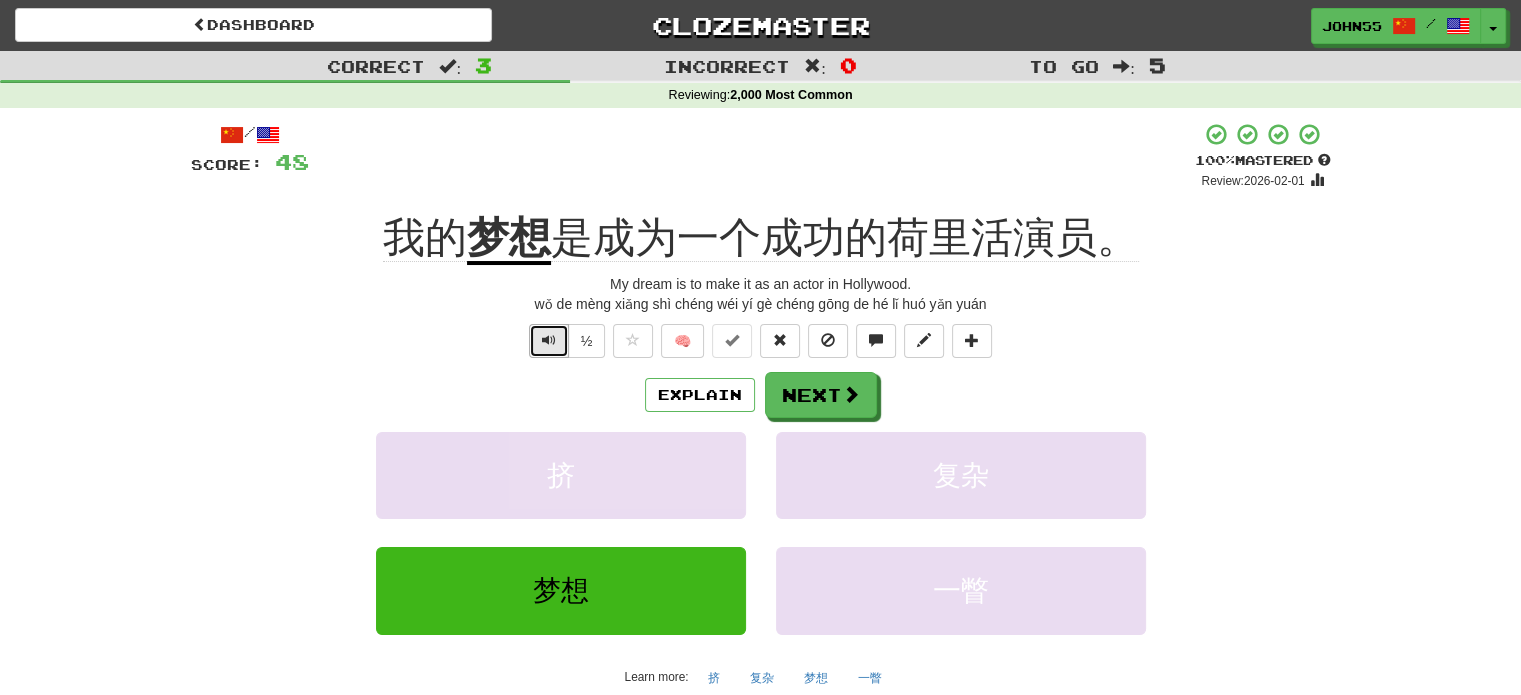 click at bounding box center [549, 341] 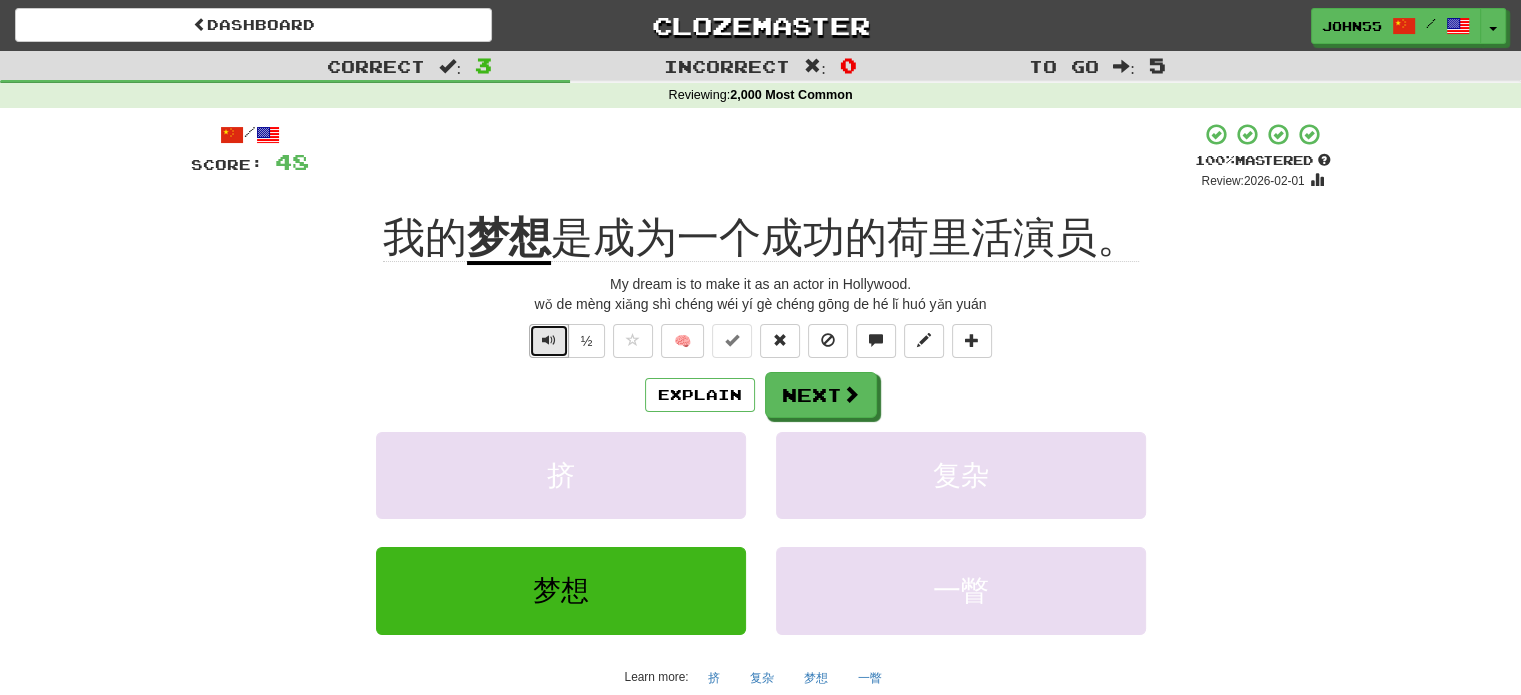 click at bounding box center [549, 341] 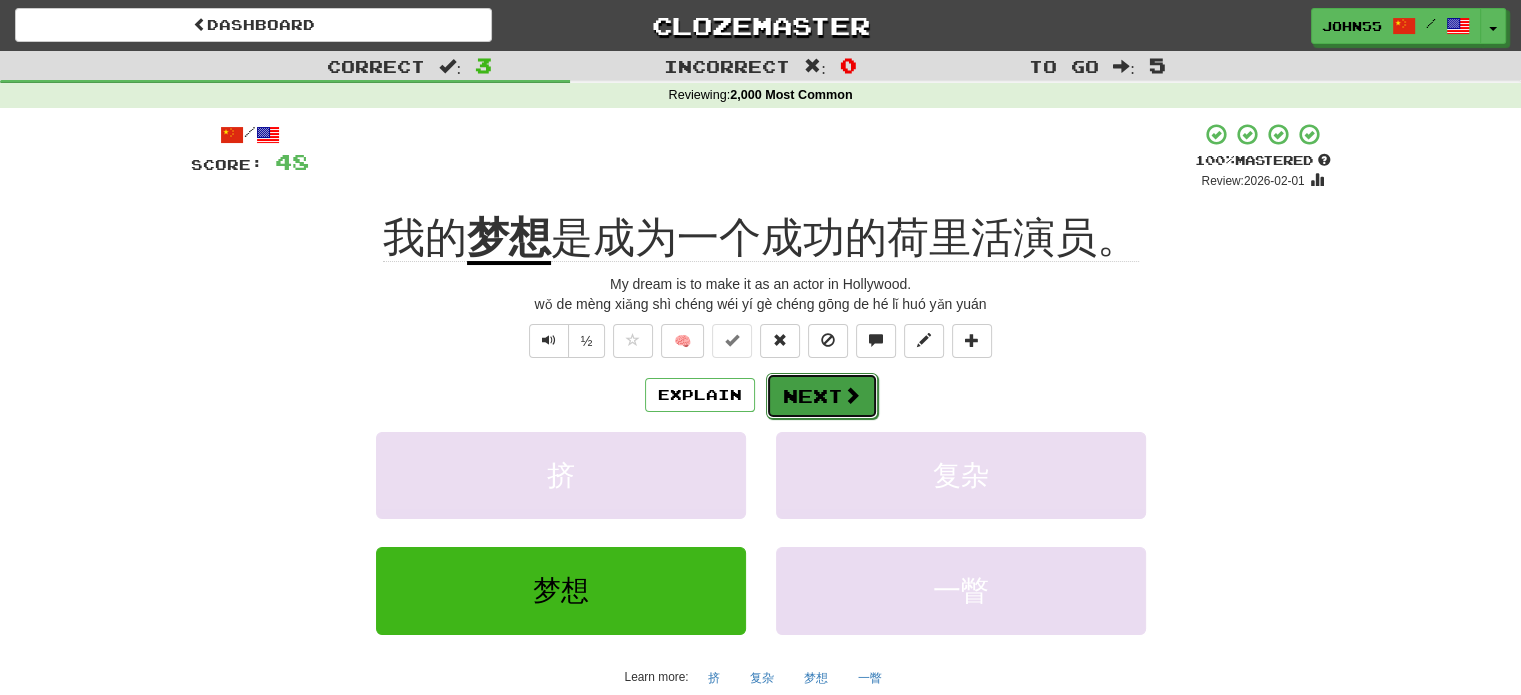 click on "Next" at bounding box center [822, 396] 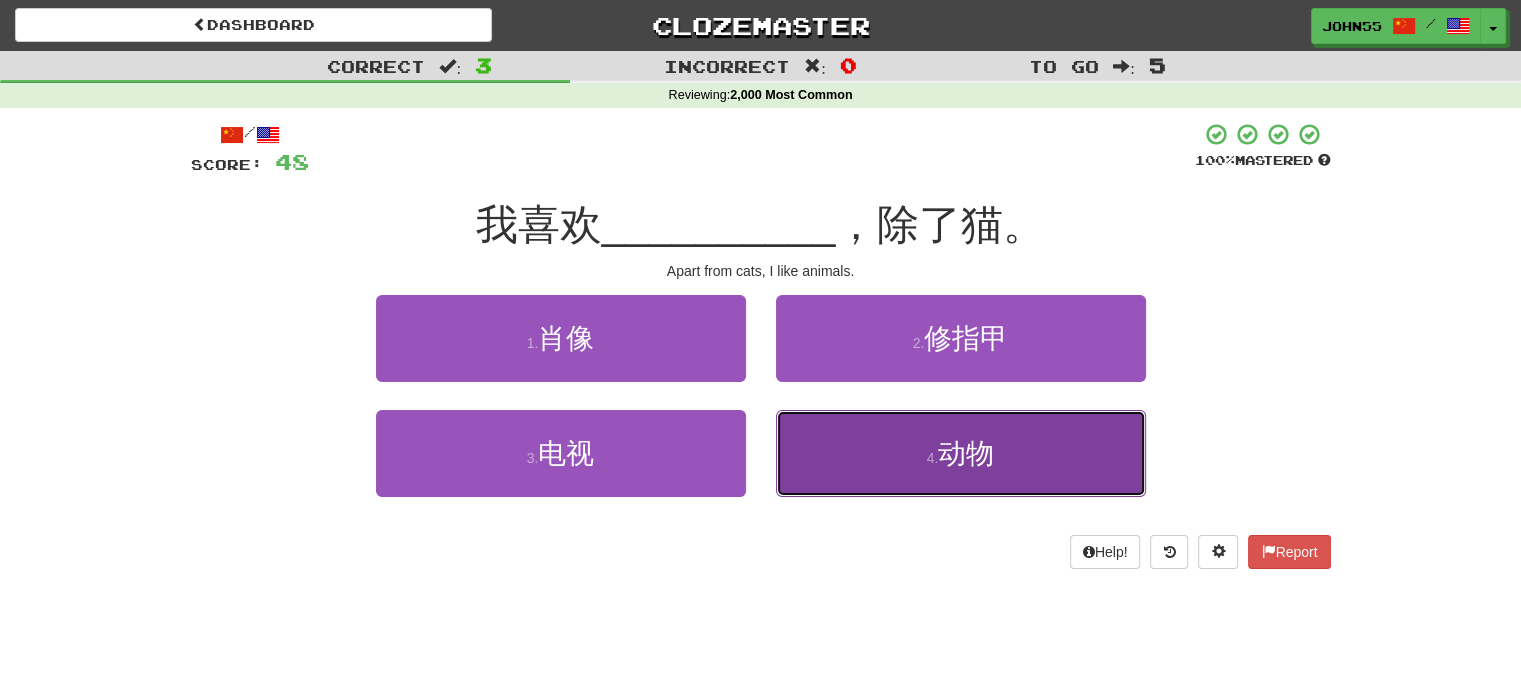click on "动物" at bounding box center (966, 453) 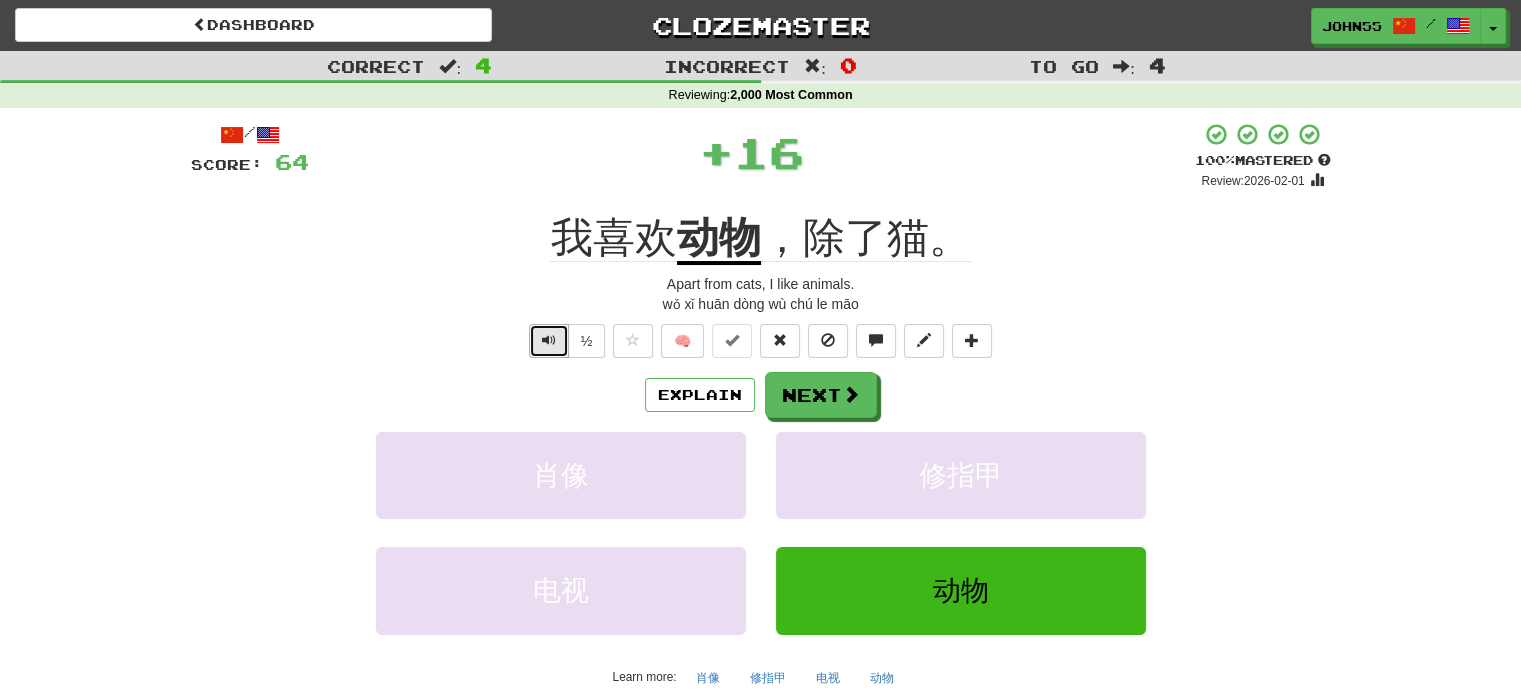 click at bounding box center [549, 340] 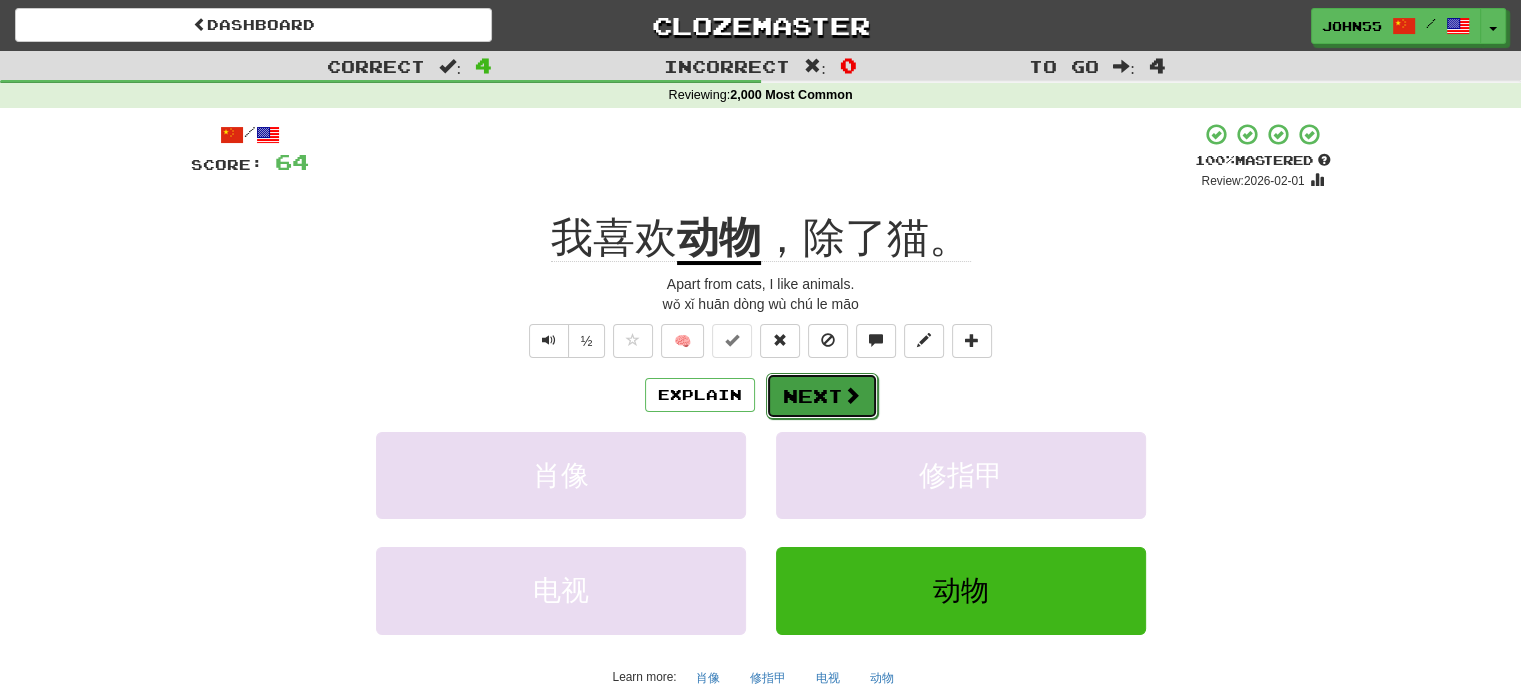 click on "Next" at bounding box center (822, 396) 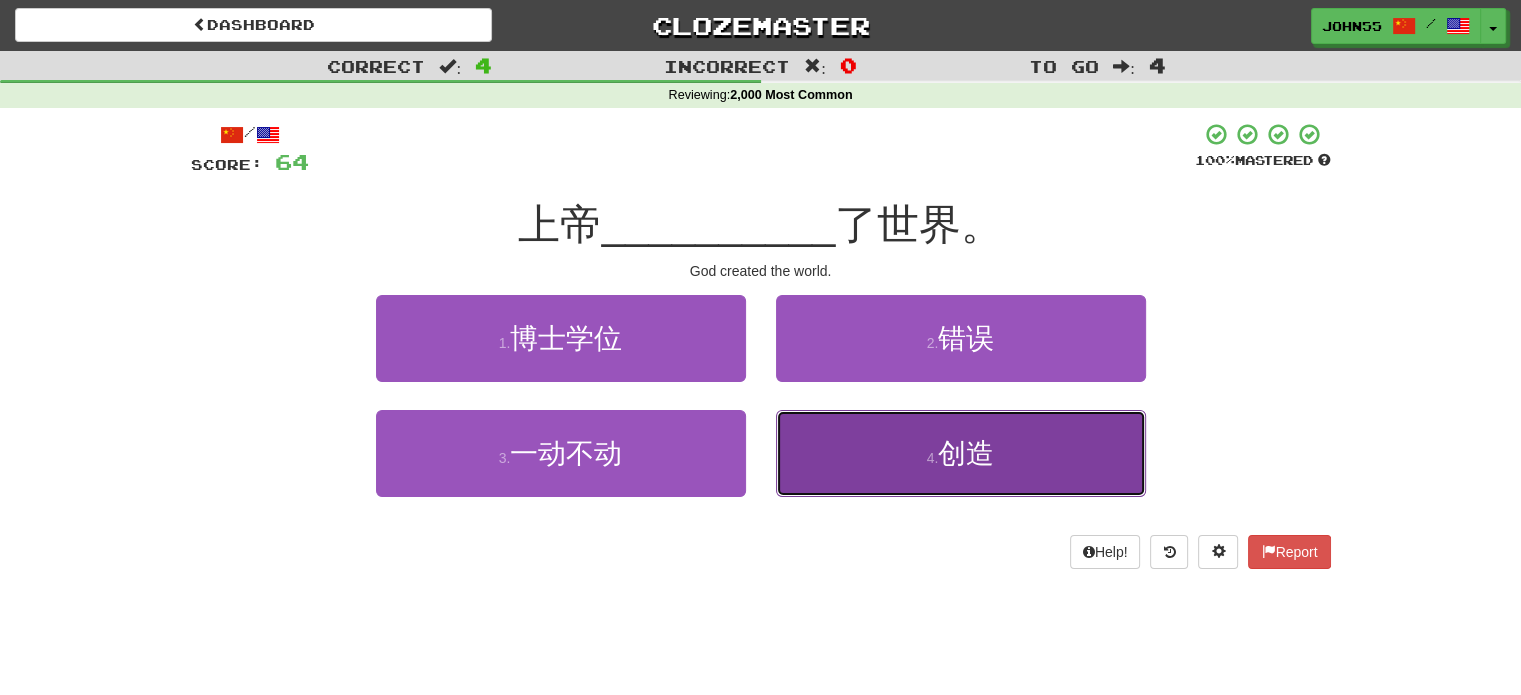 click on "4 .  创造" at bounding box center (961, 453) 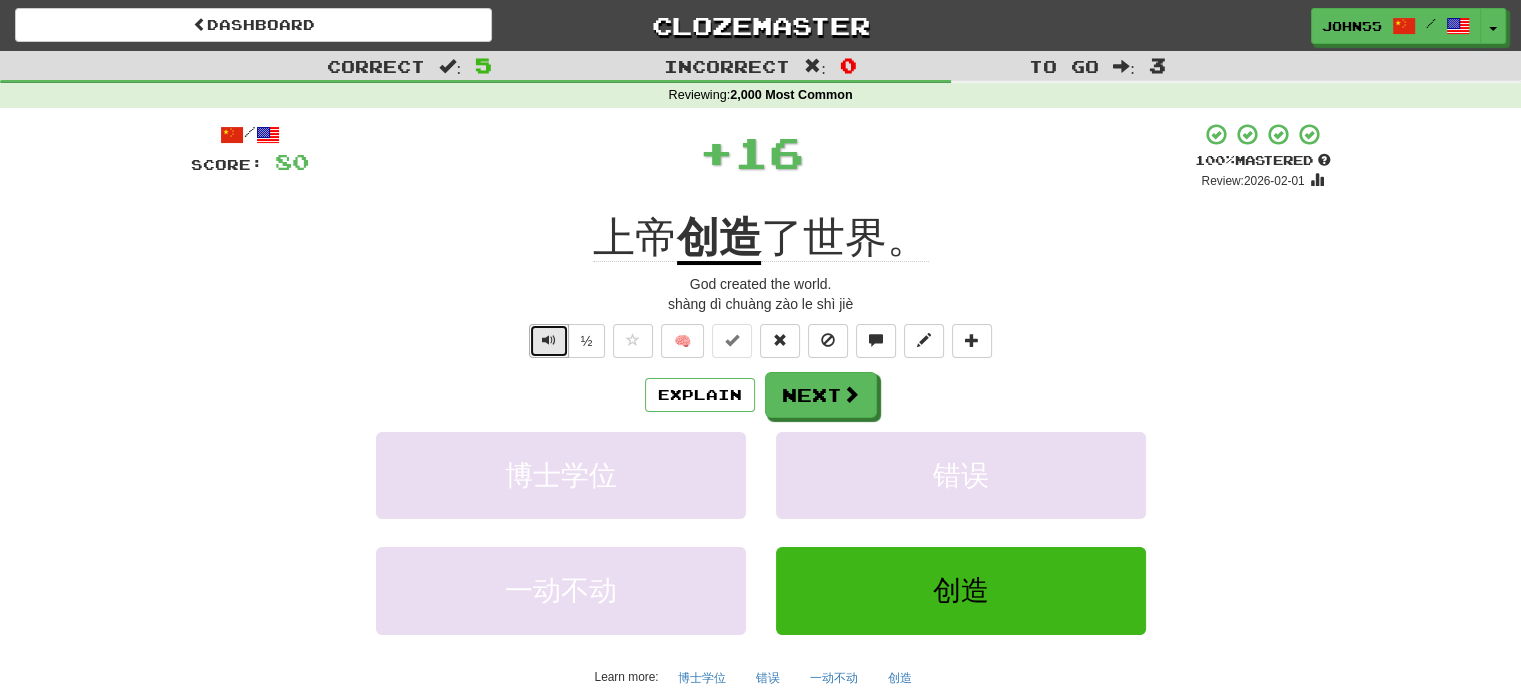 click at bounding box center (549, 341) 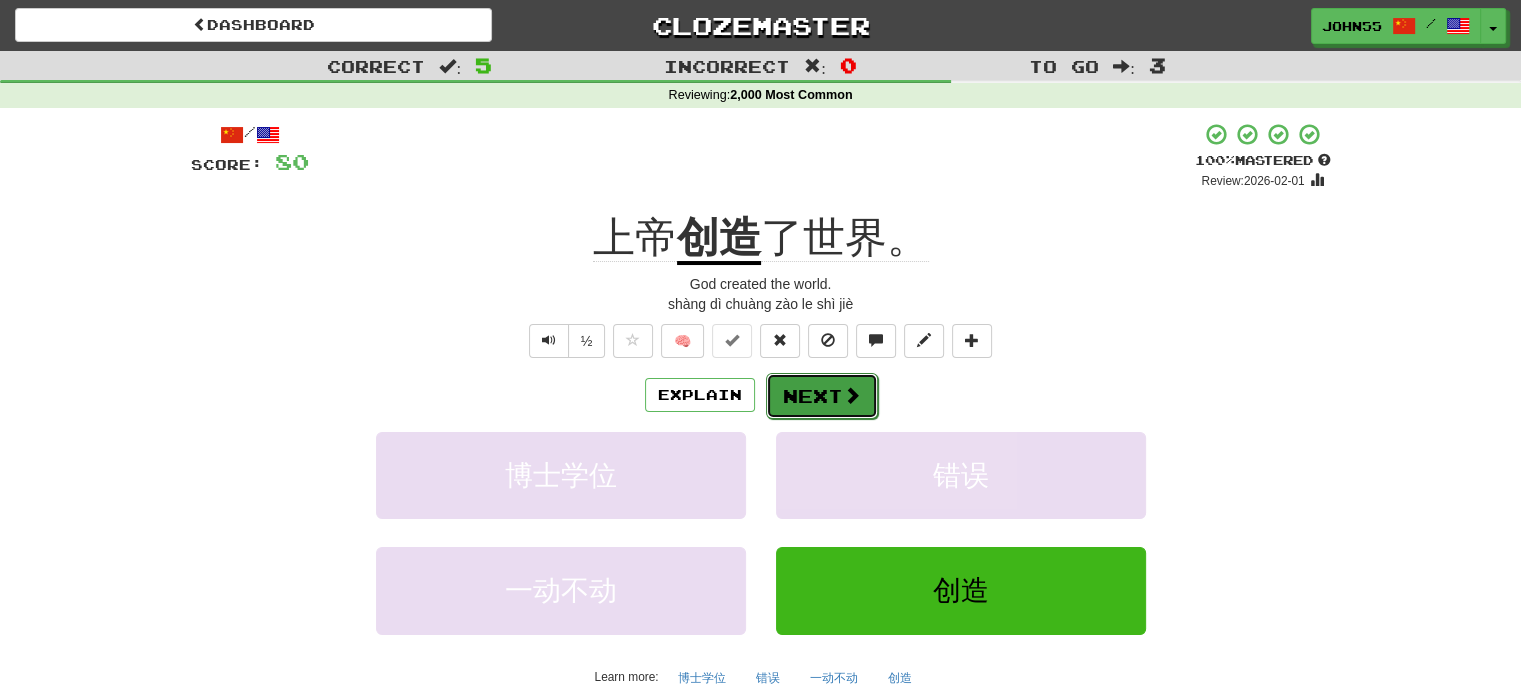 click on "Next" at bounding box center [822, 396] 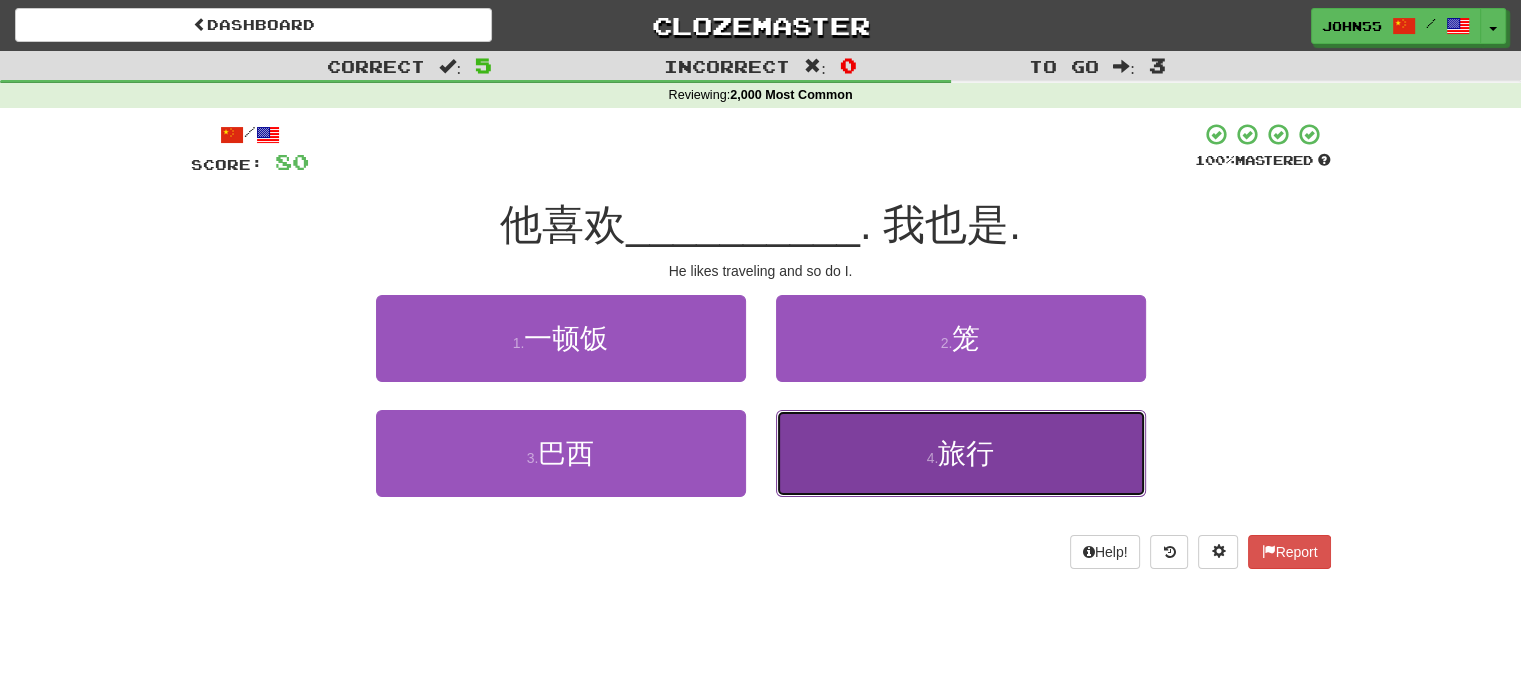 click on "4 .  旅行" at bounding box center (961, 453) 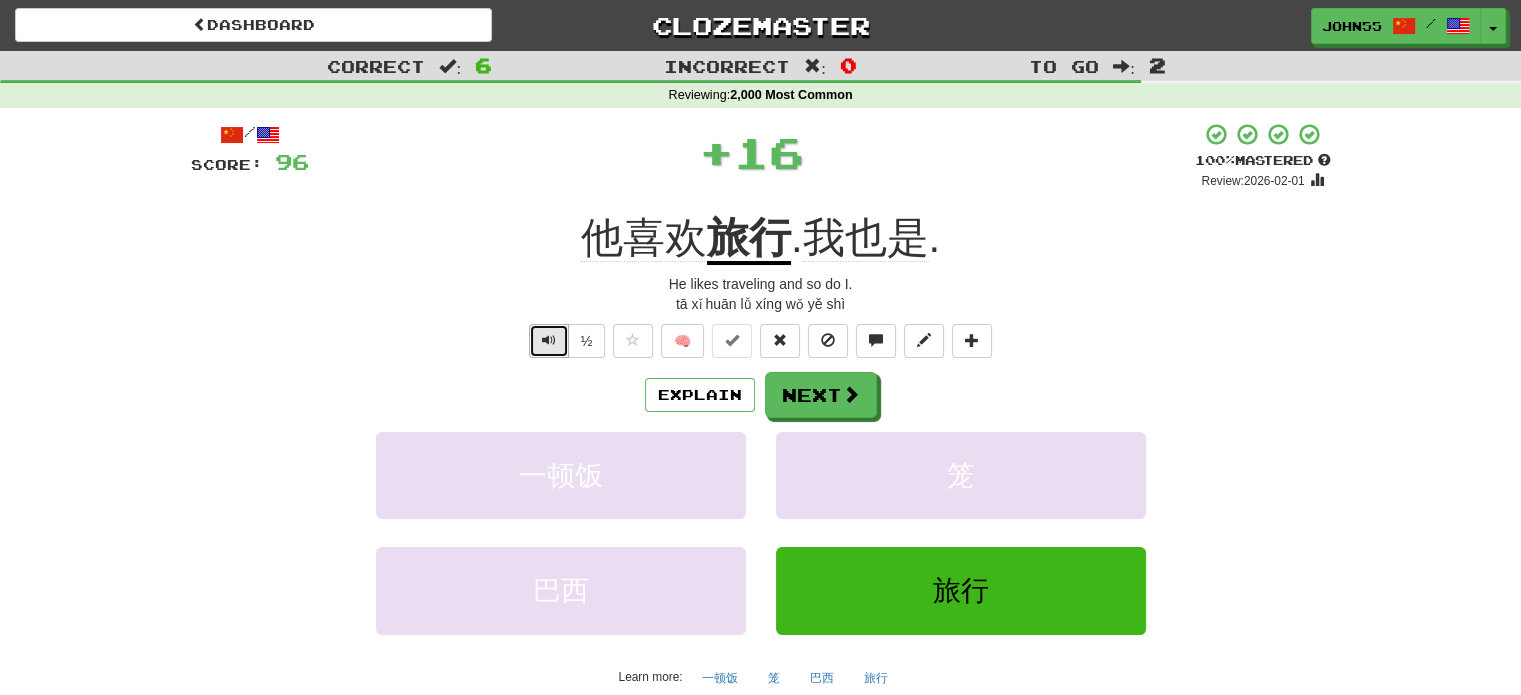 click at bounding box center [549, 340] 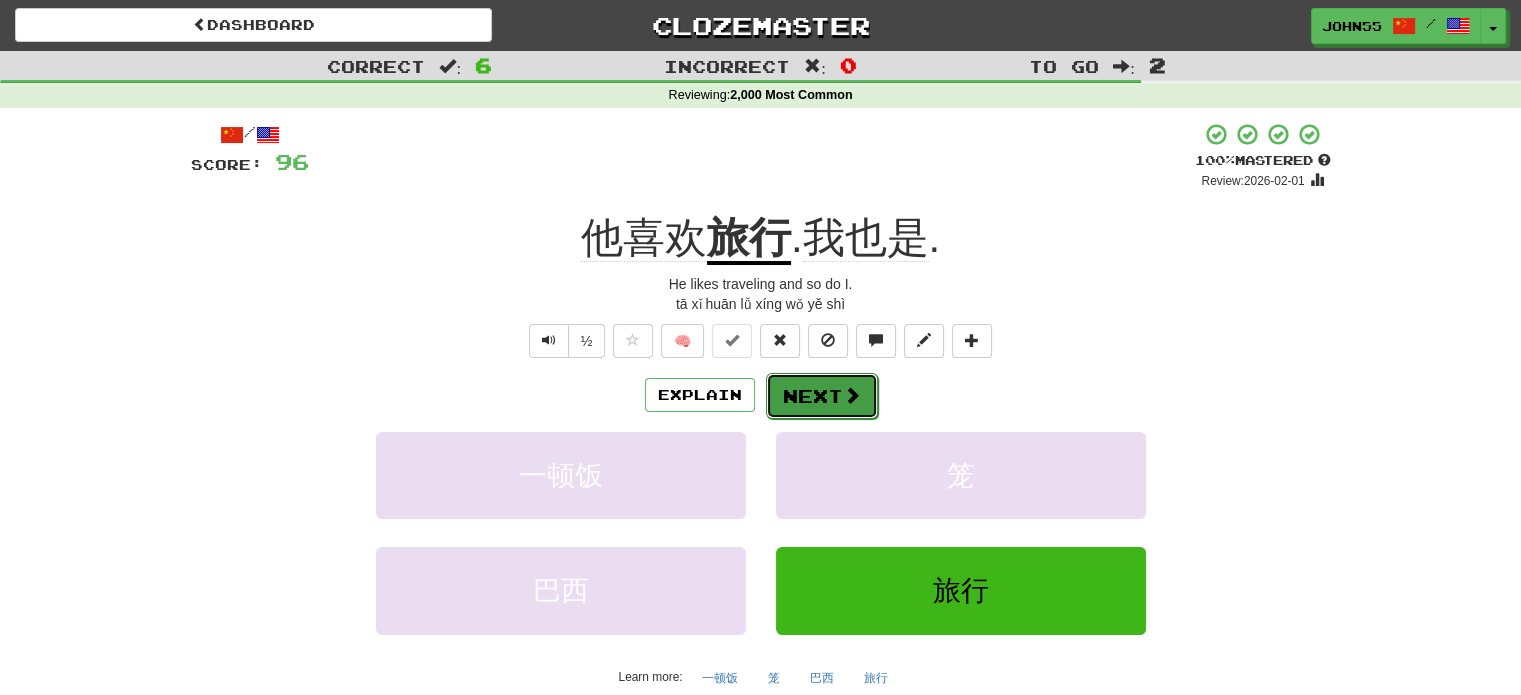 click on "Next" at bounding box center [822, 396] 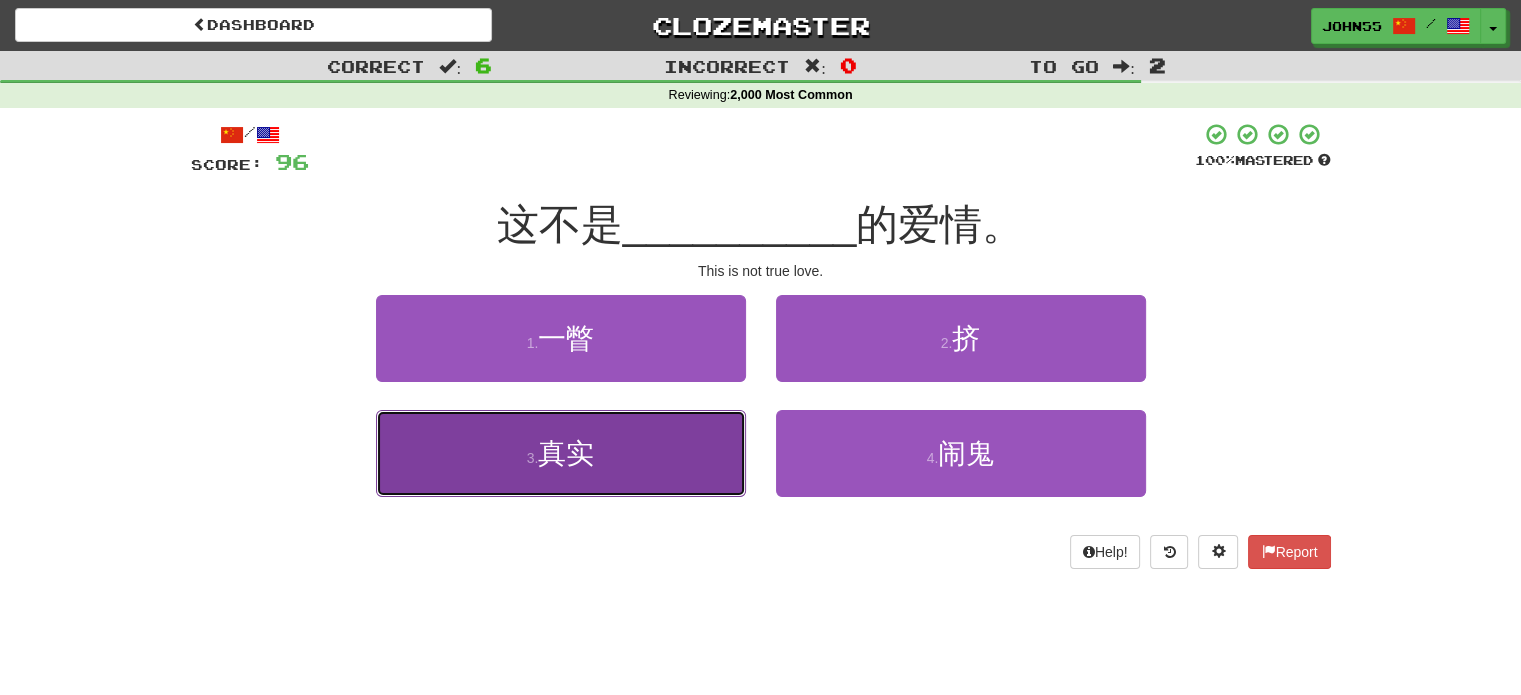 click on "3 .  真实" at bounding box center [561, 453] 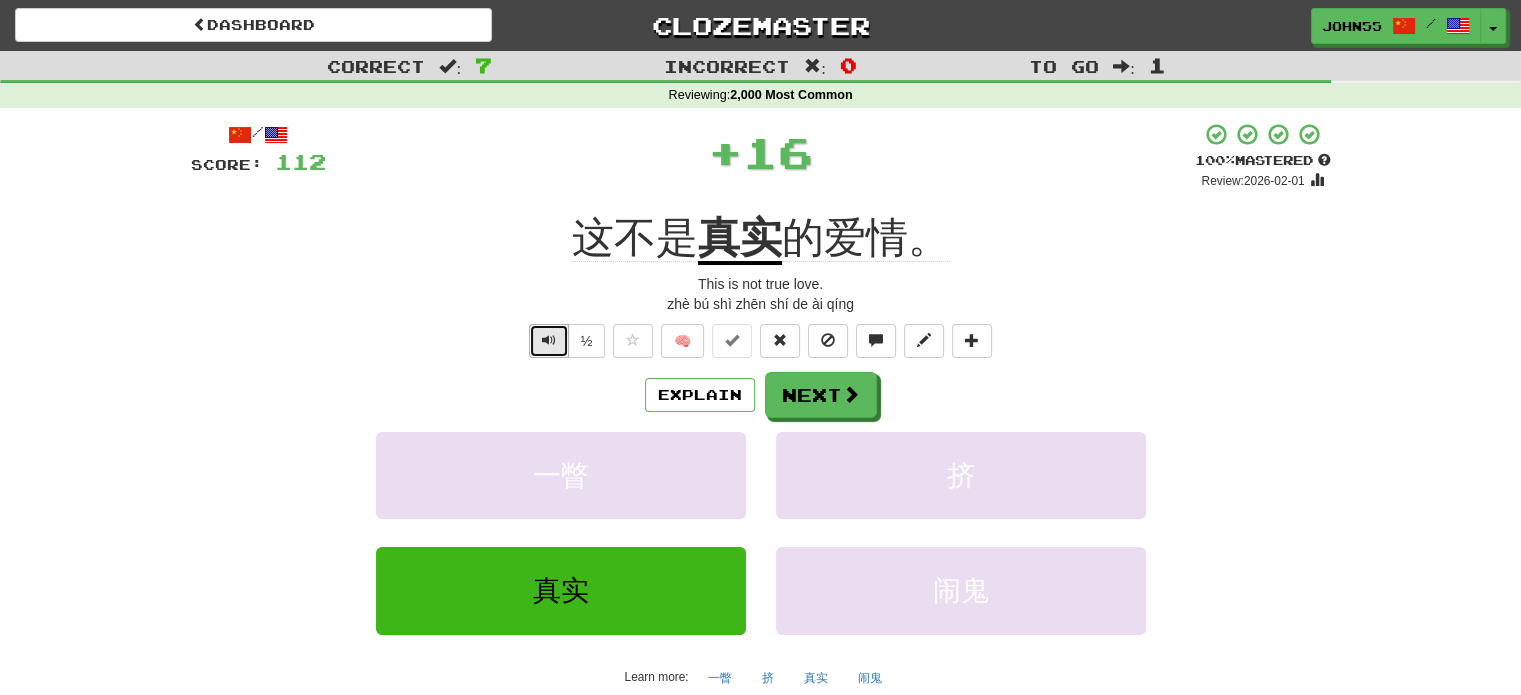 click at bounding box center [549, 340] 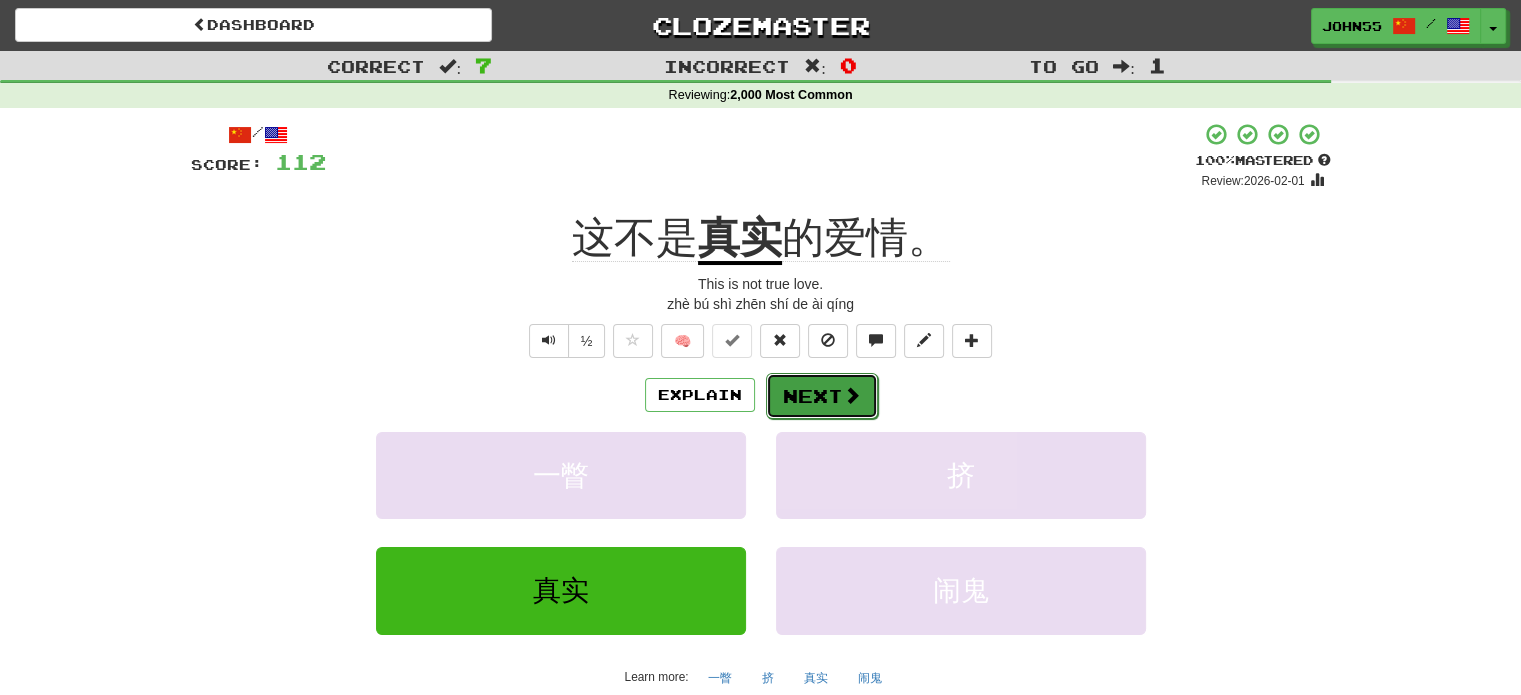 click on "Next" at bounding box center (822, 396) 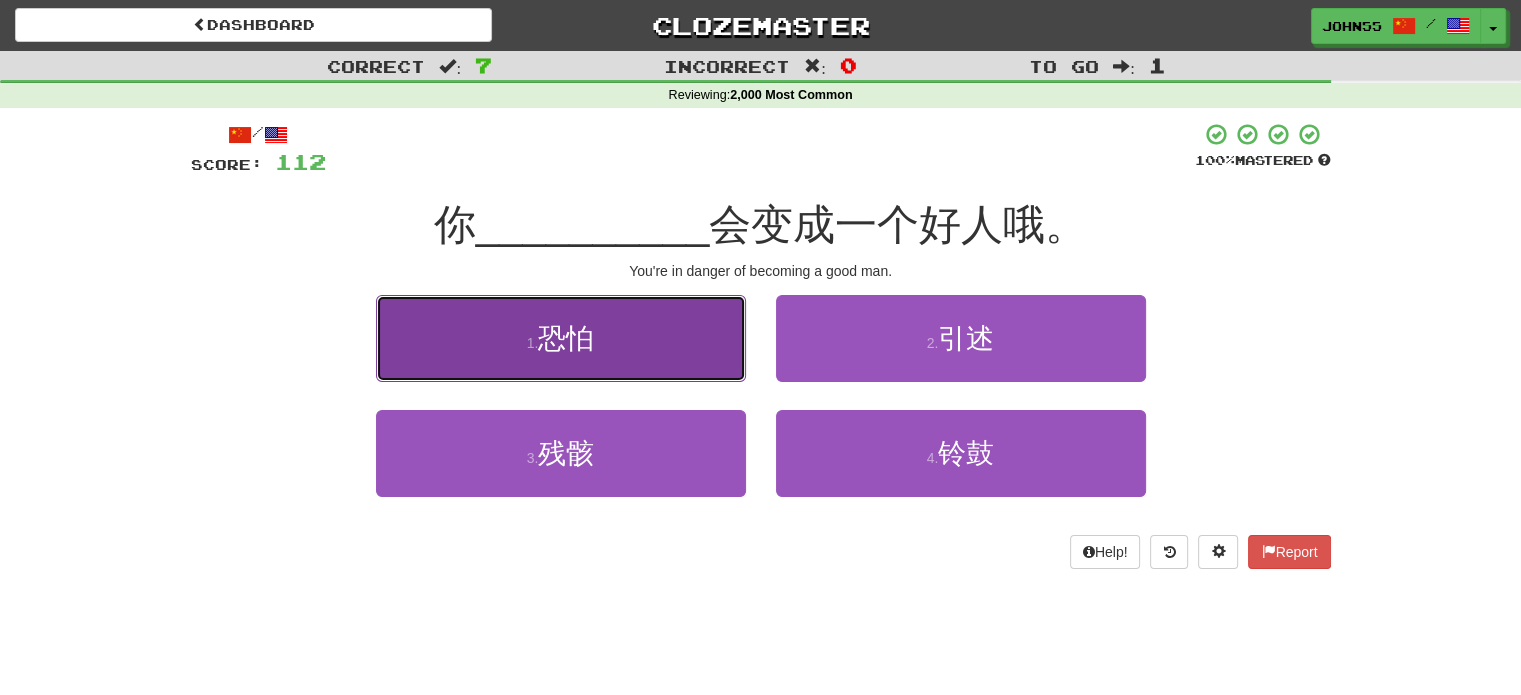 click on "1 .  恐怕" at bounding box center (561, 338) 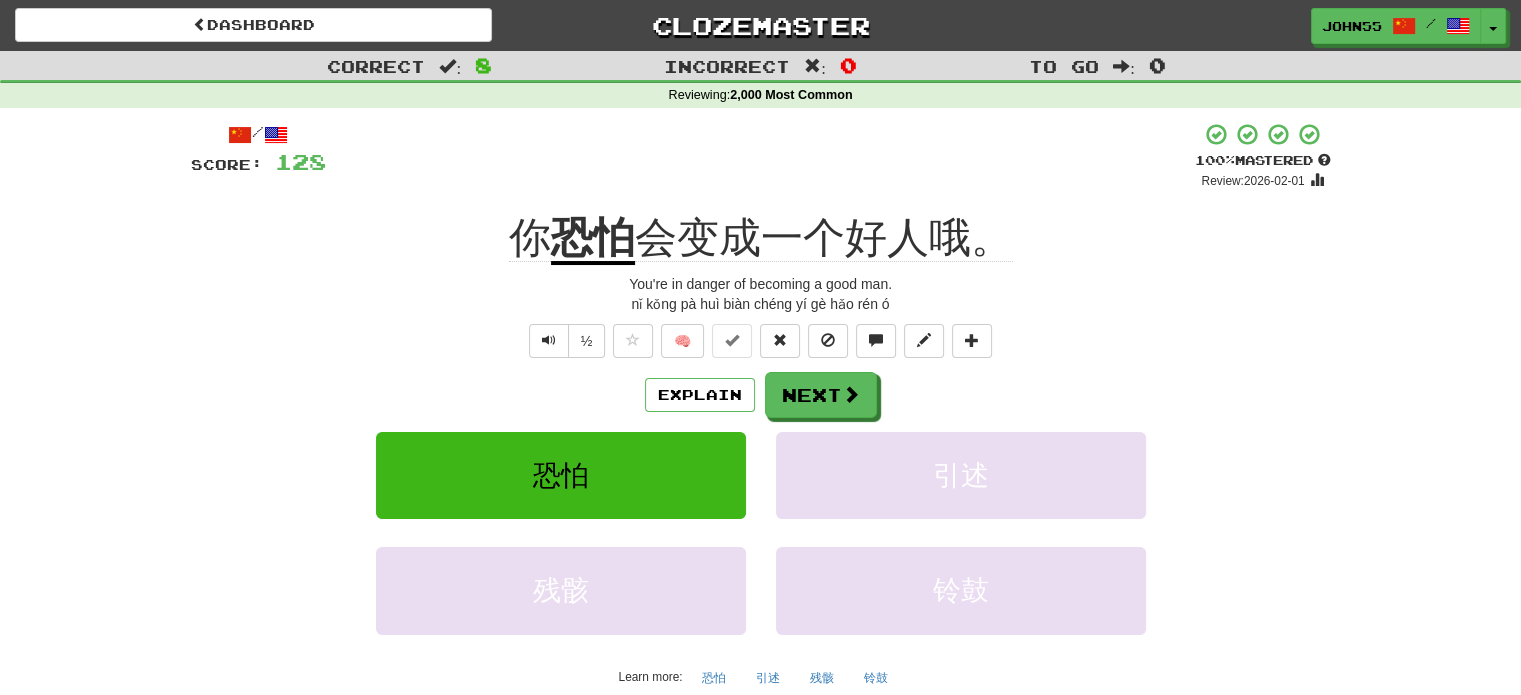 click on "/  Score:   128 + 16 100 %  Mastered Review:  2026-02-01 你 恐怕 会变成一个好人哦。 You're in danger of becoming a good man. nǐ kǒng pà huì biàn chéng yí gè hǎo rén ó ½ 🧠 Explain Next 恐怕 引述 残骸 铃鼓 Learn more: 恐怕 引述 残骸 铃鼓  Help!  Report Sentence Source" at bounding box center (761, 445) 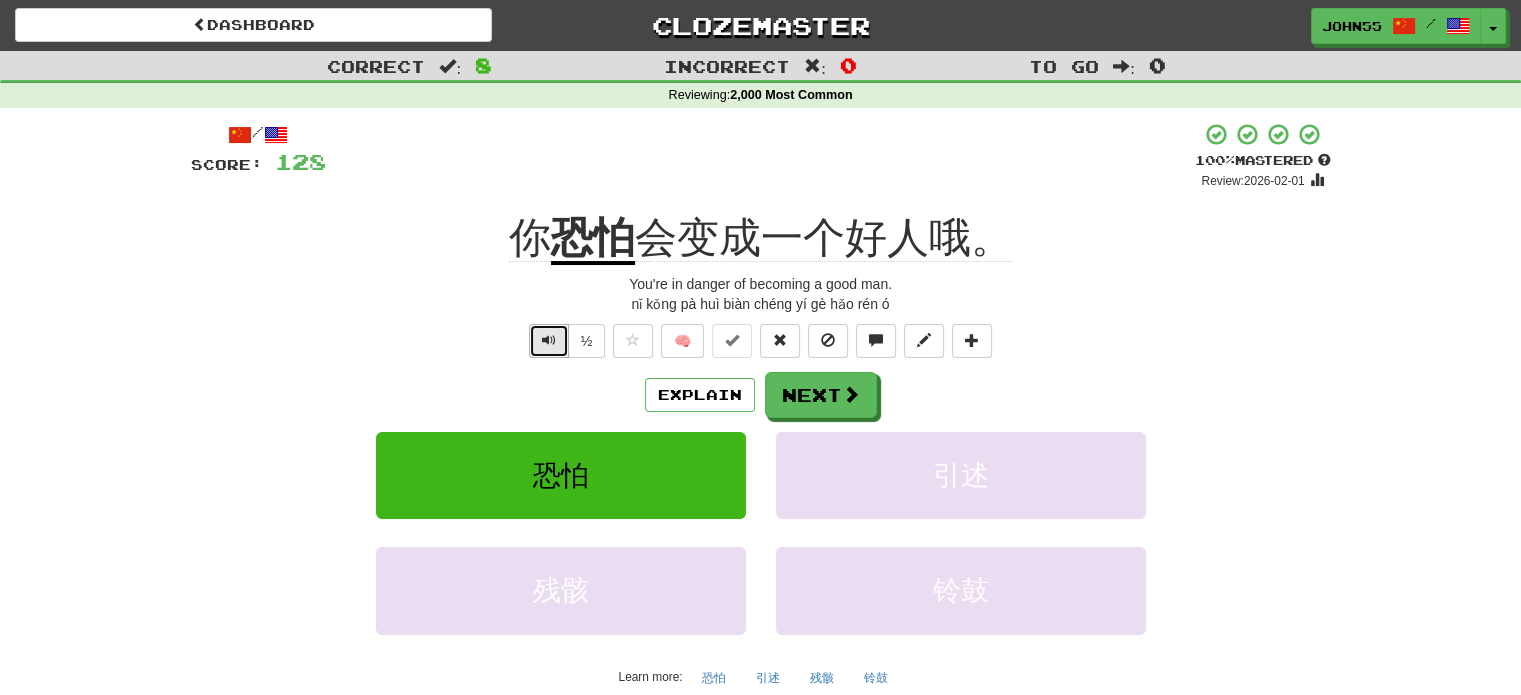 click at bounding box center [549, 340] 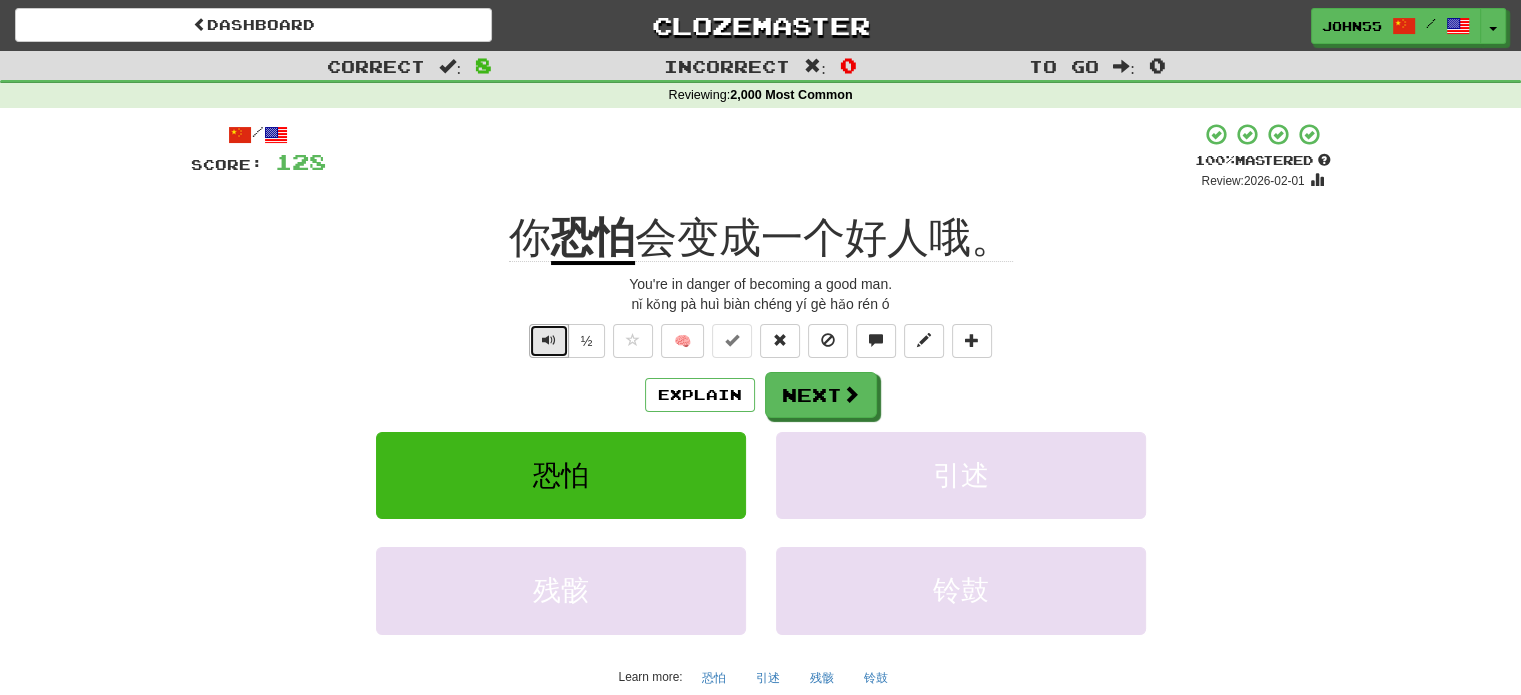 click at bounding box center [549, 340] 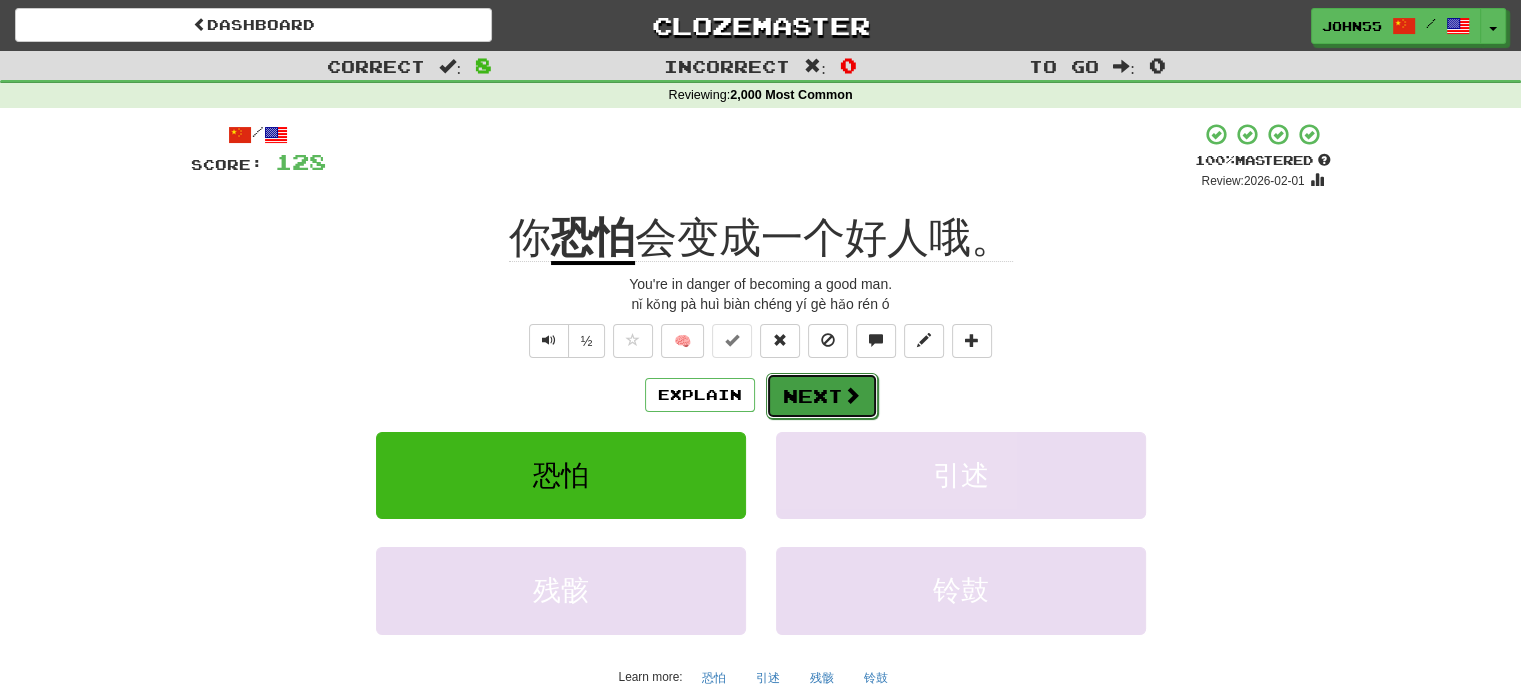 click on "Next" at bounding box center (822, 396) 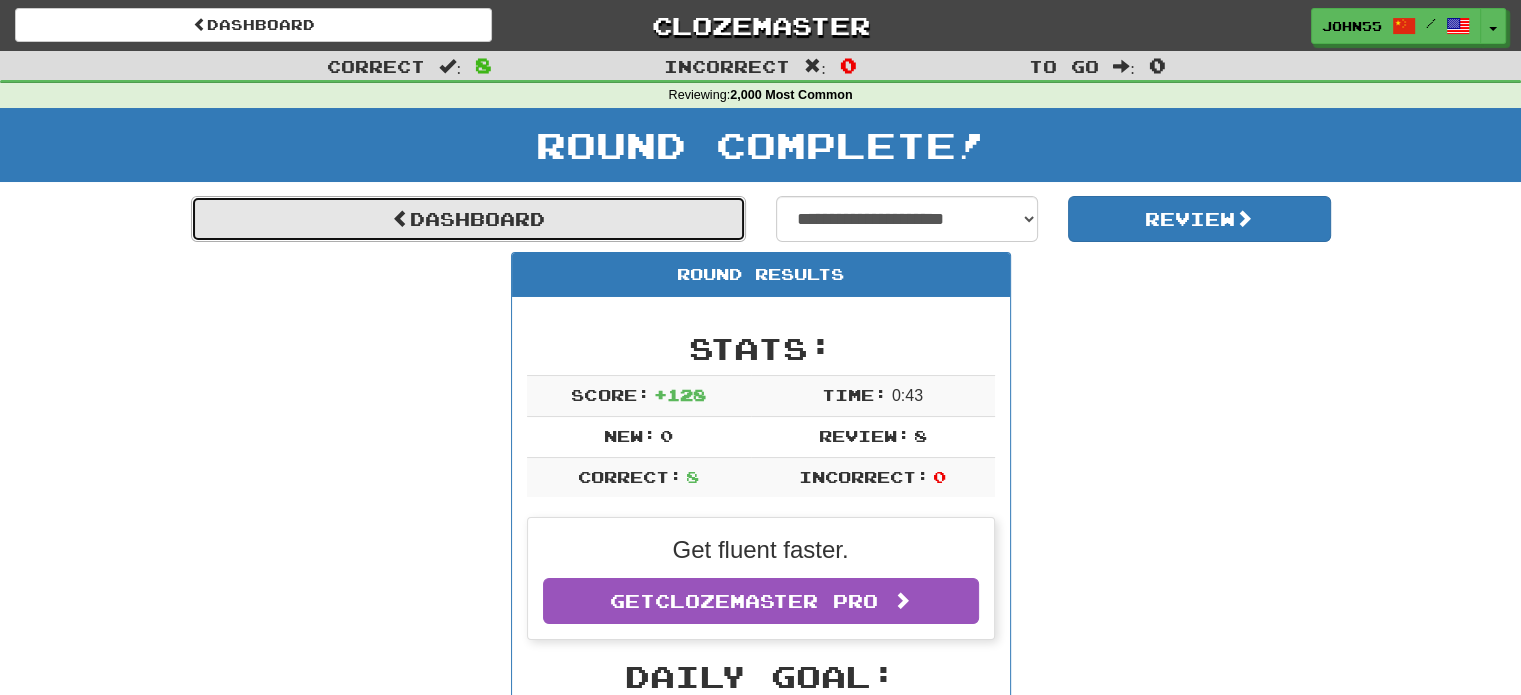 click on "Dashboard" at bounding box center (468, 219) 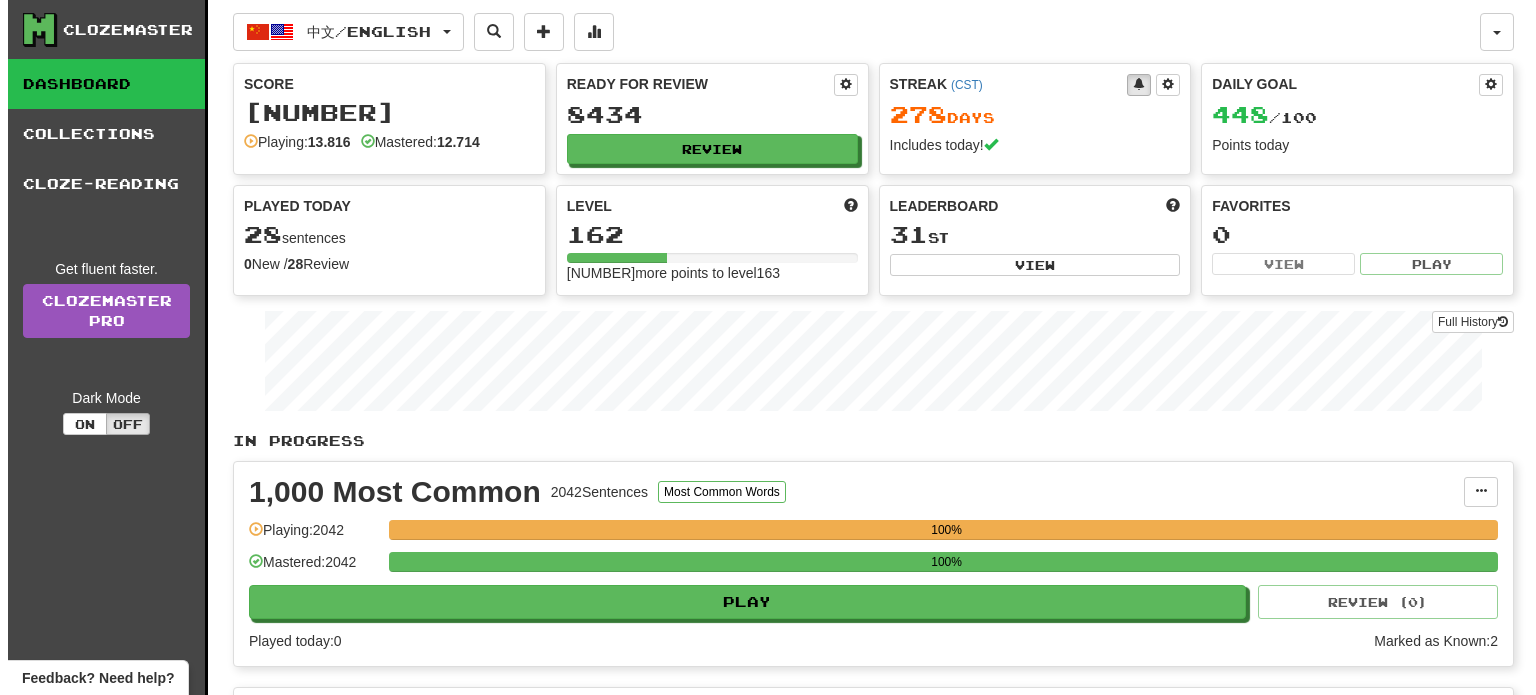 scroll, scrollTop: 0, scrollLeft: 0, axis: both 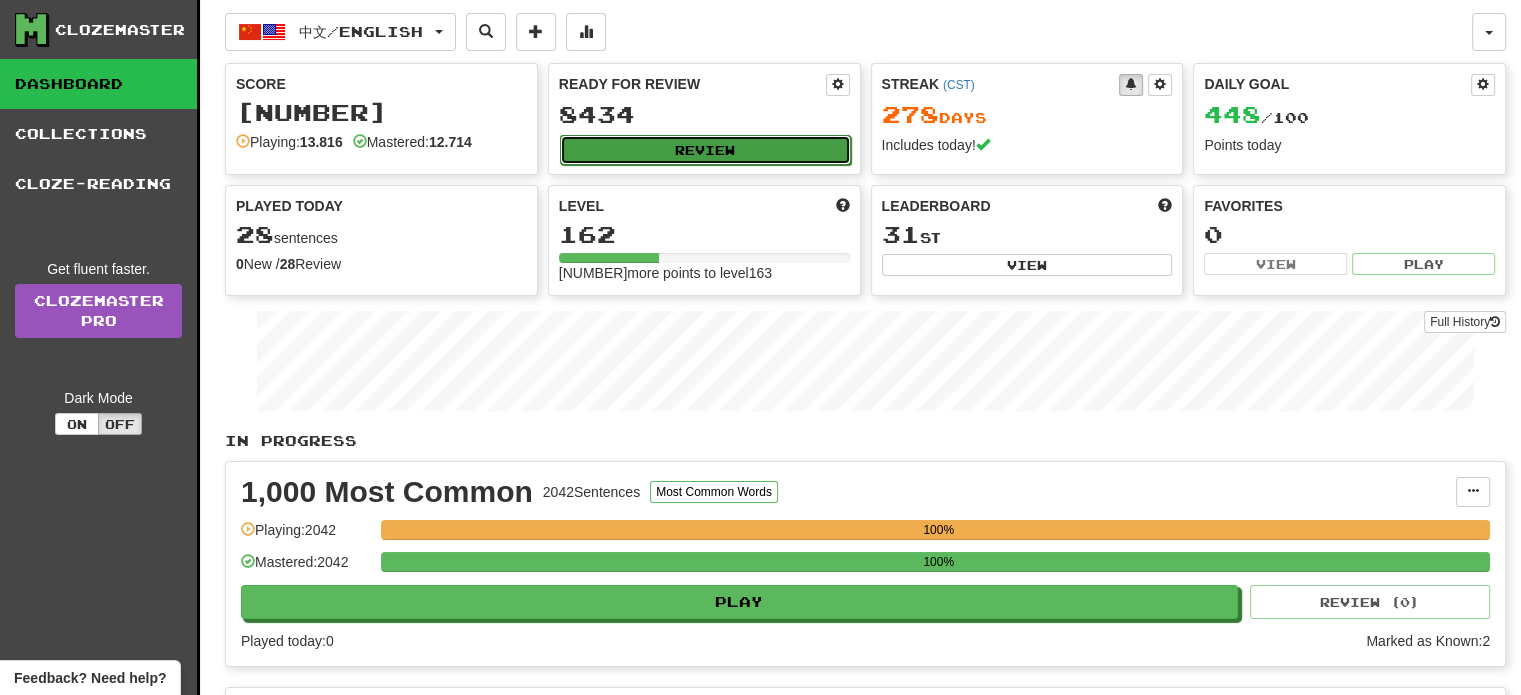 click on "Review" at bounding box center (705, 150) 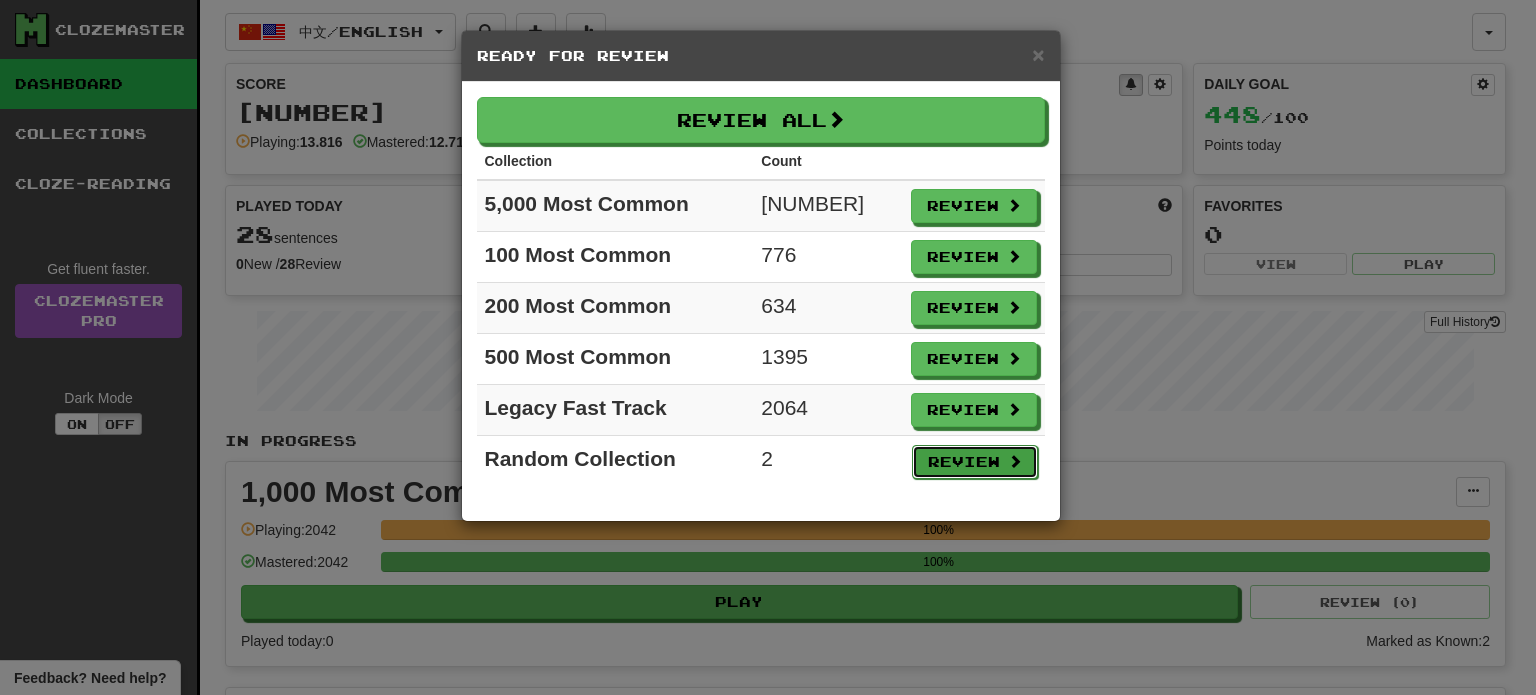 click on "Review" at bounding box center [975, 462] 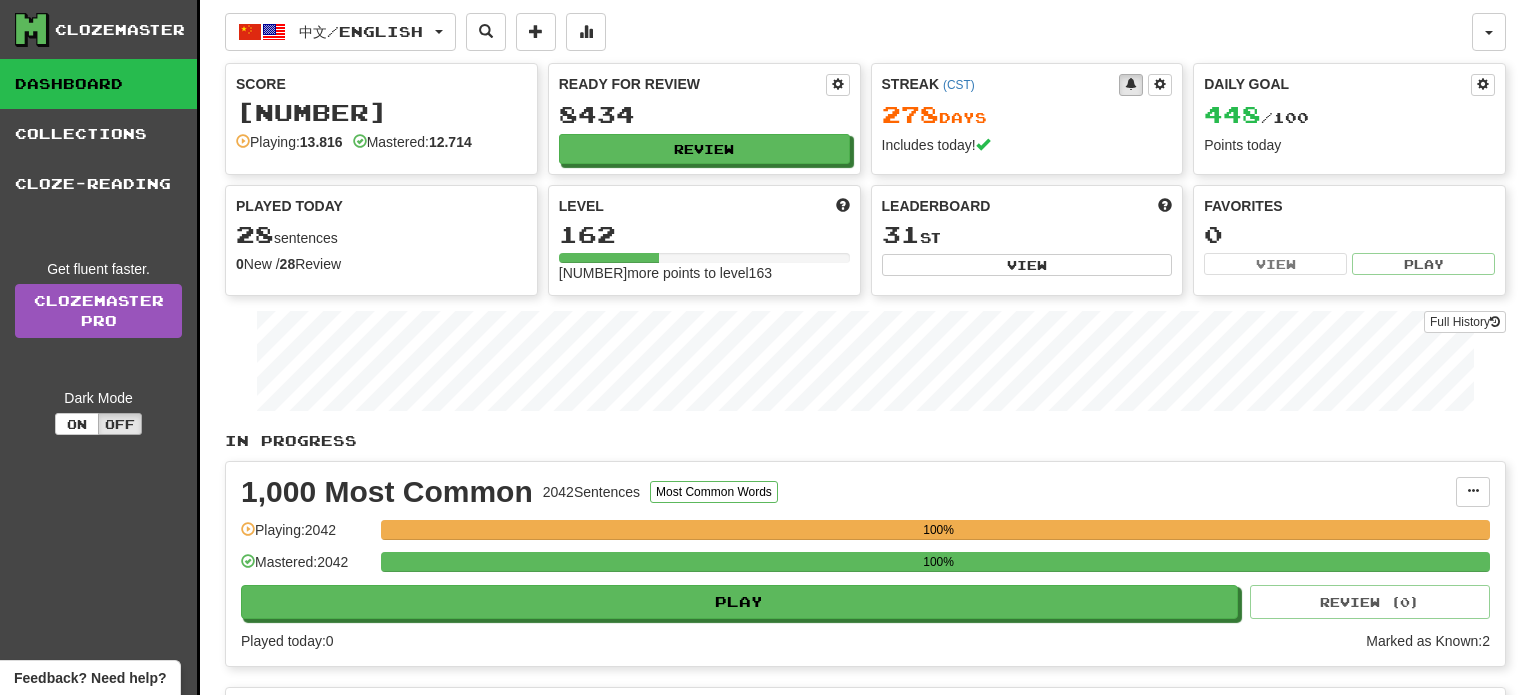 select on "**" 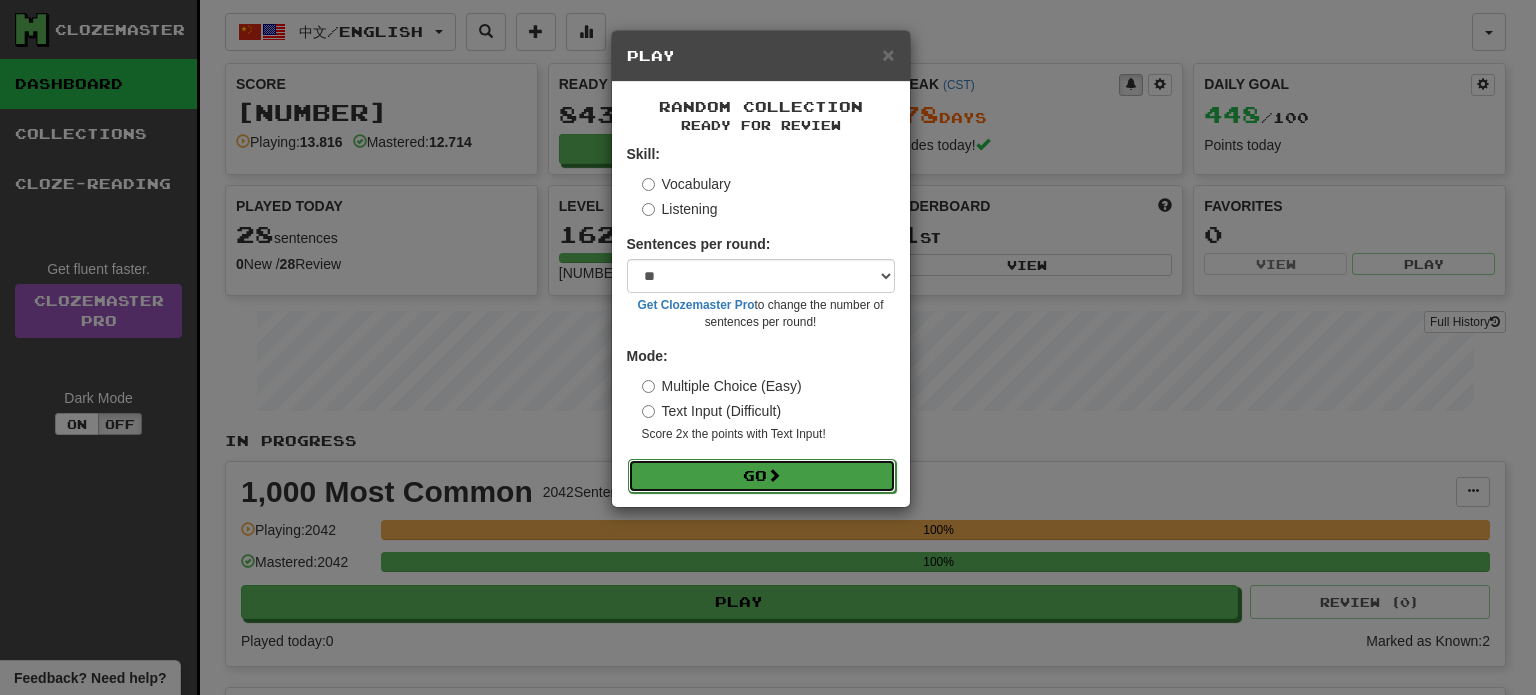click on "Go" at bounding box center (762, 476) 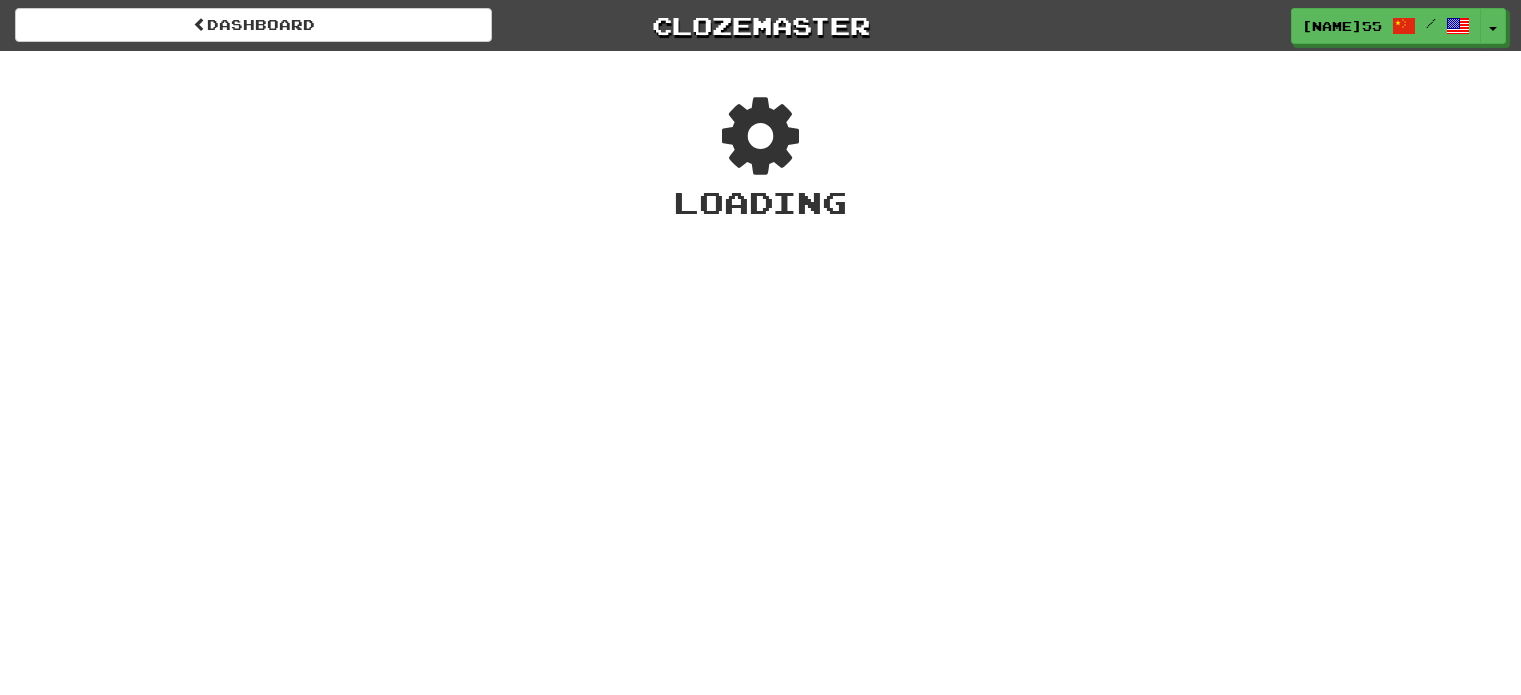 scroll, scrollTop: 0, scrollLeft: 0, axis: both 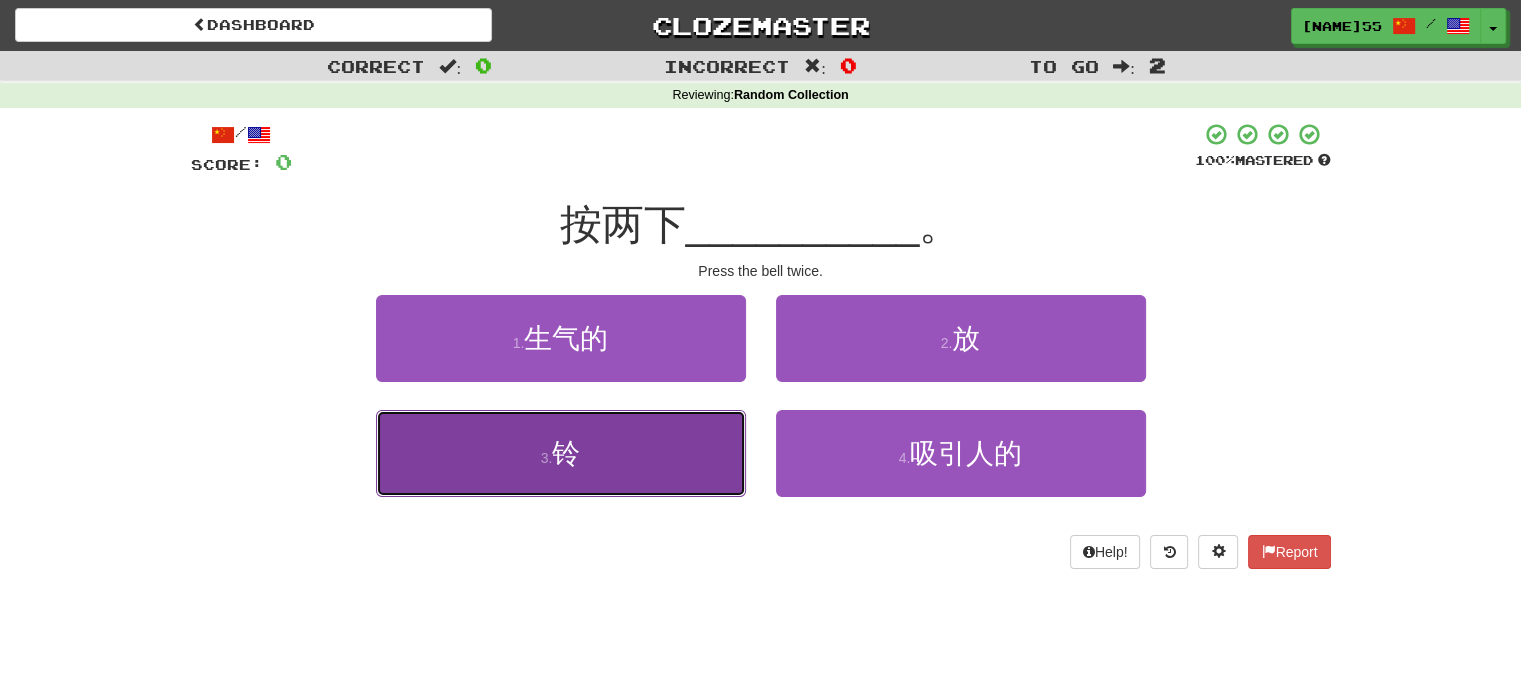 click on "铃" at bounding box center (566, 453) 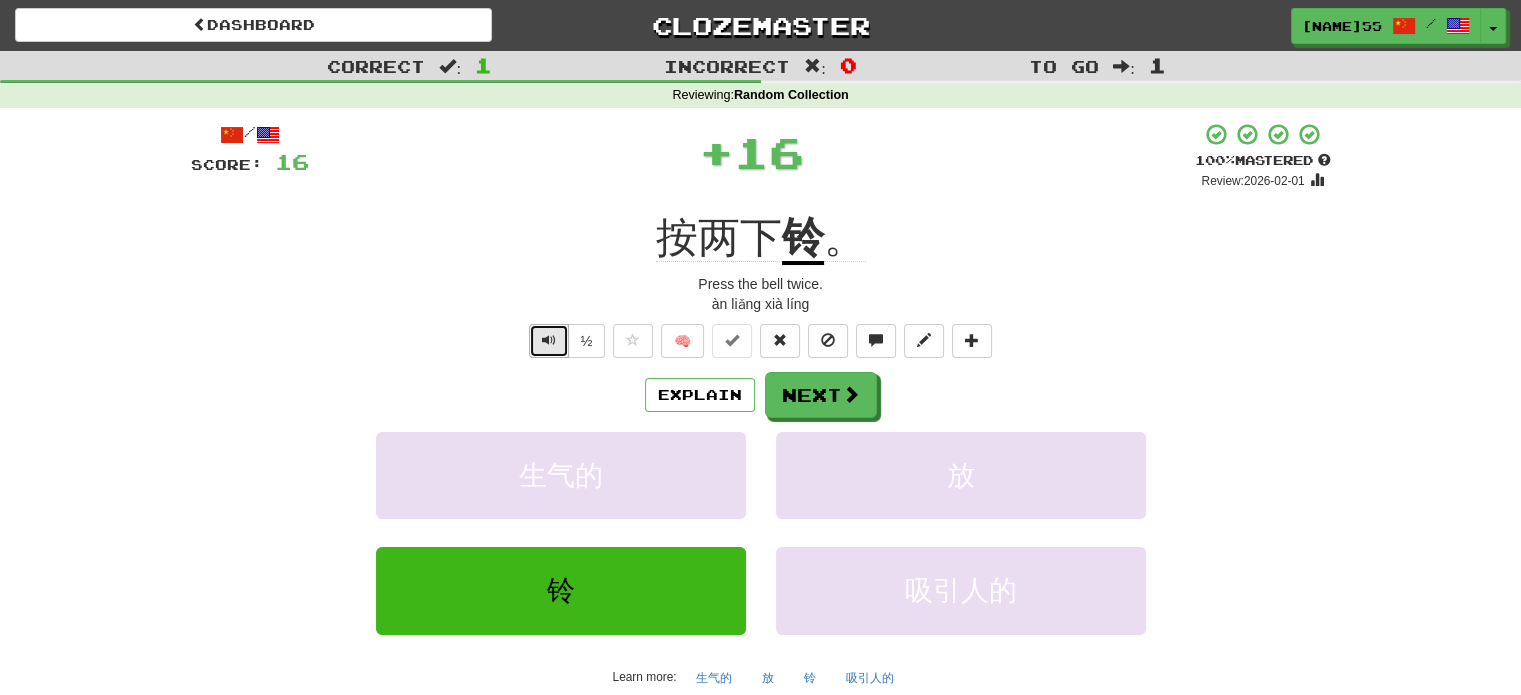 click at bounding box center [549, 341] 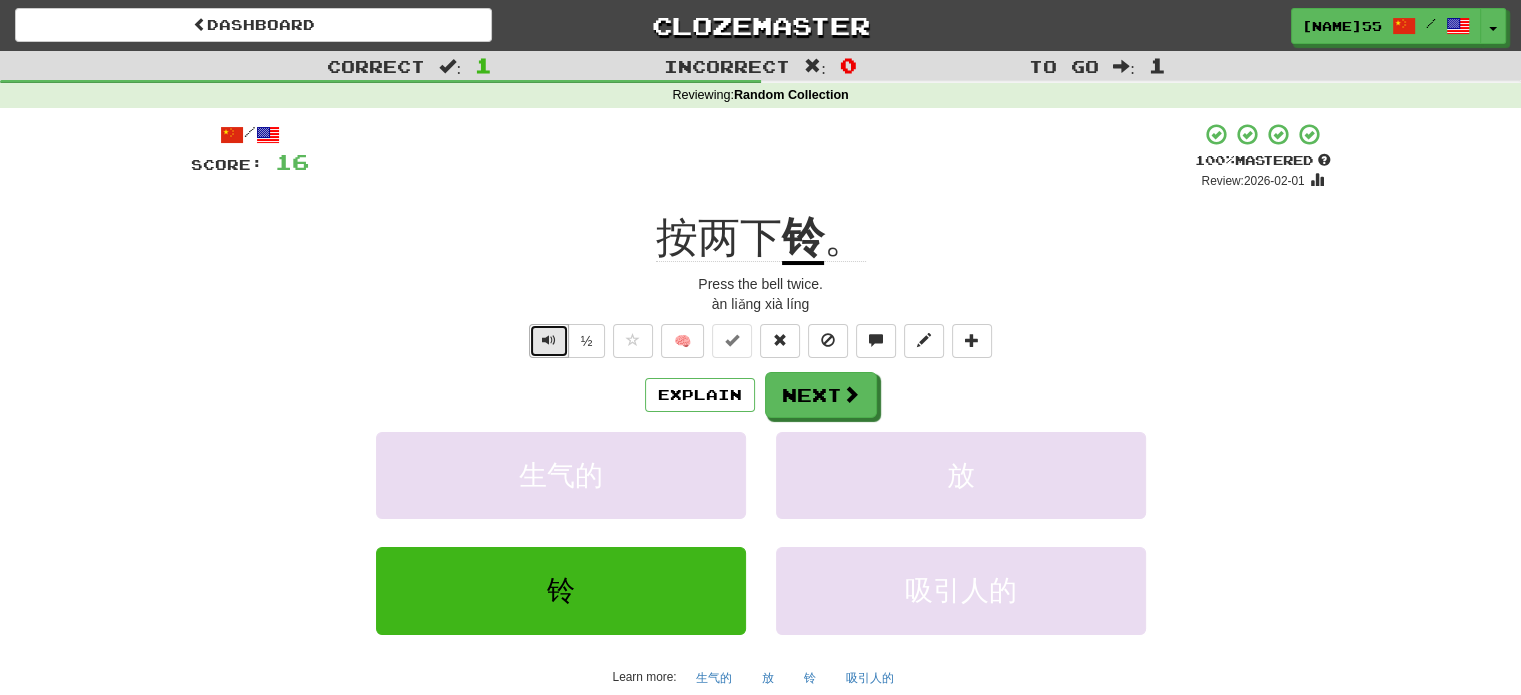 click at bounding box center [549, 341] 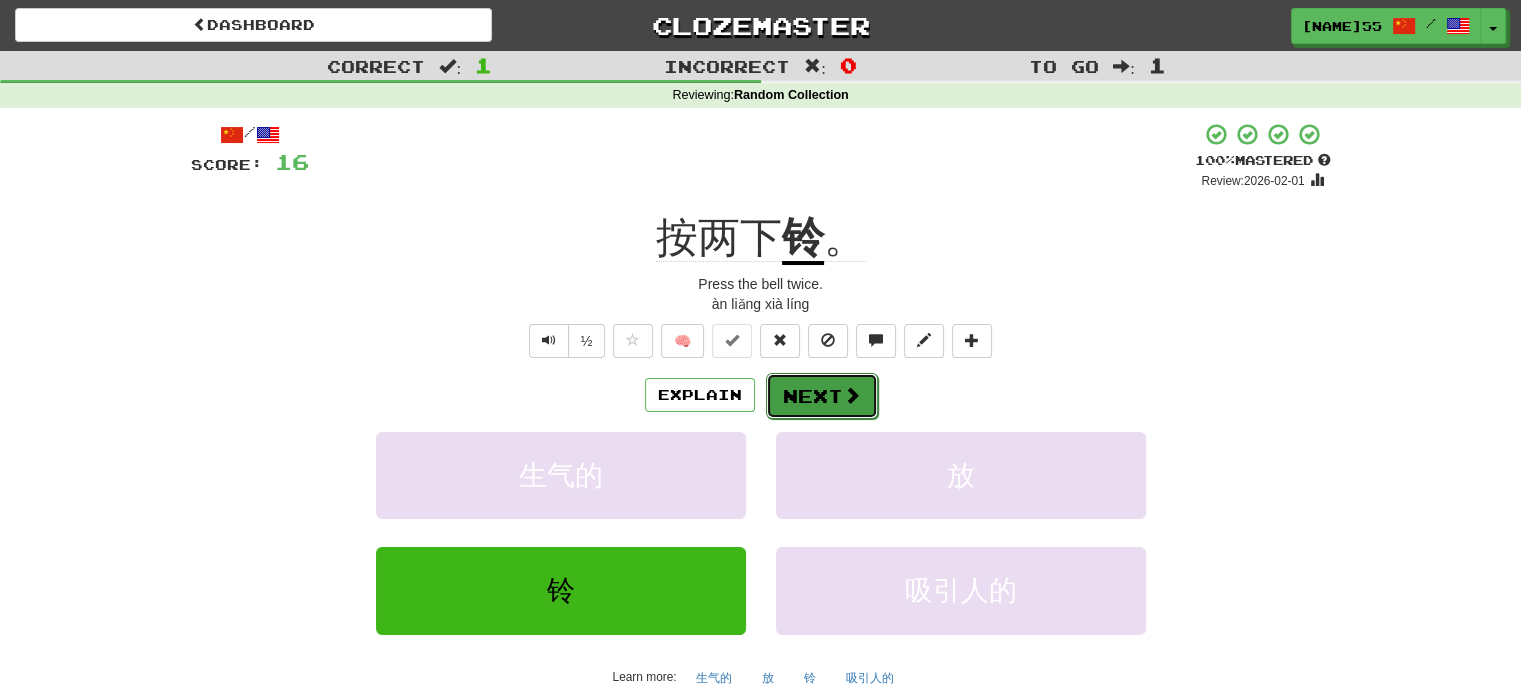 click on "Next" at bounding box center [822, 396] 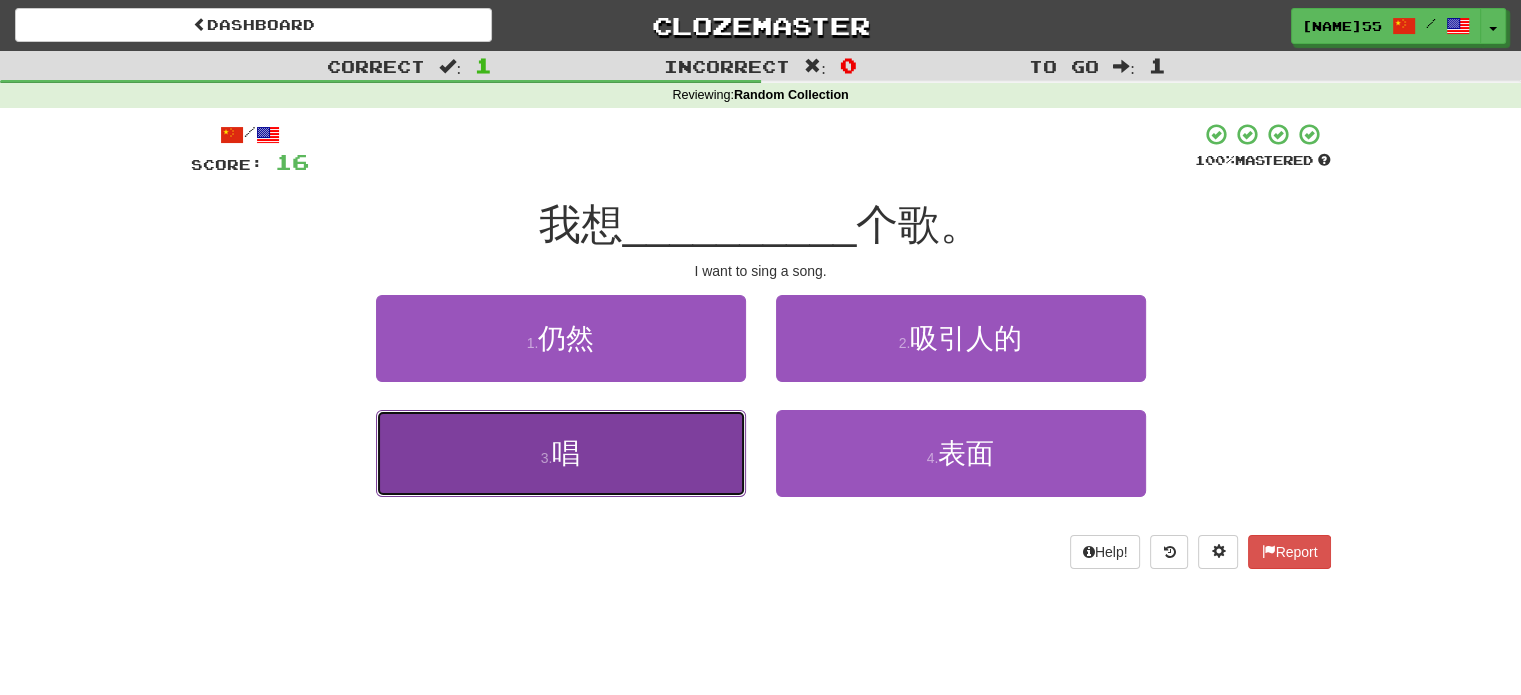 click on "3 .  唱" at bounding box center [561, 453] 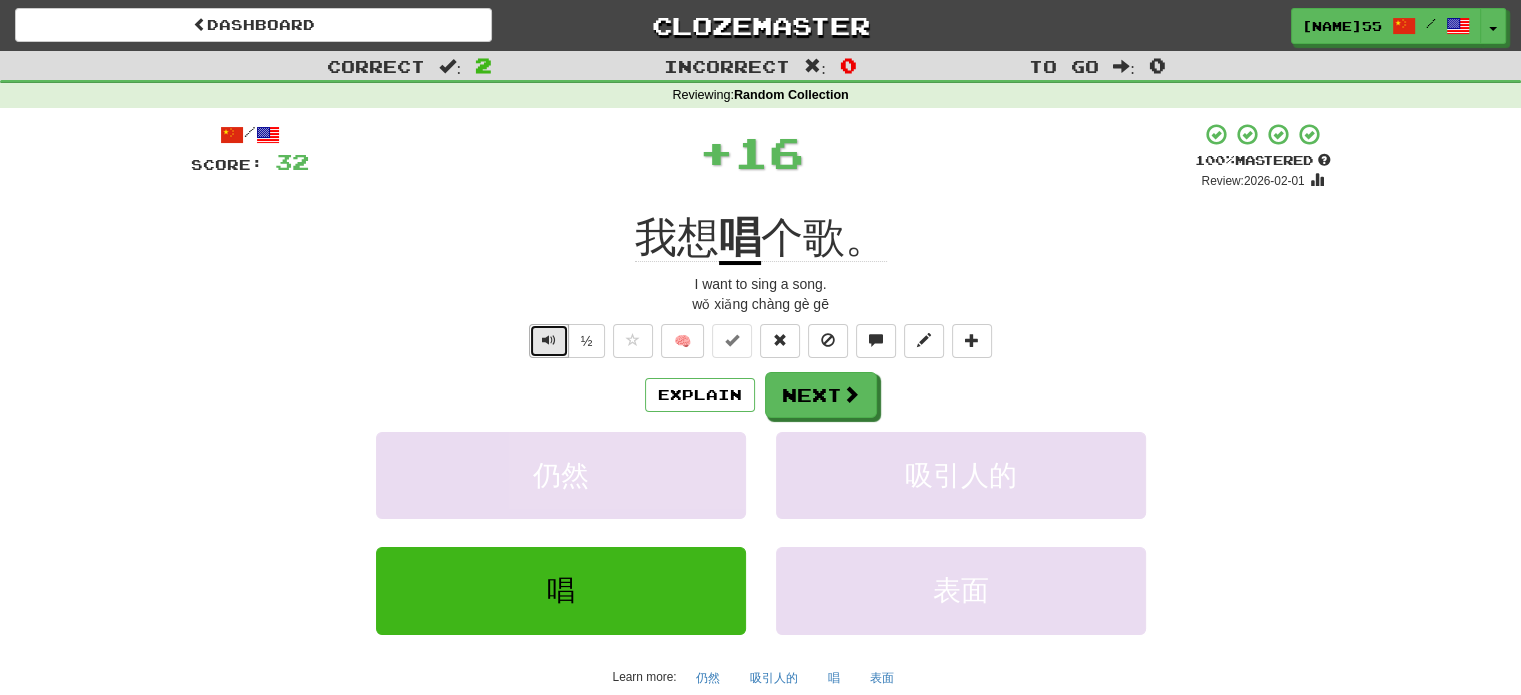 click at bounding box center [549, 340] 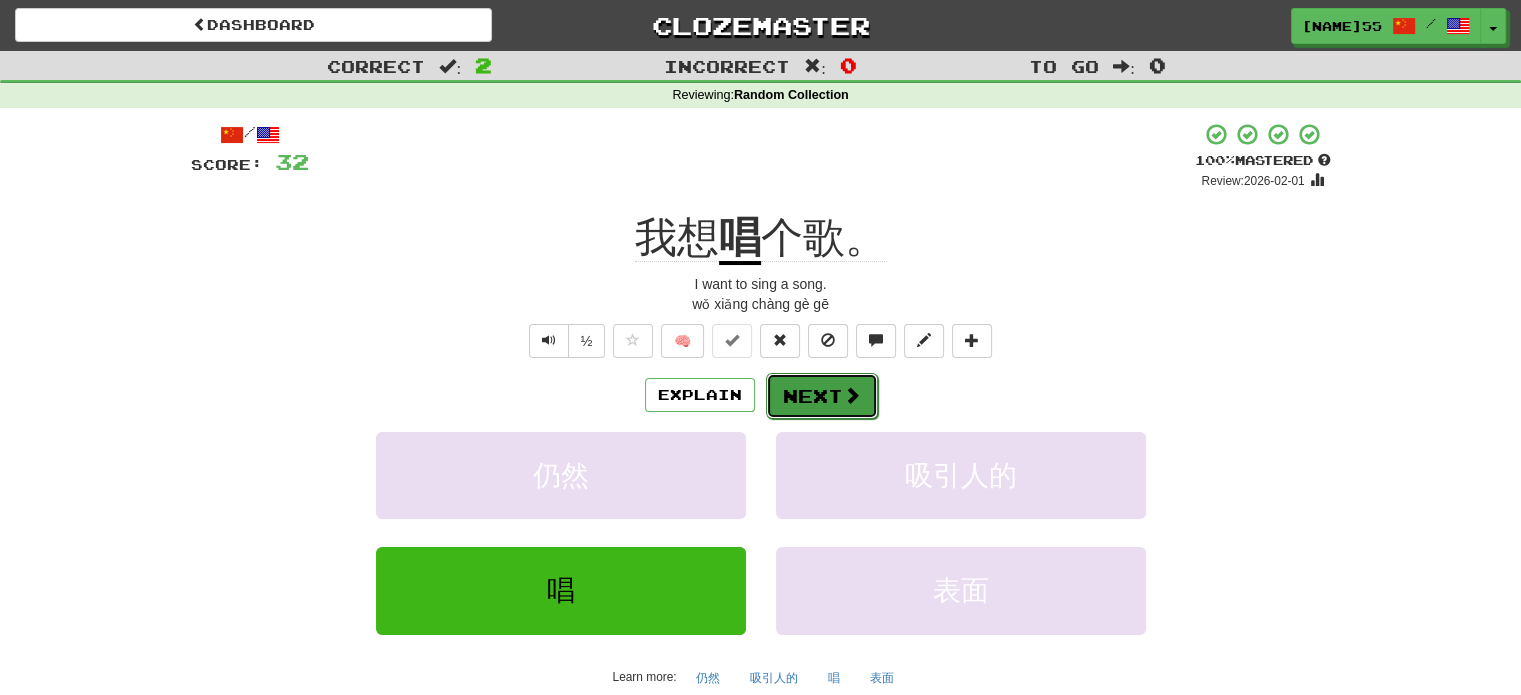 click on "Next" at bounding box center [822, 396] 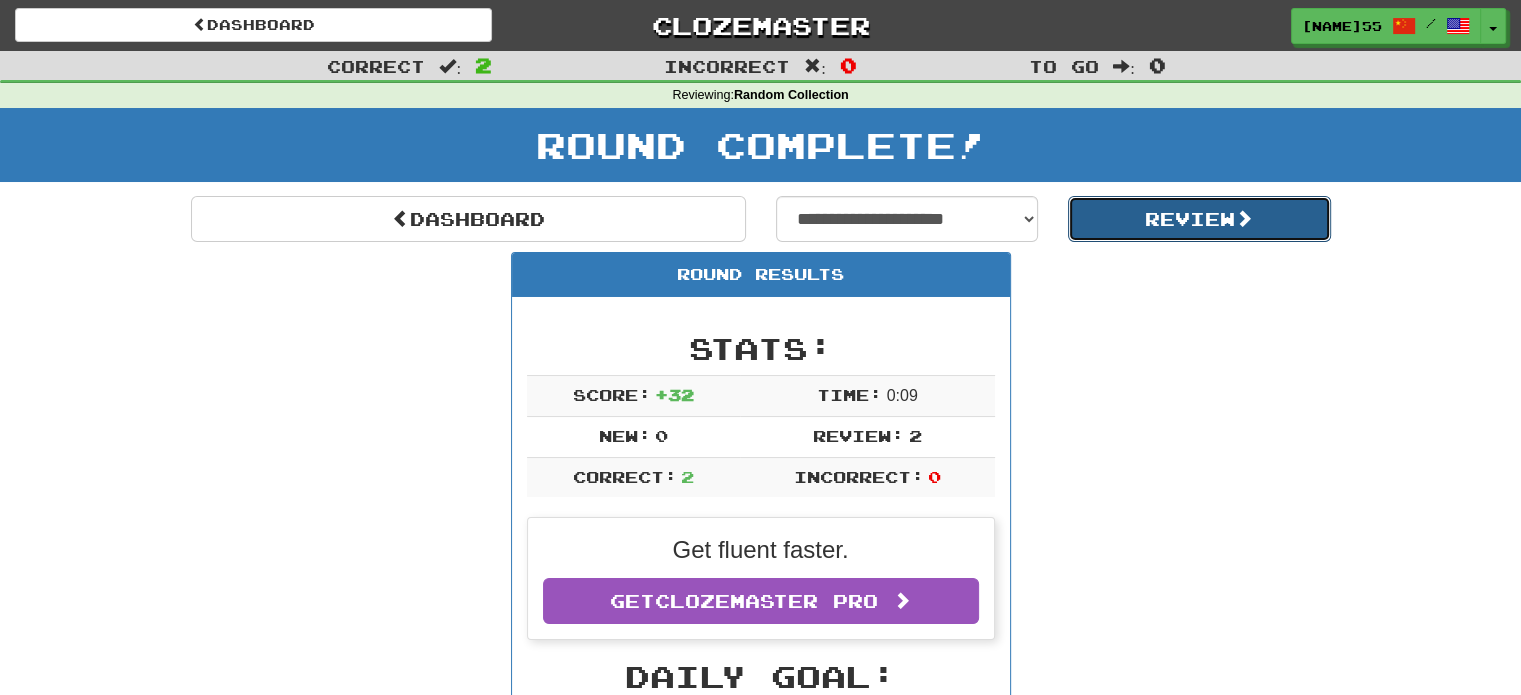 click on "Review" at bounding box center [1199, 219] 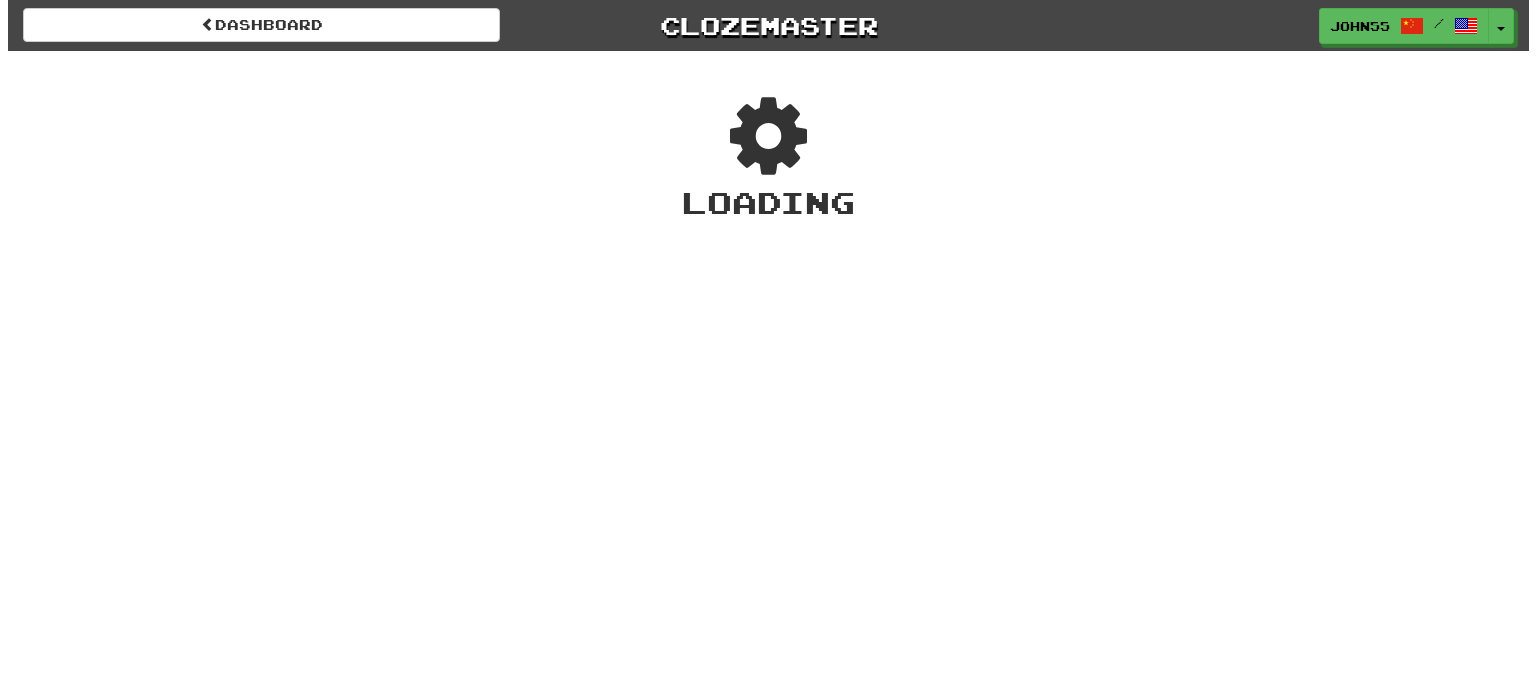 scroll, scrollTop: 0, scrollLeft: 0, axis: both 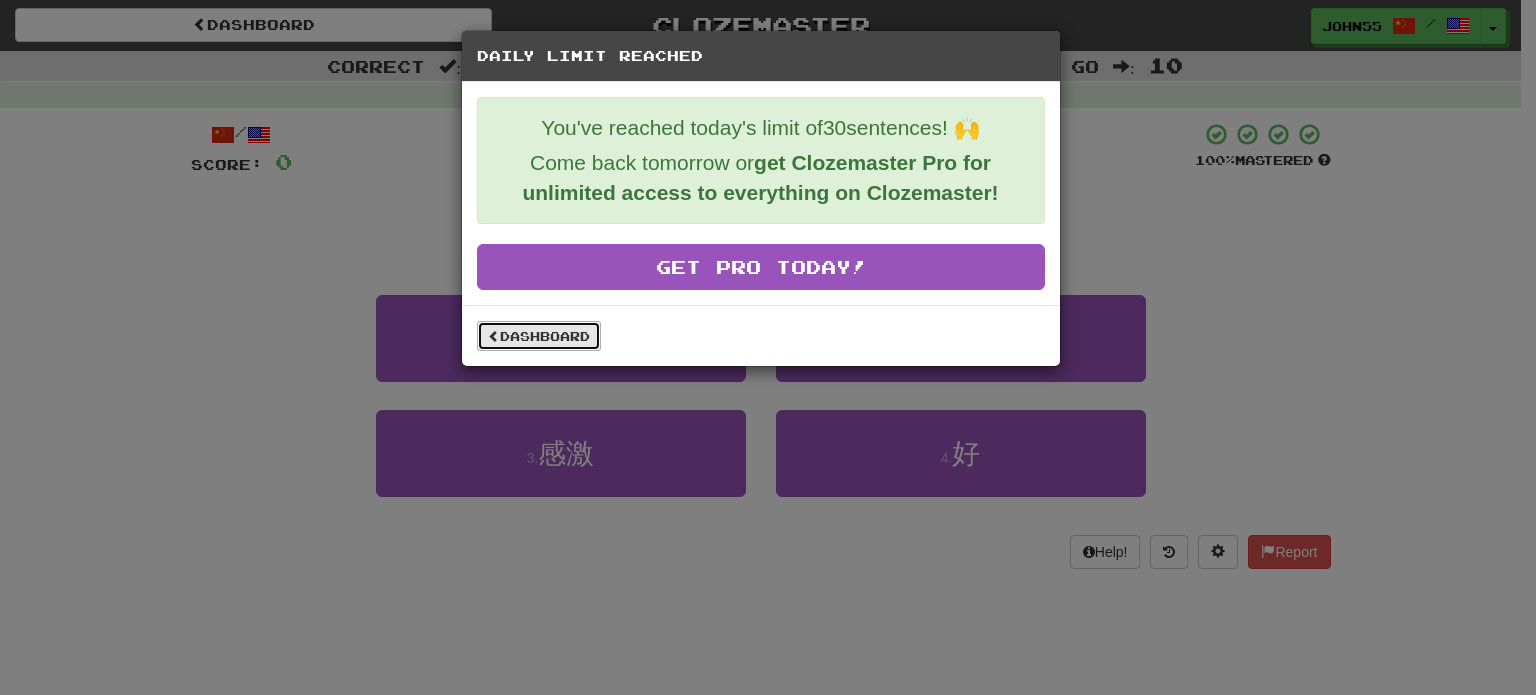 click on "Dashboard" at bounding box center (539, 336) 